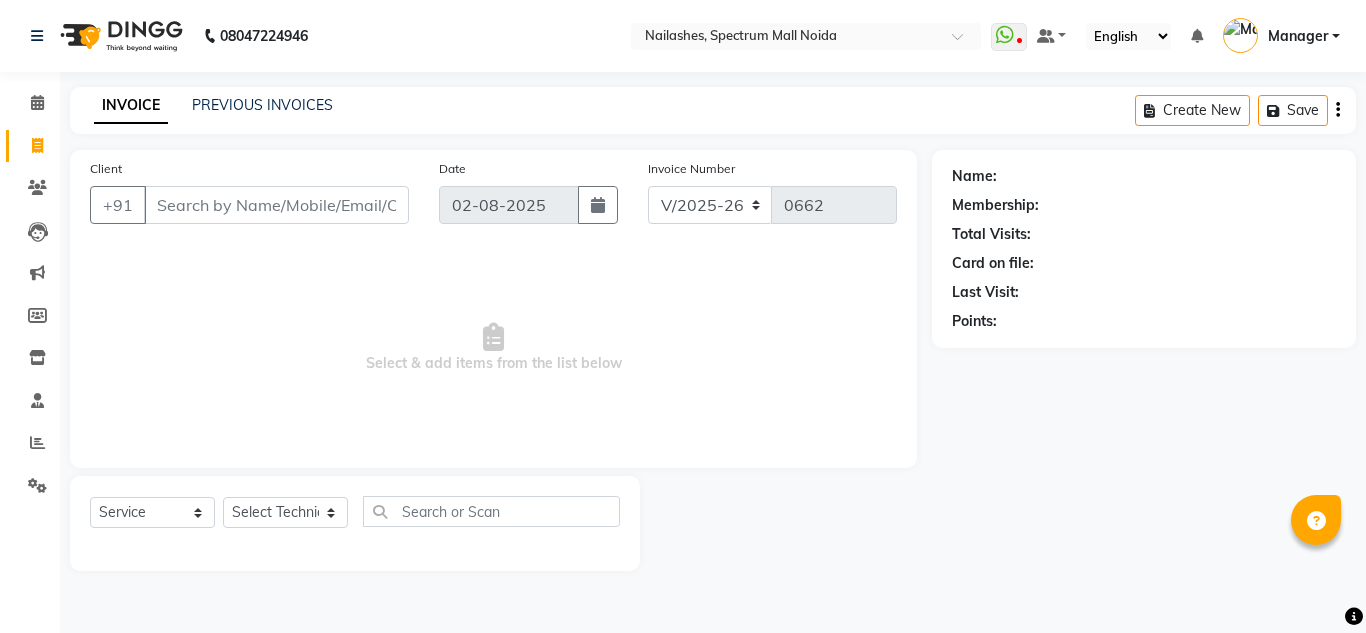 select on "6068" 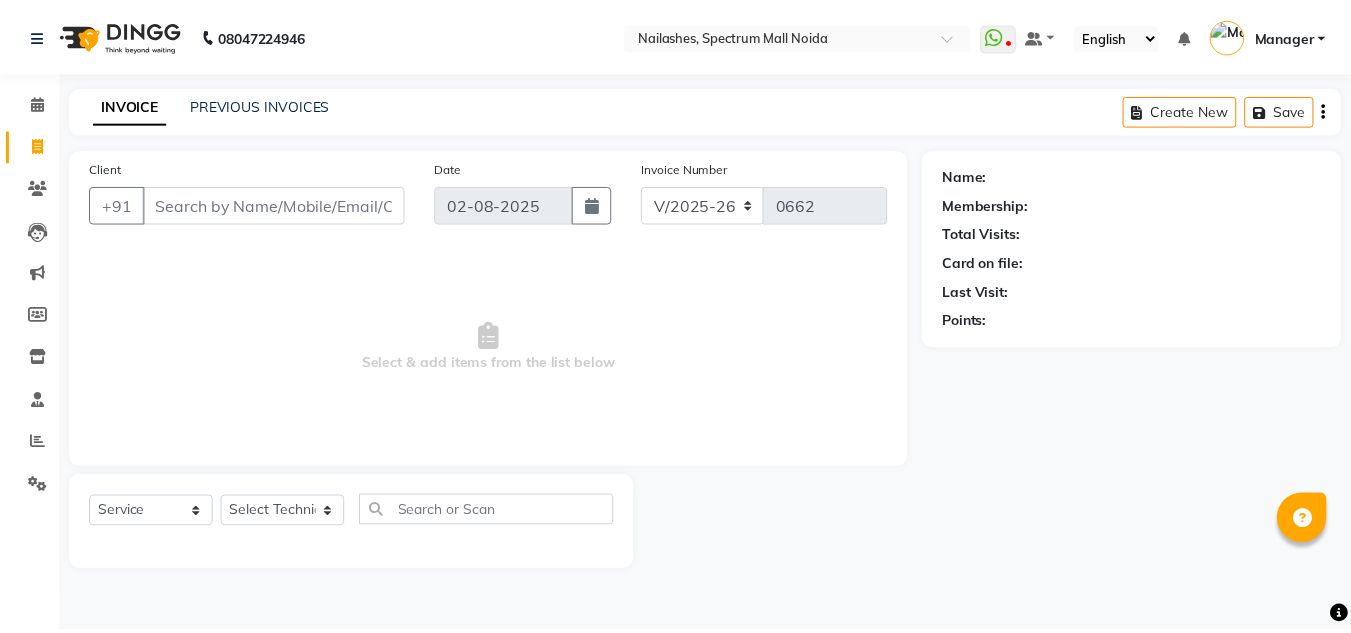 scroll, scrollTop: 0, scrollLeft: 0, axis: both 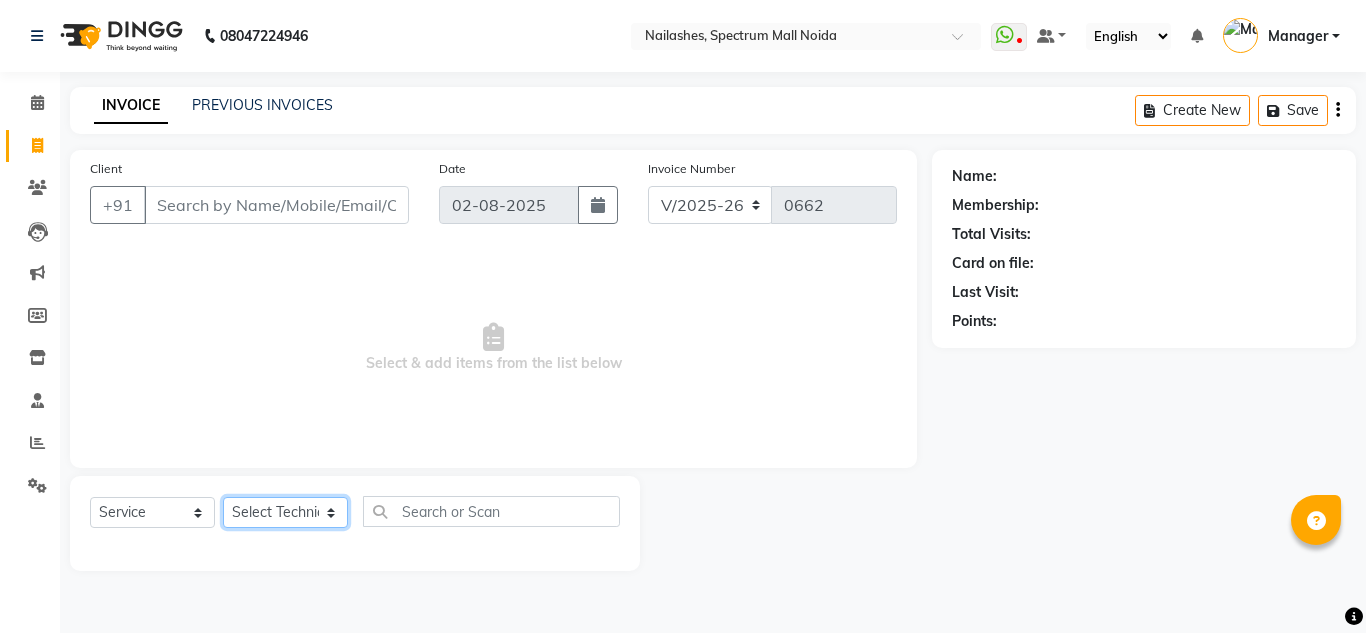 click on "Select Technician [FIRST] [LAST] [FIRST] [FIRST] Manager [FIRST] [FIRST] [FIRST]" 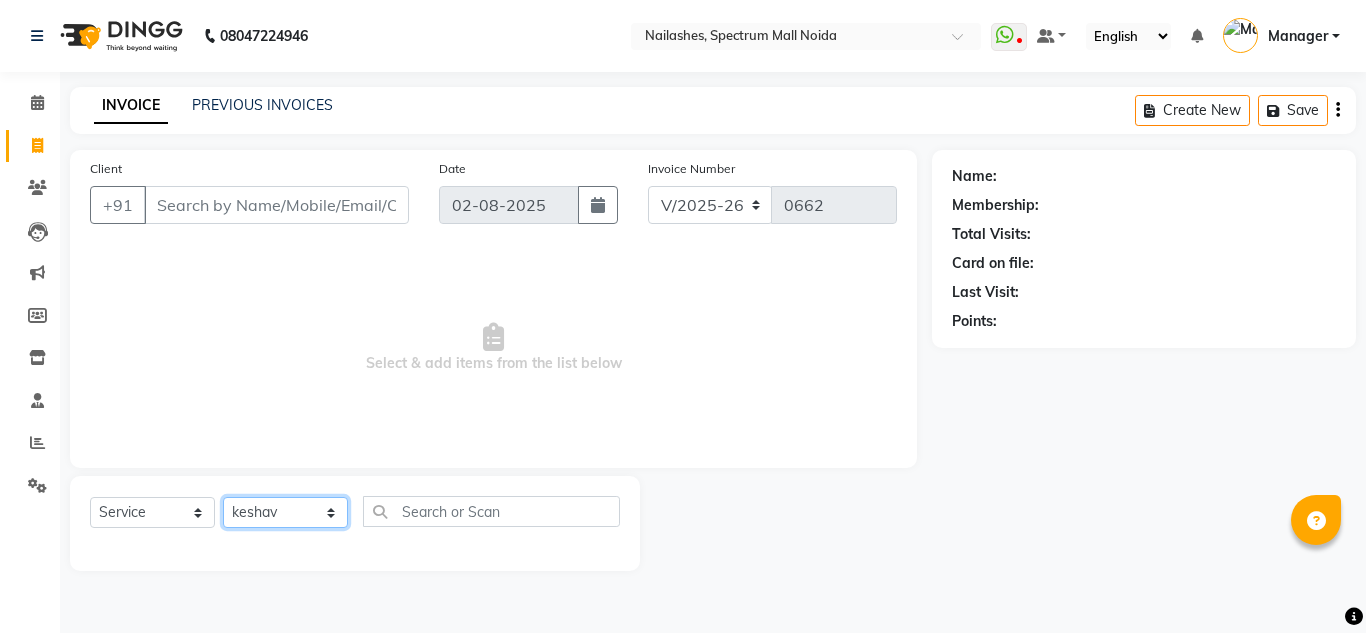 click on "Select Technician [FIRST] [LAST] [FIRST] [FIRST] Manager [FIRST] [FIRST] [FIRST]" 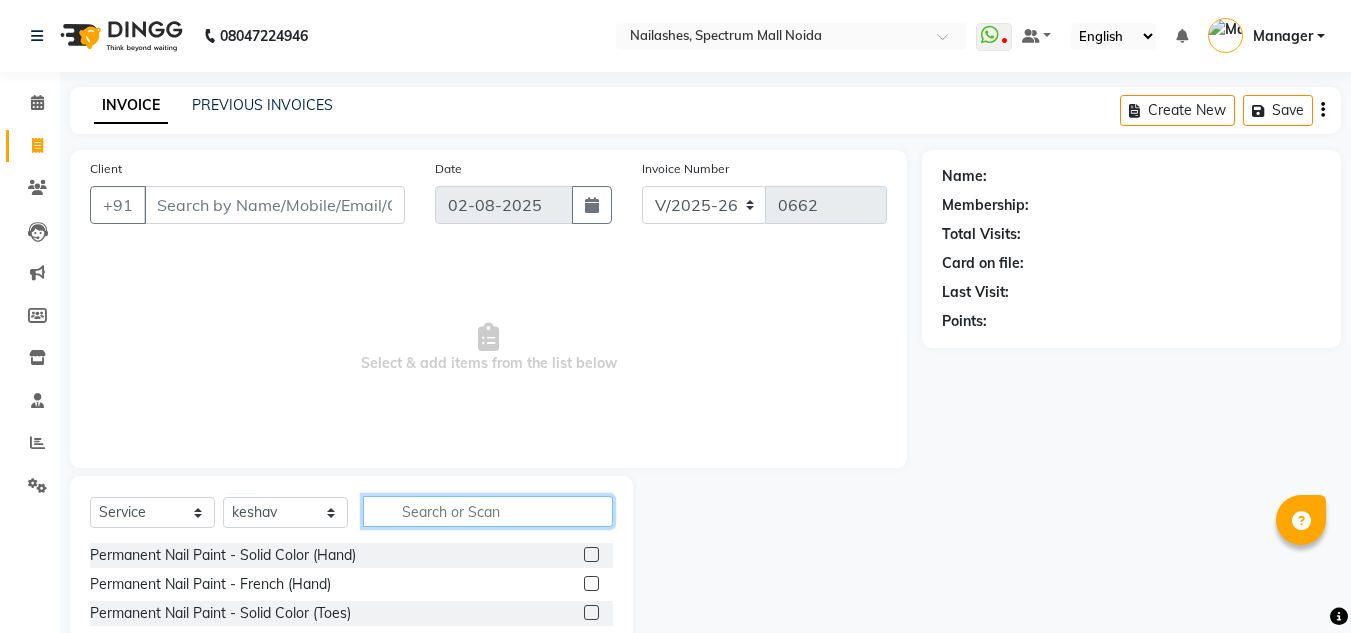 click 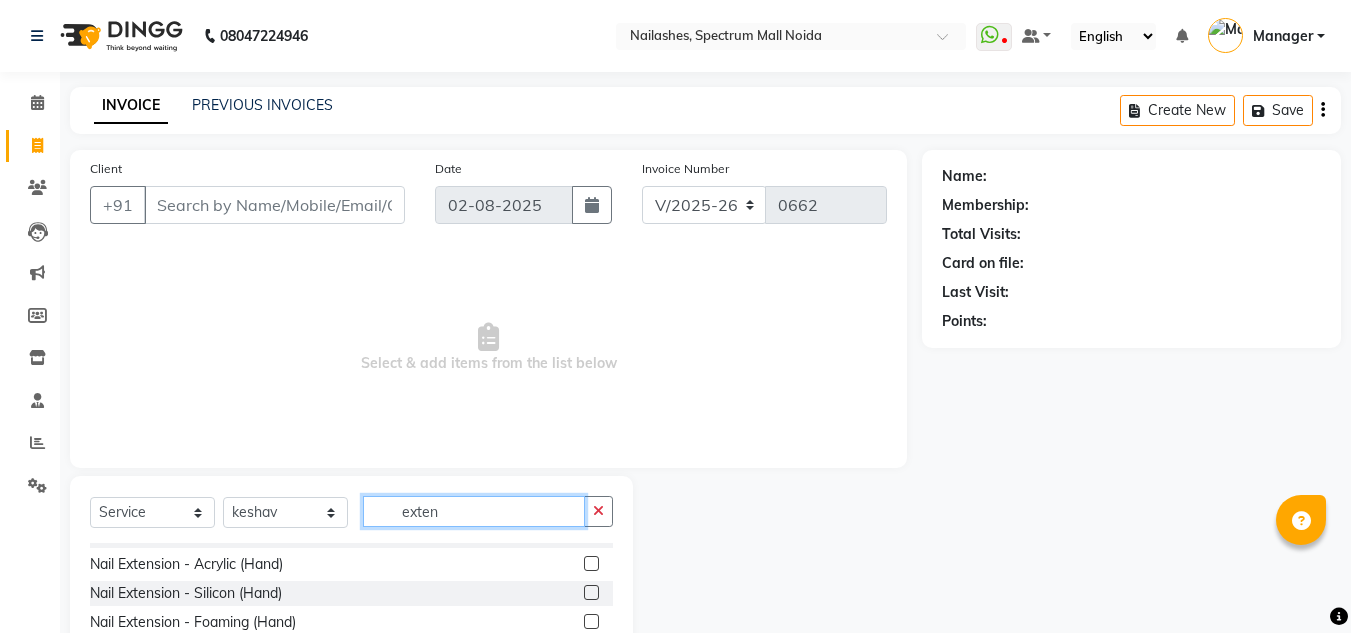 scroll, scrollTop: 81, scrollLeft: 0, axis: vertical 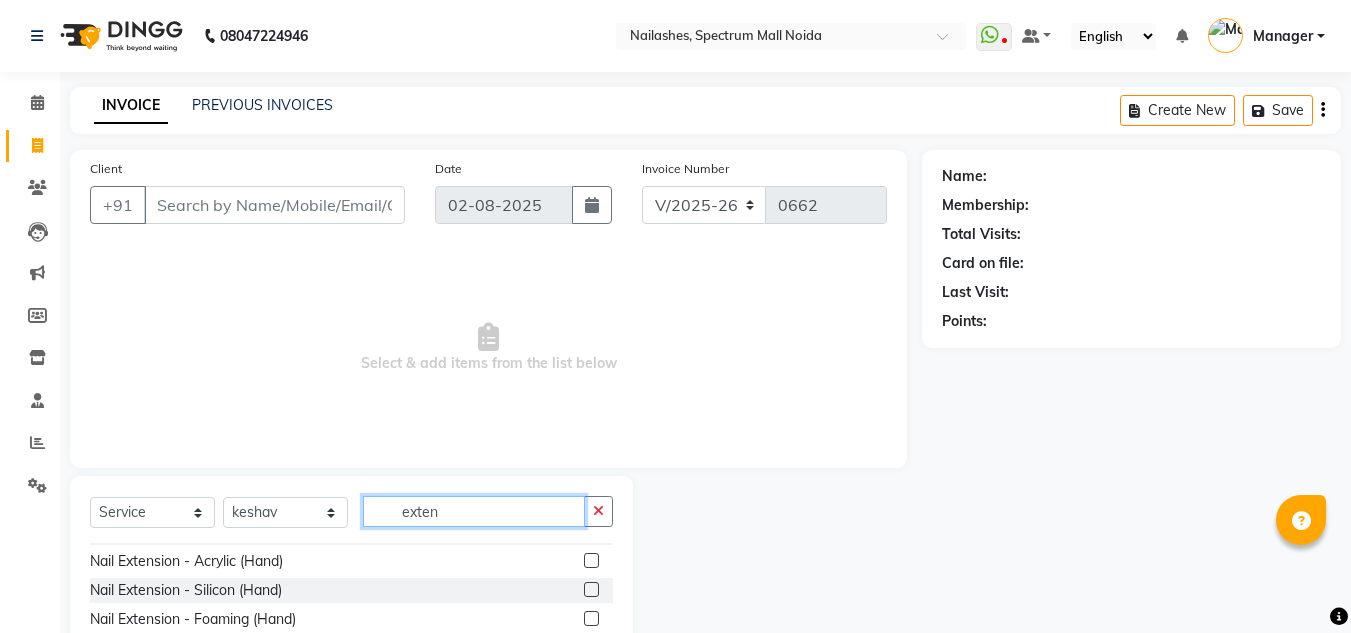 type on "exten" 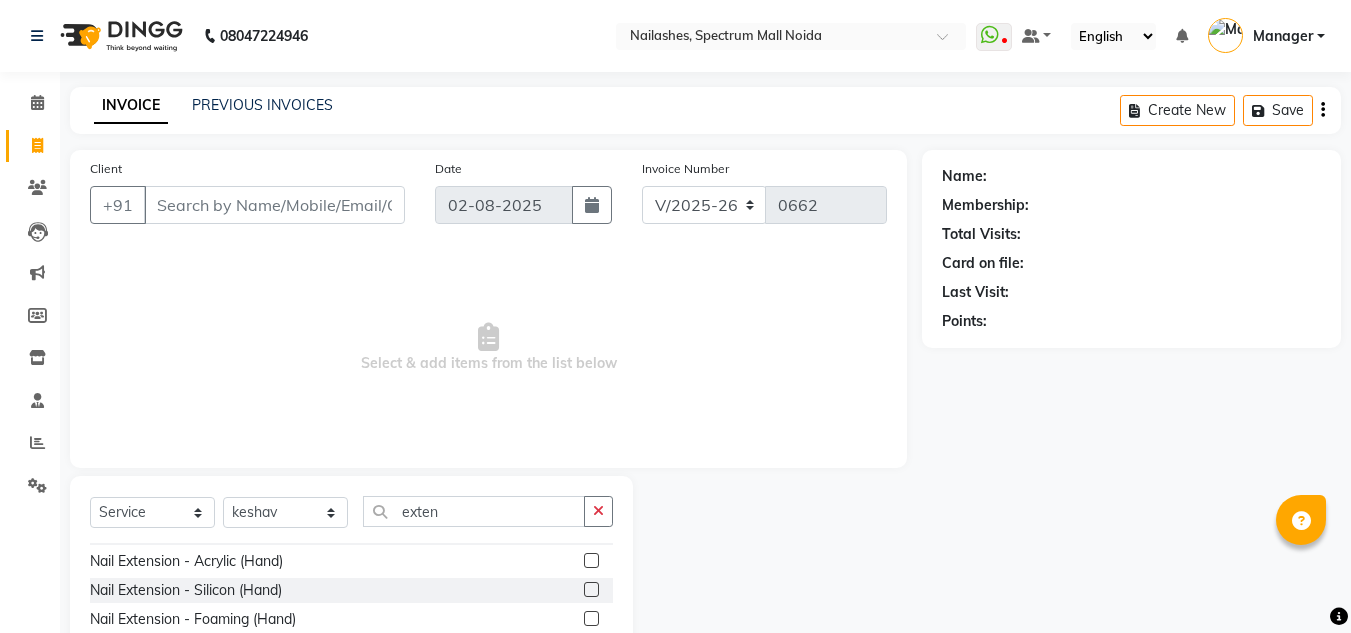 click 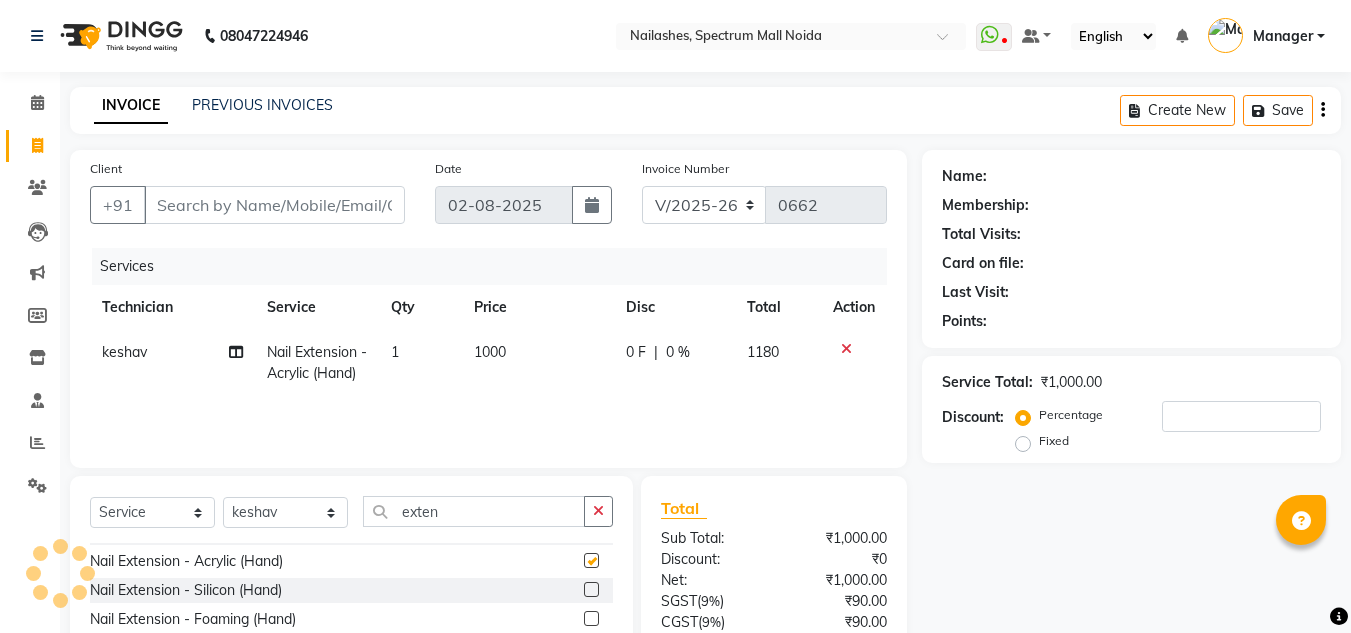 checkbox on "false" 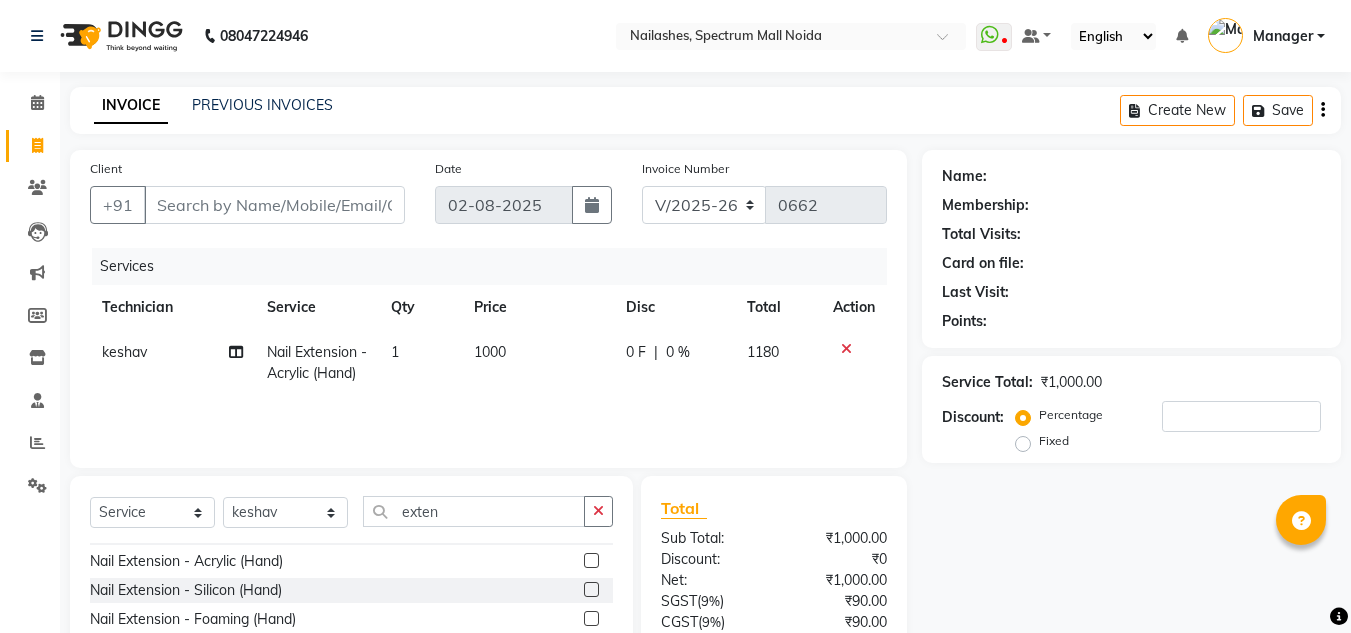 click on "1000" 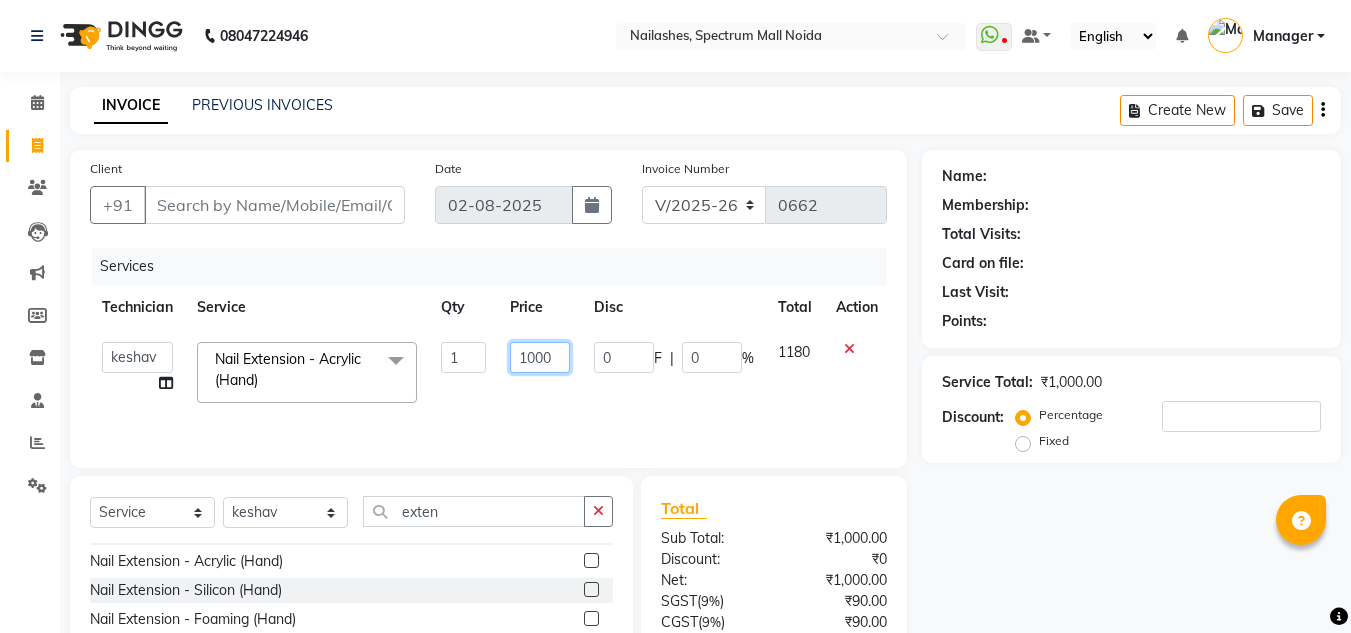 click on "1000" 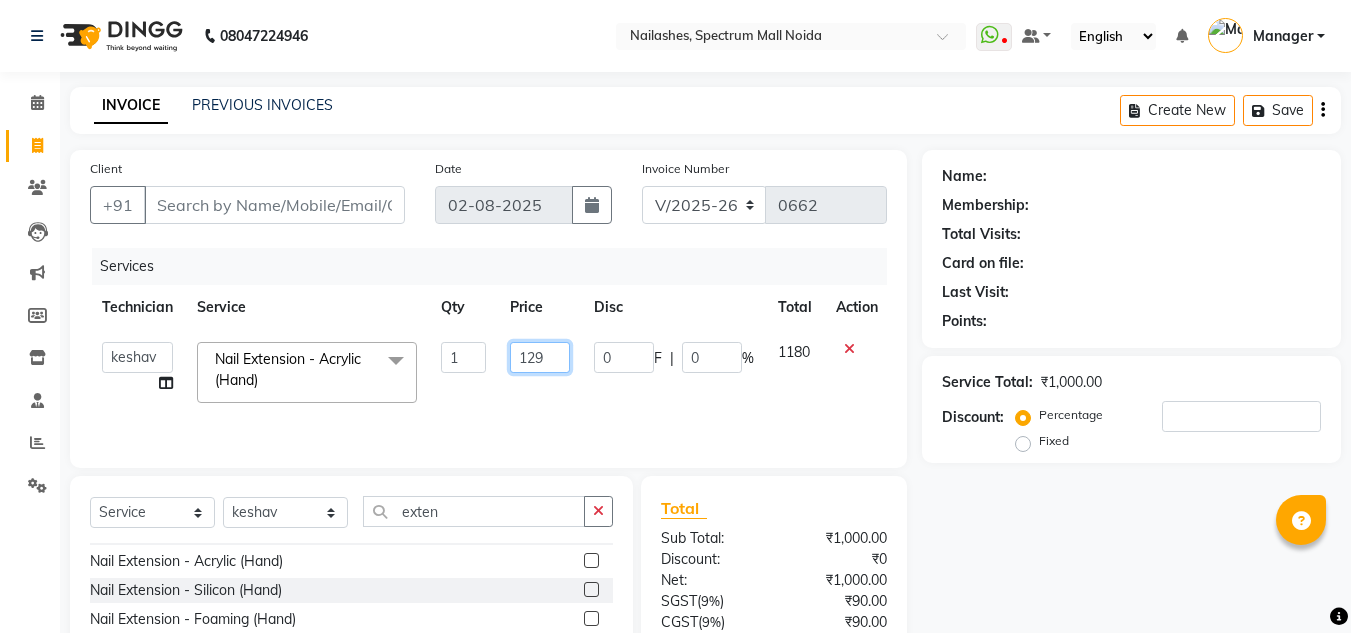 type on "1290" 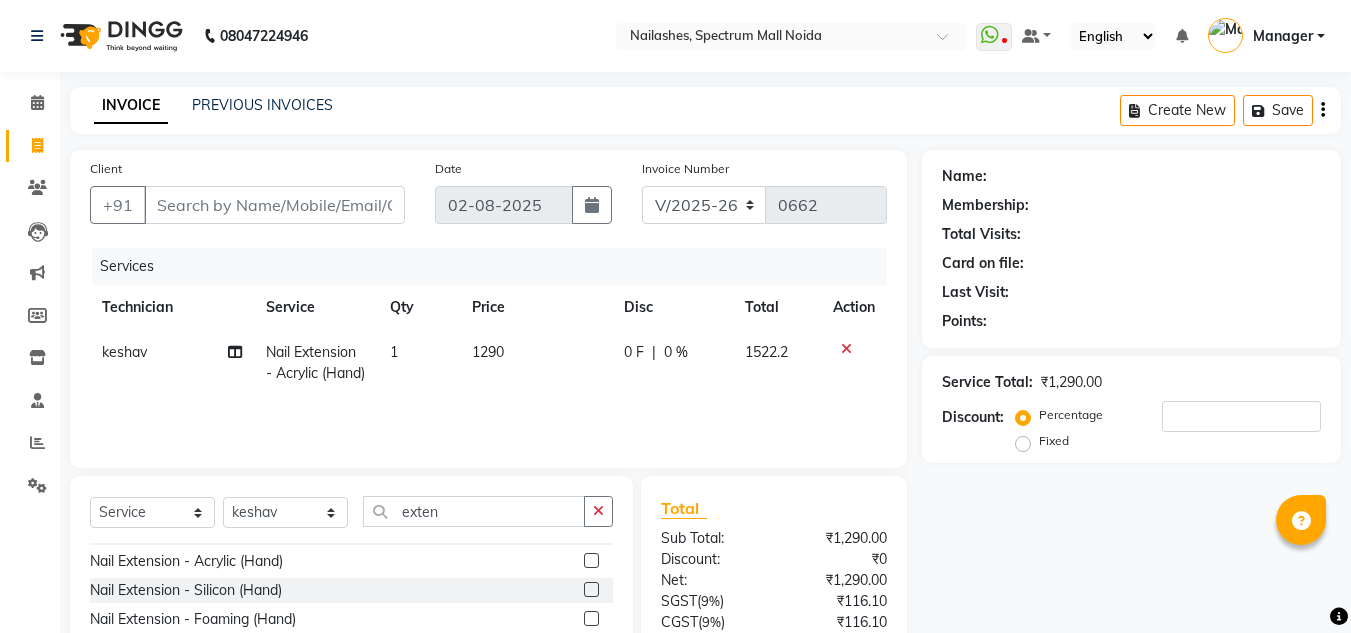 click on "1290" 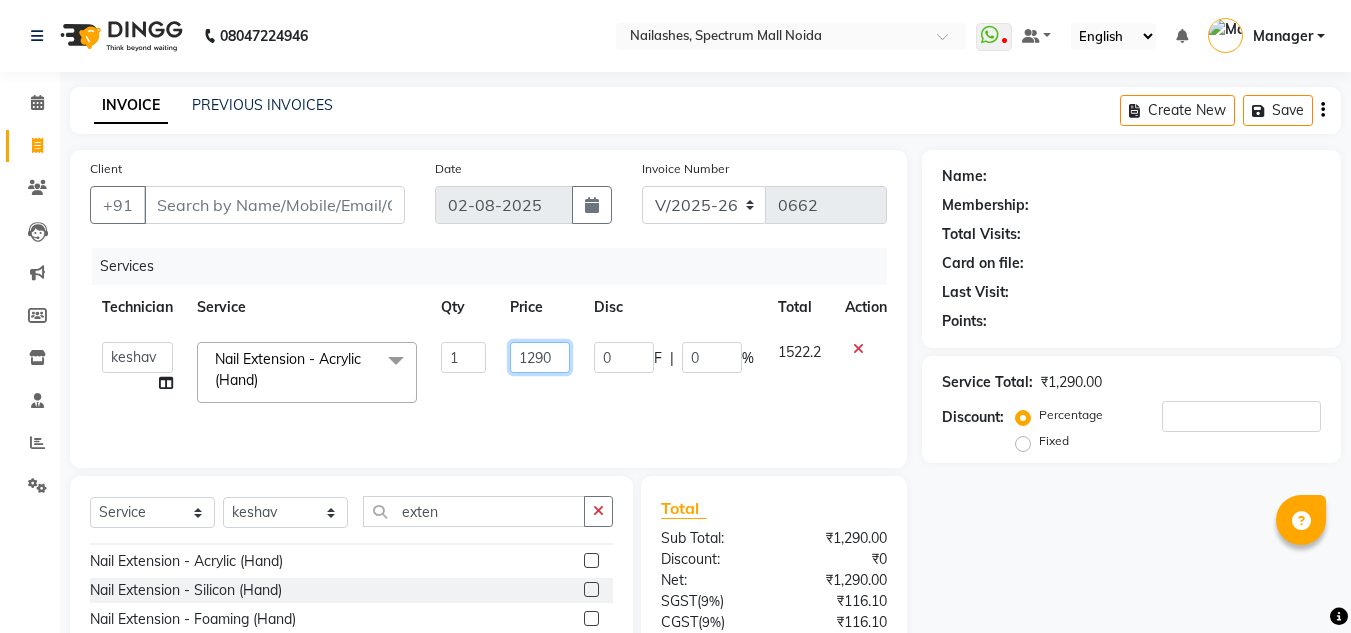 click on "1290" 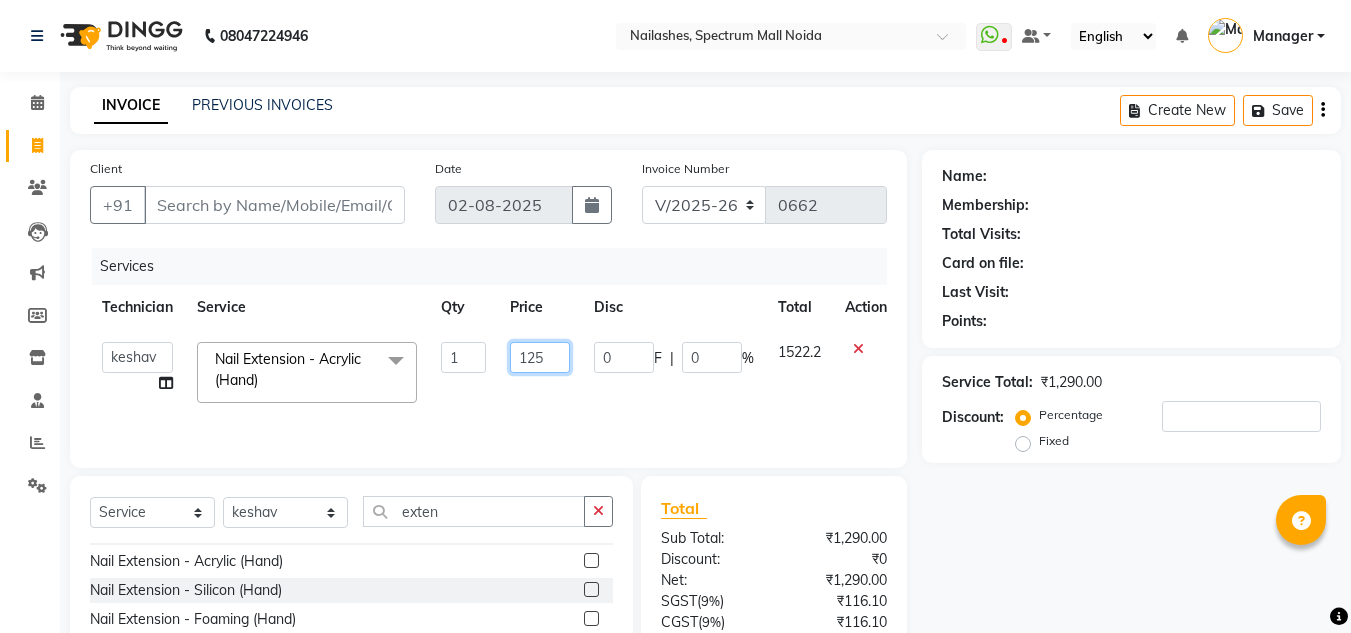 type on "1250" 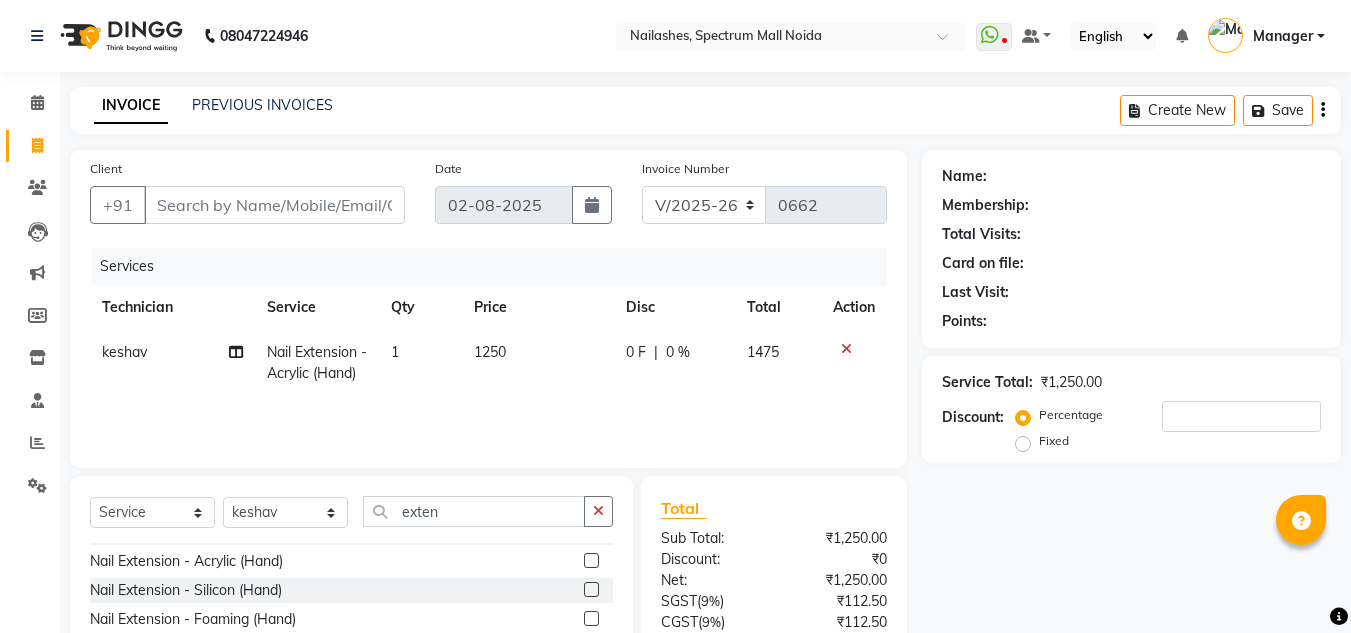 click on "0 F | 0 %" 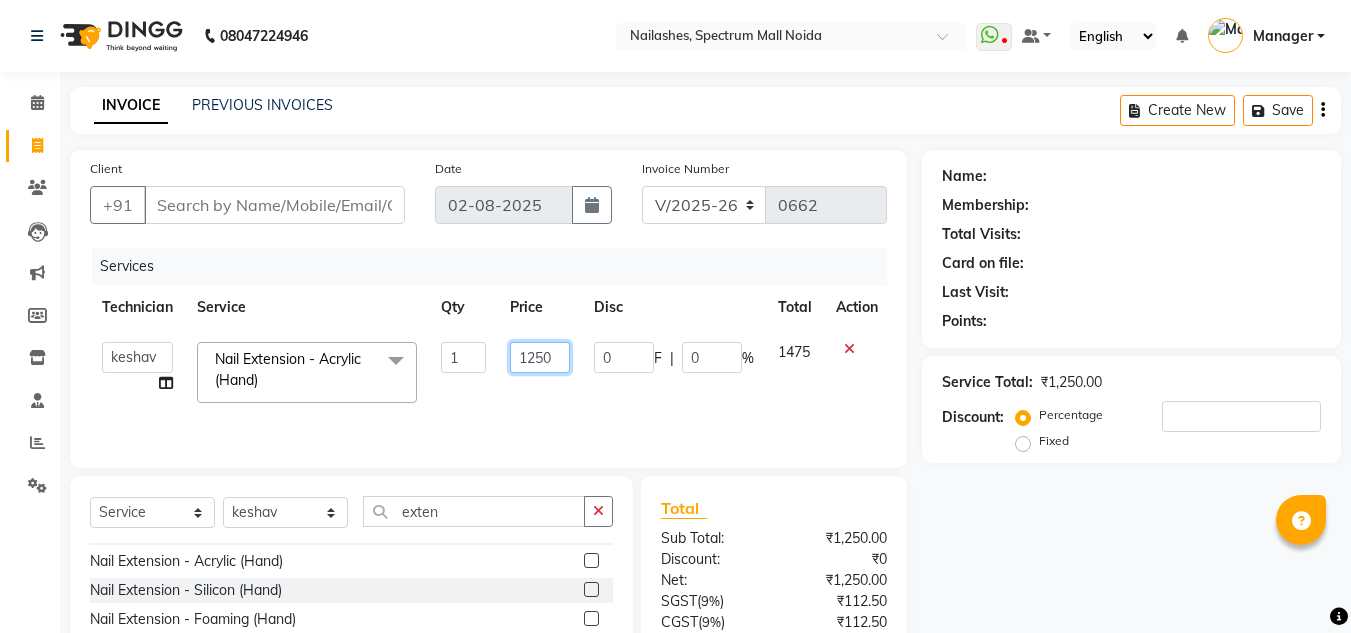 click on "1250" 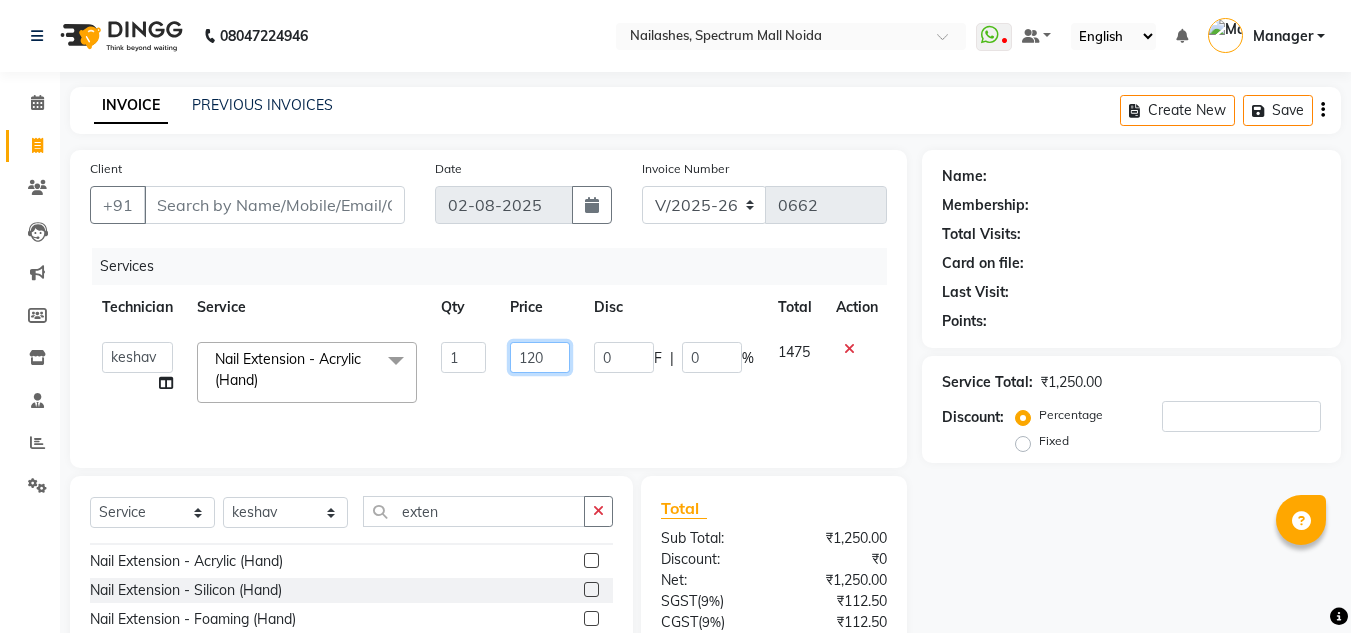 type on "1260" 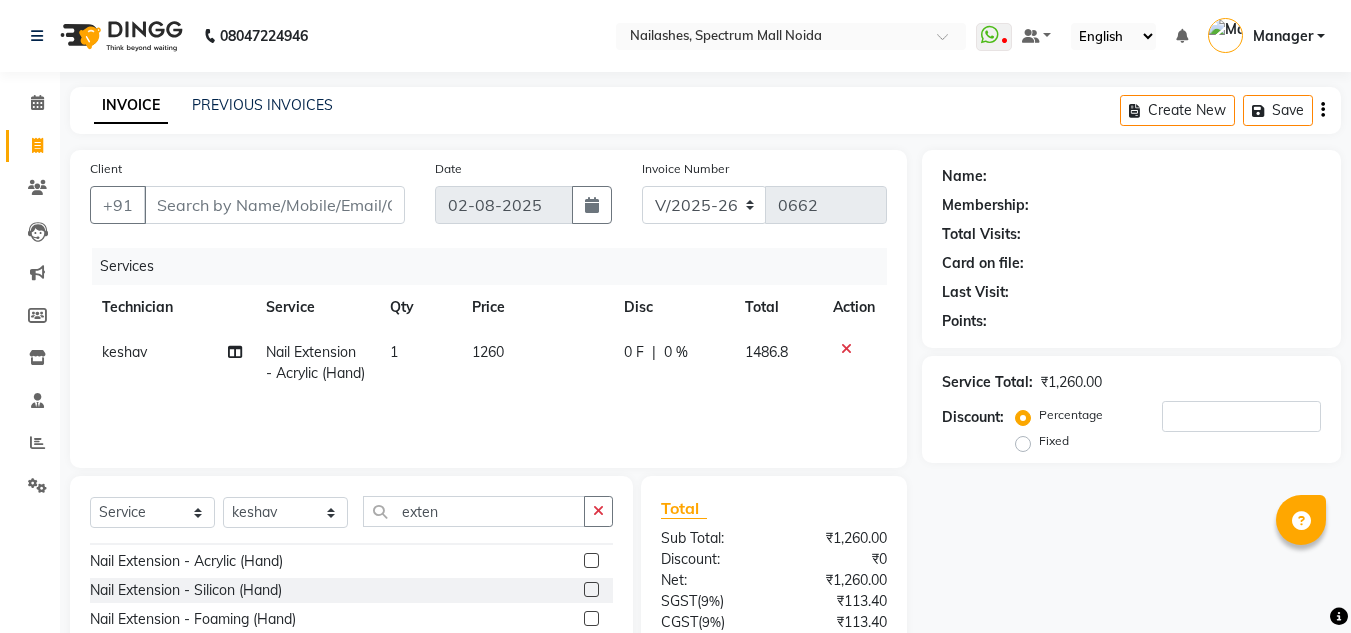 click on "[FIRST] Nail Extension - Acrylic (Hand) 1 1260 0 F | 0 % 1486.8" 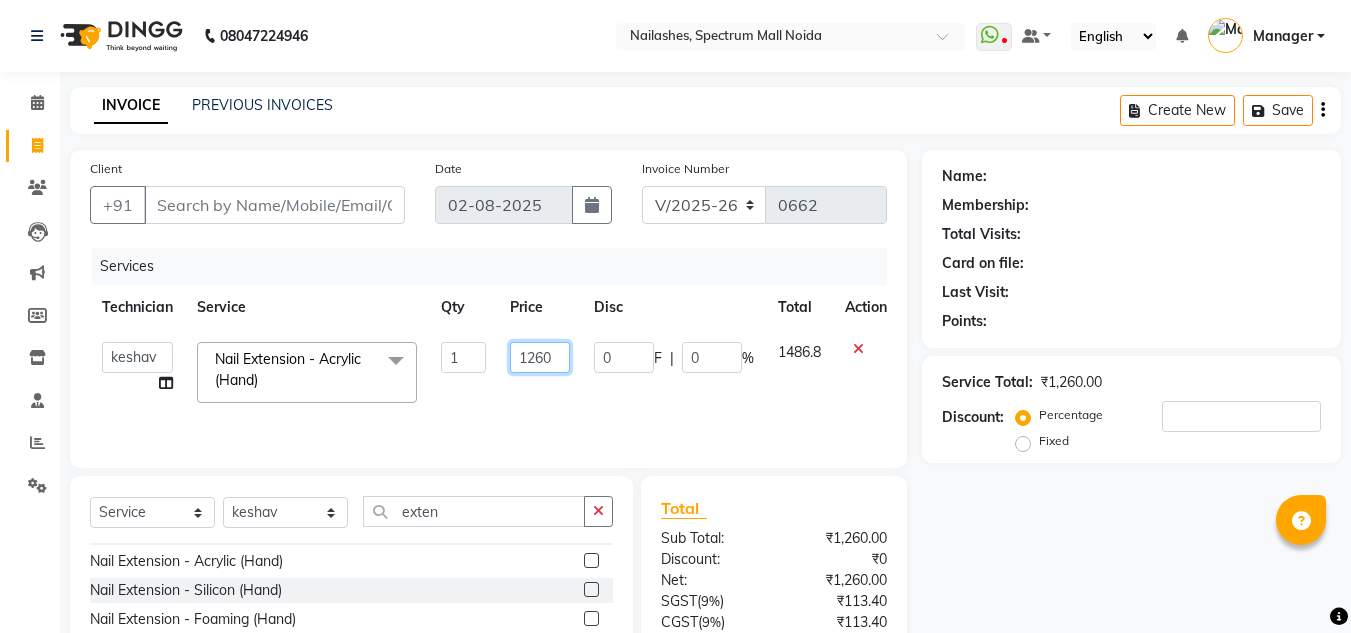 click on "1260" 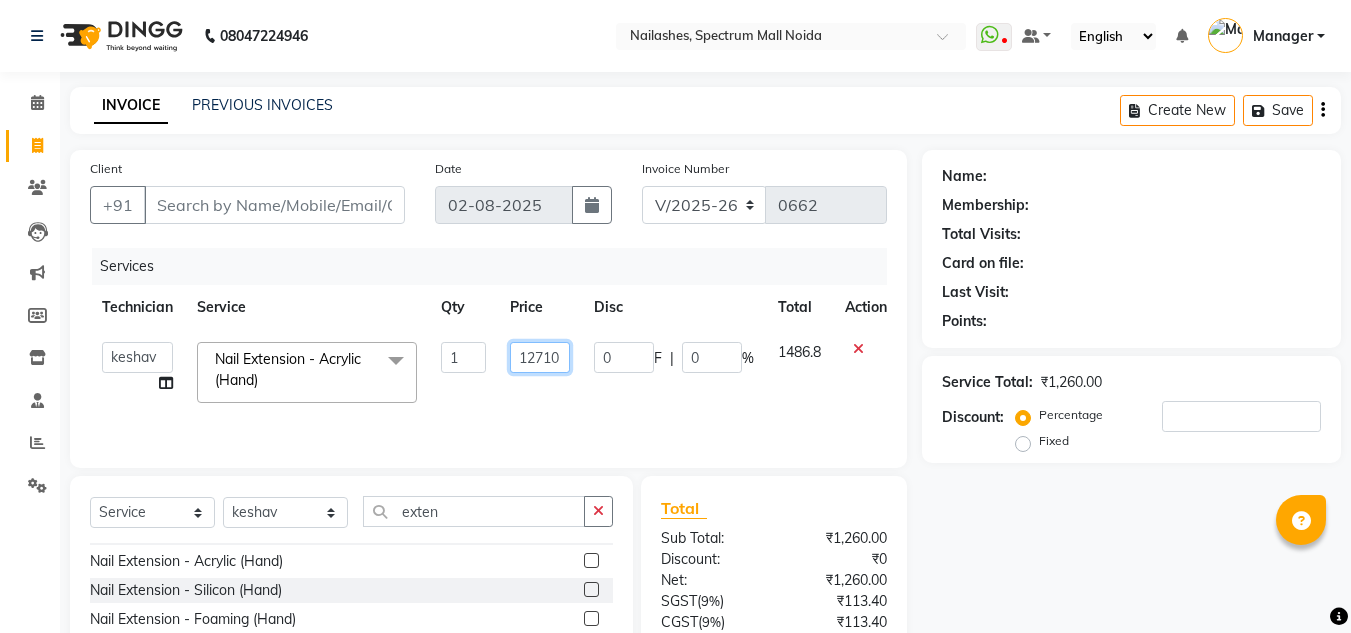 type on "1270" 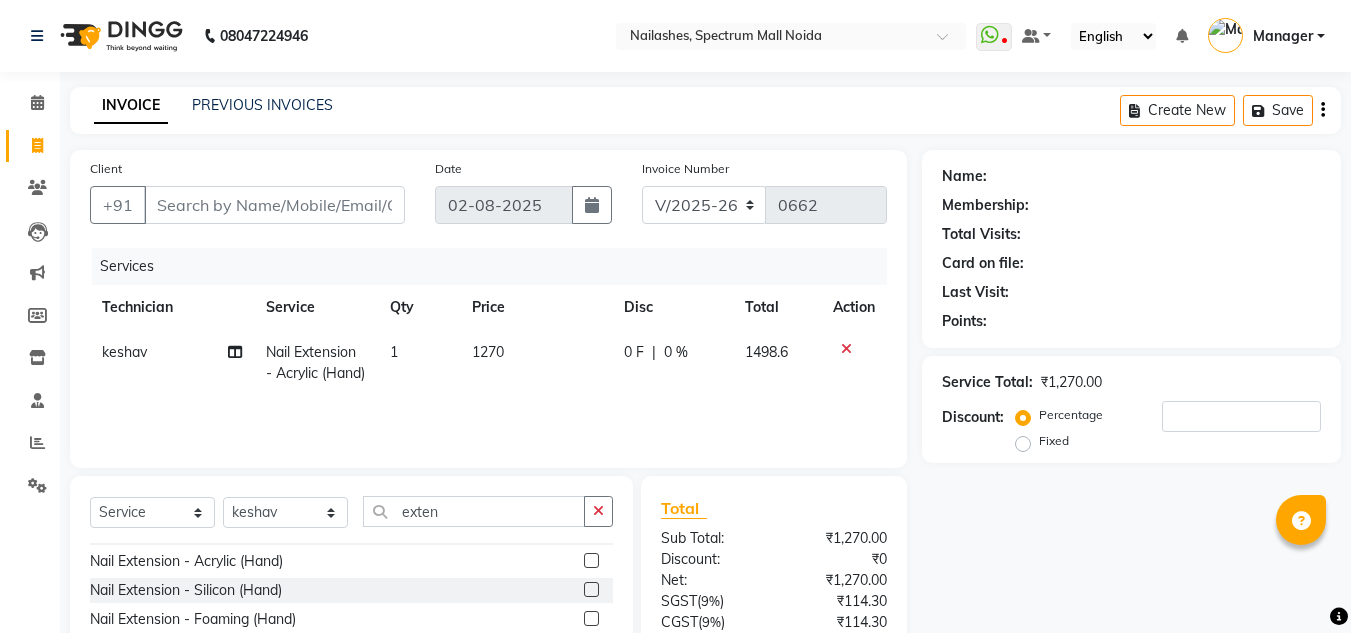 click on "[FIRST] Nail Extension - Acrylic (Hand) 1 1270 0 F | 0 % 1498.6" 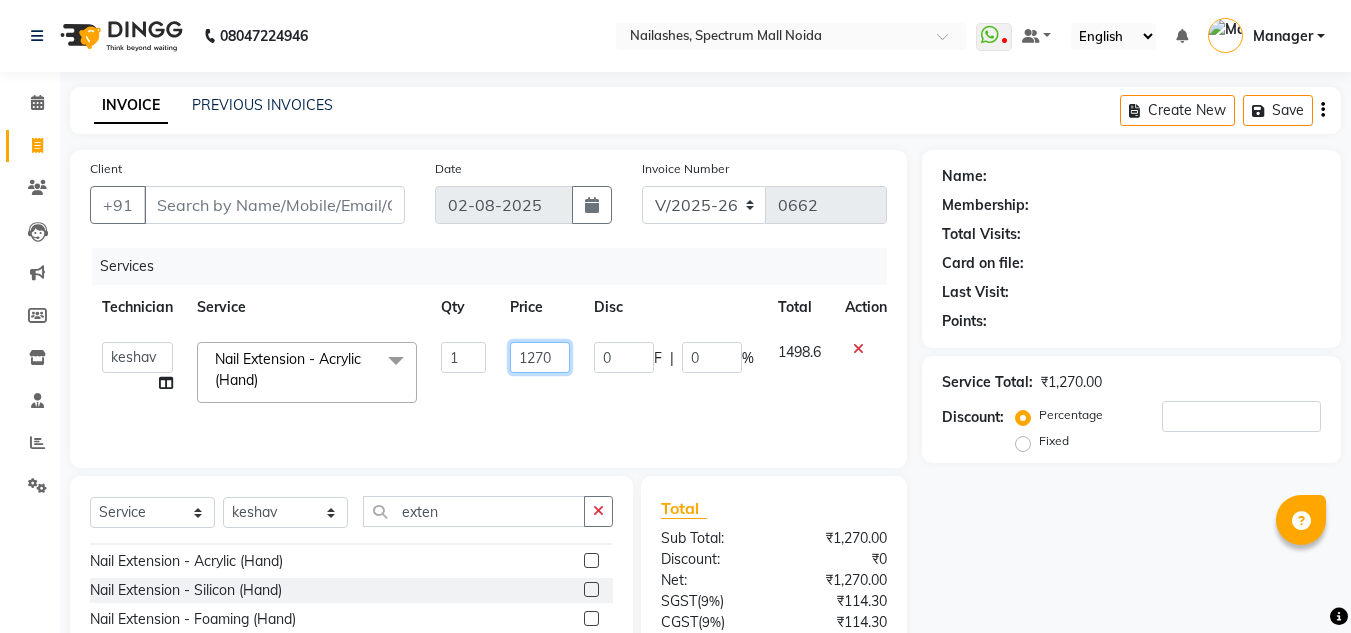 click on "1270" 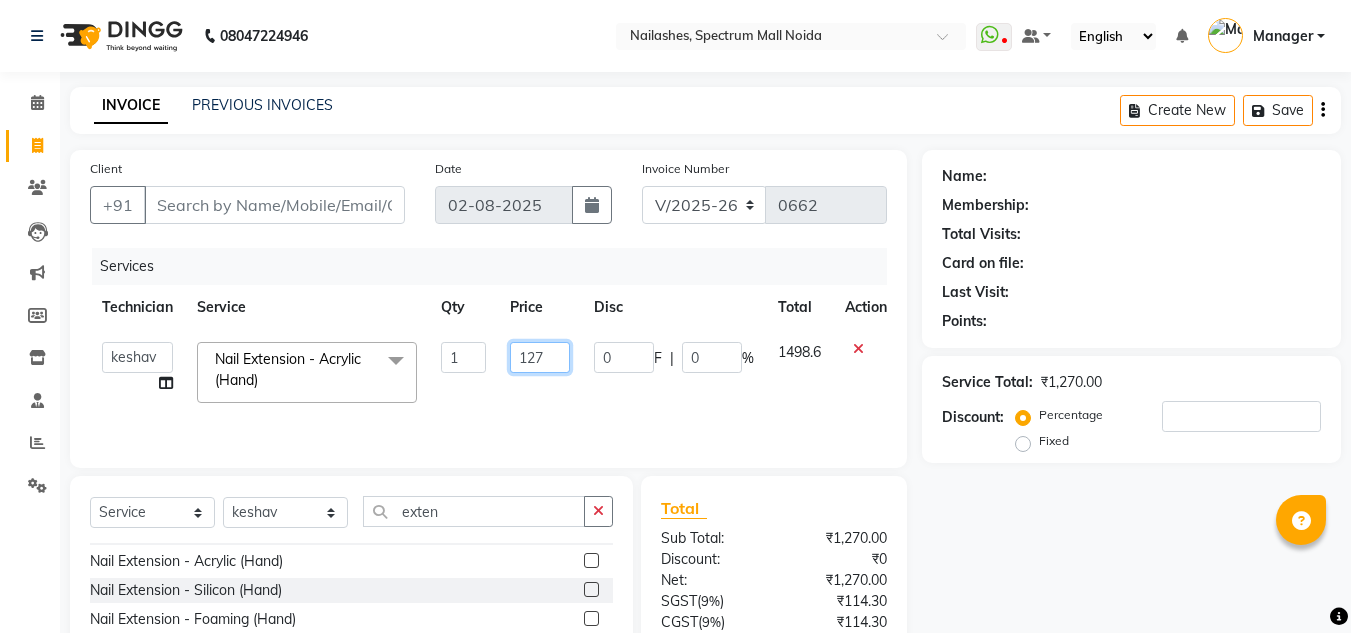 type on "1271" 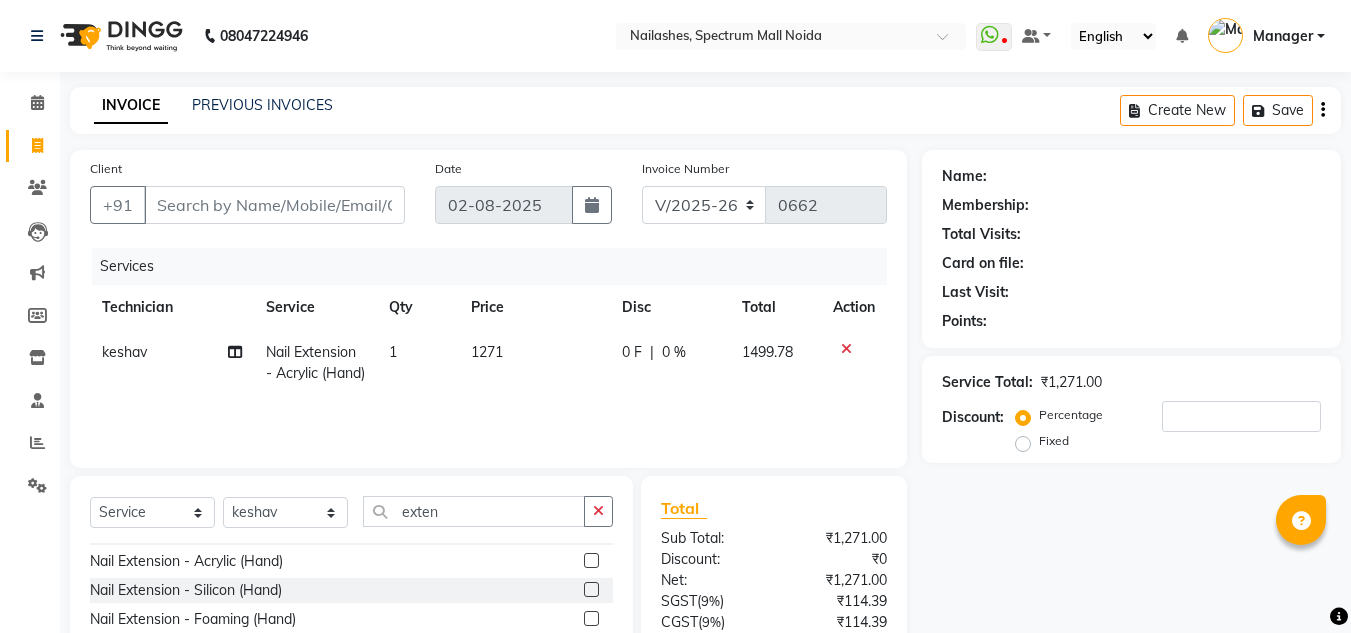 click on "Services Technician Service Qty Price Disc Total Action [FIRST] Nail Extension - Acrylic (Hand) 1 1271 0 F | 0 % 1499.78" 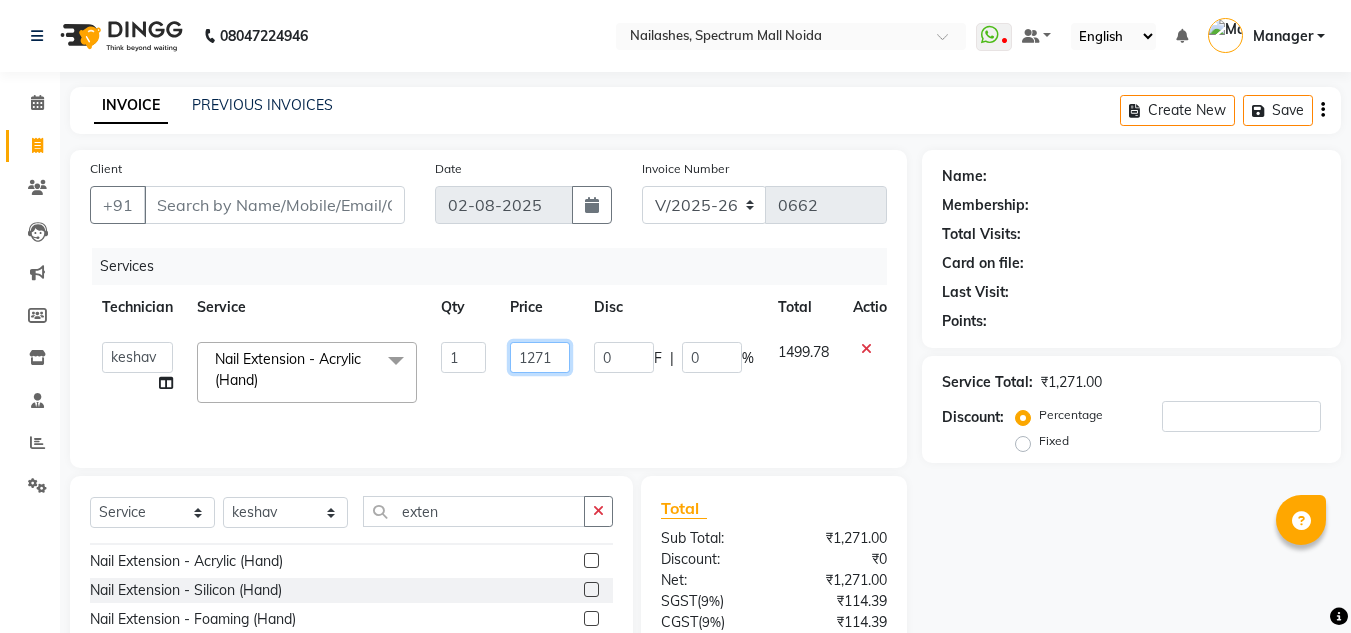 click on "1271" 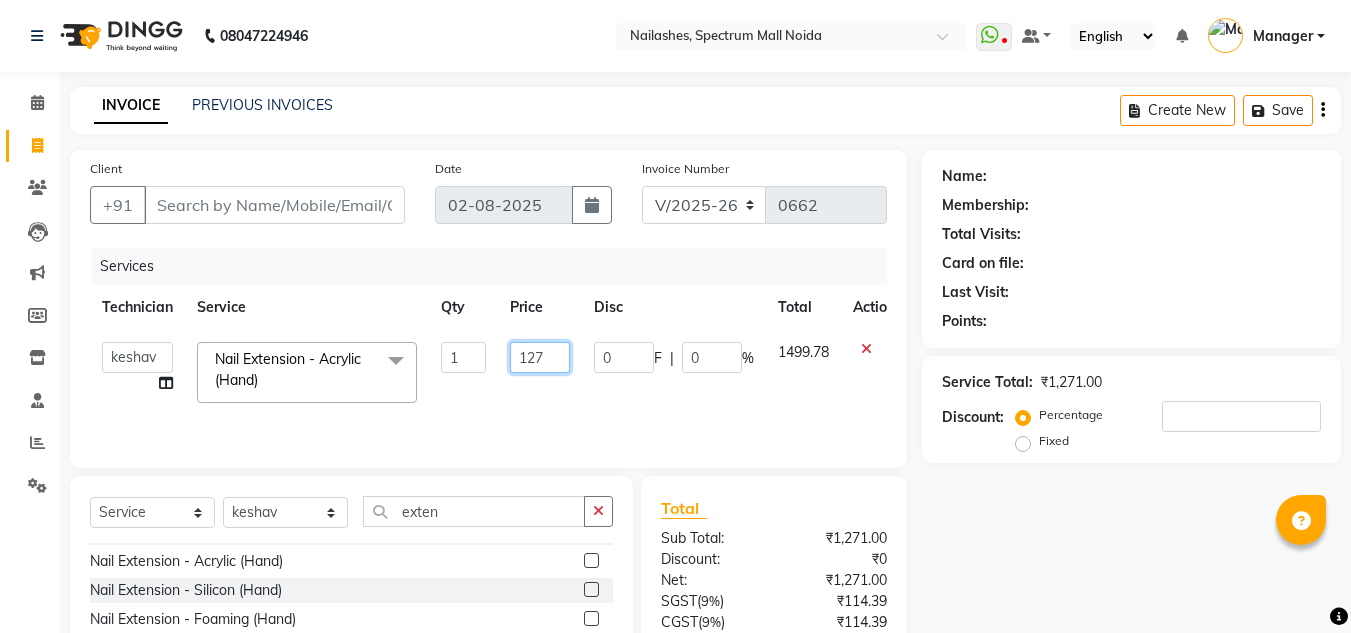 type on "1272" 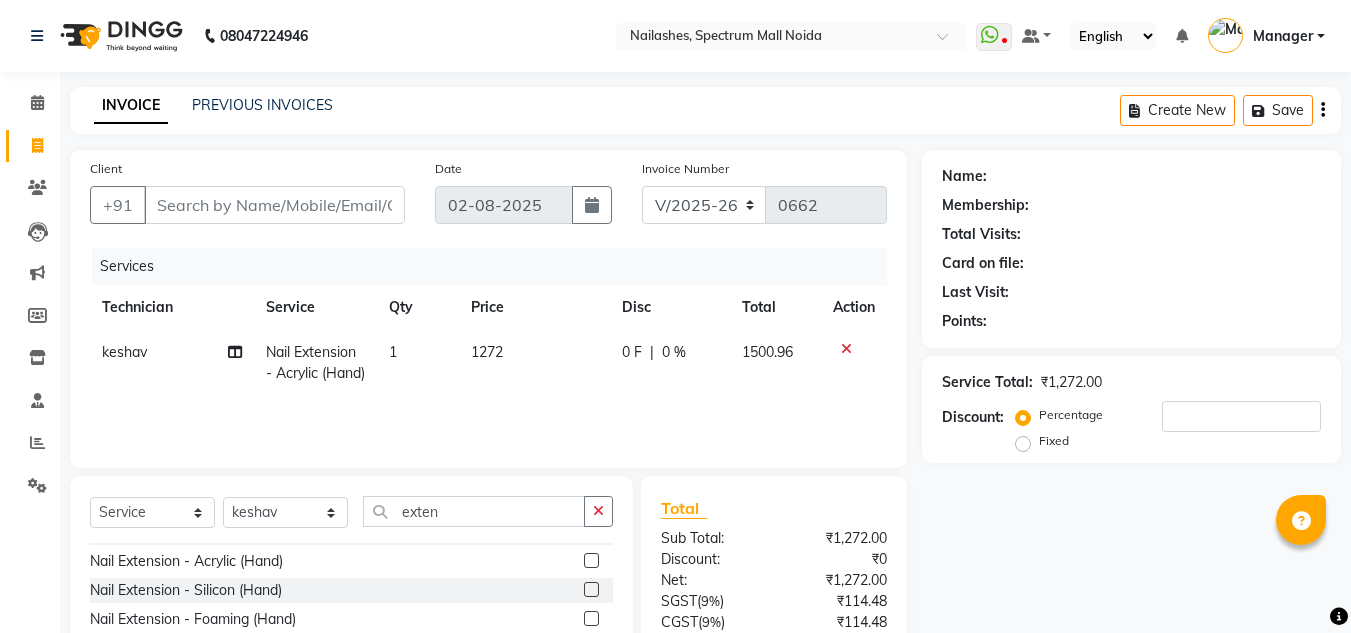 click on "0 F | 0 %" 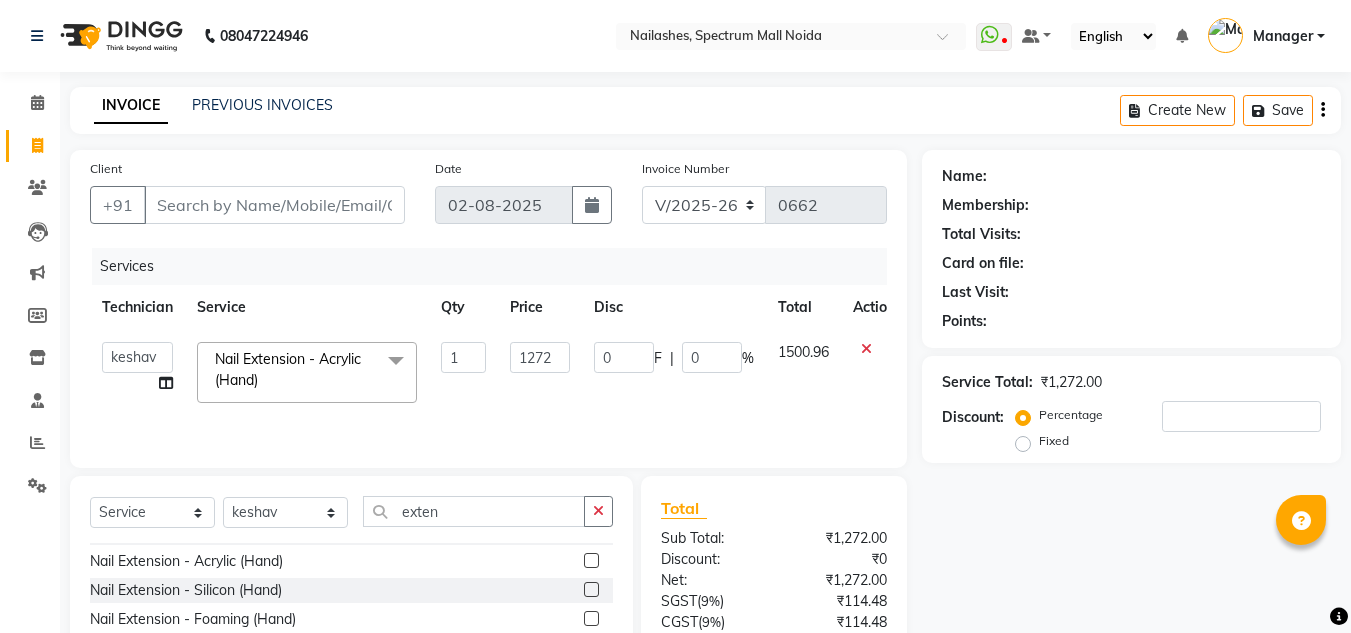 scroll, scrollTop: 168, scrollLeft: 0, axis: vertical 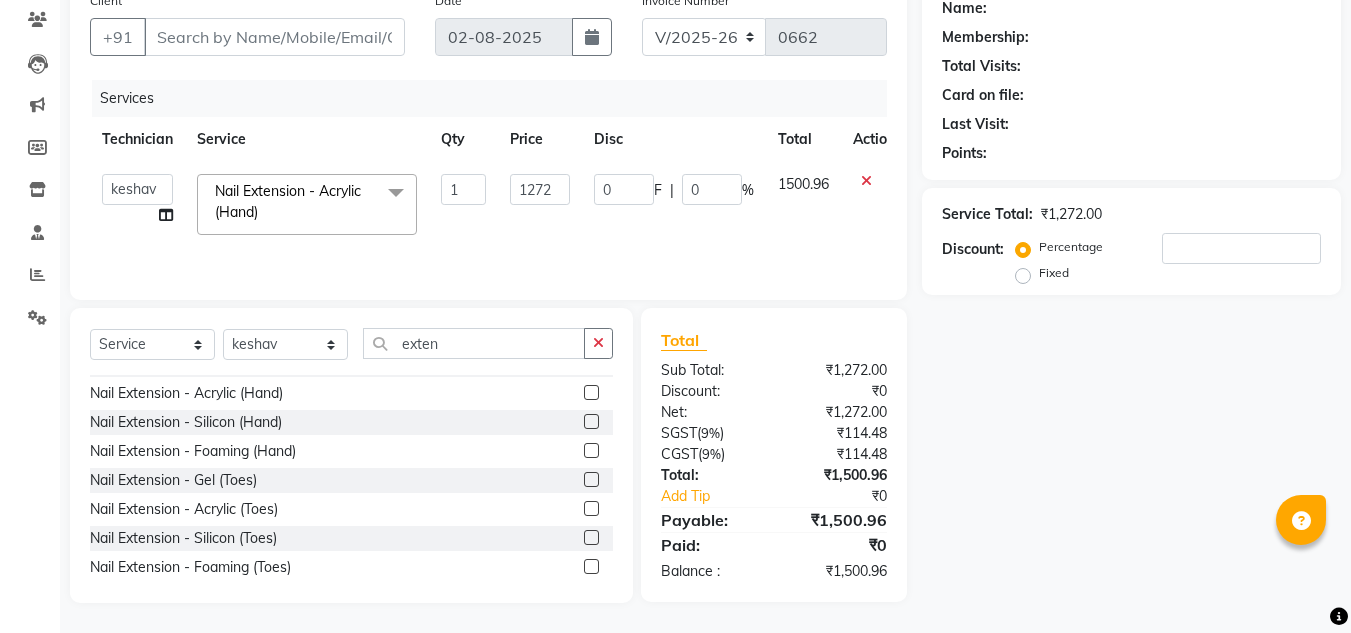 click on "Sub Total:" 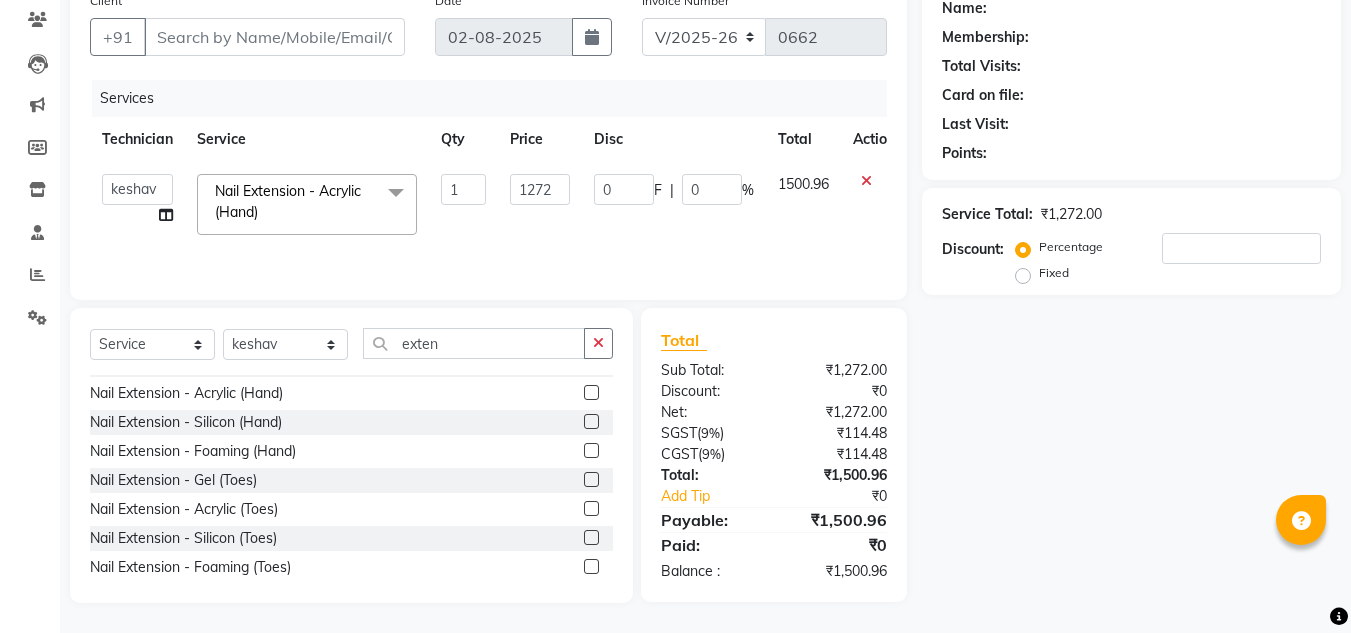 scroll, scrollTop: 0, scrollLeft: 0, axis: both 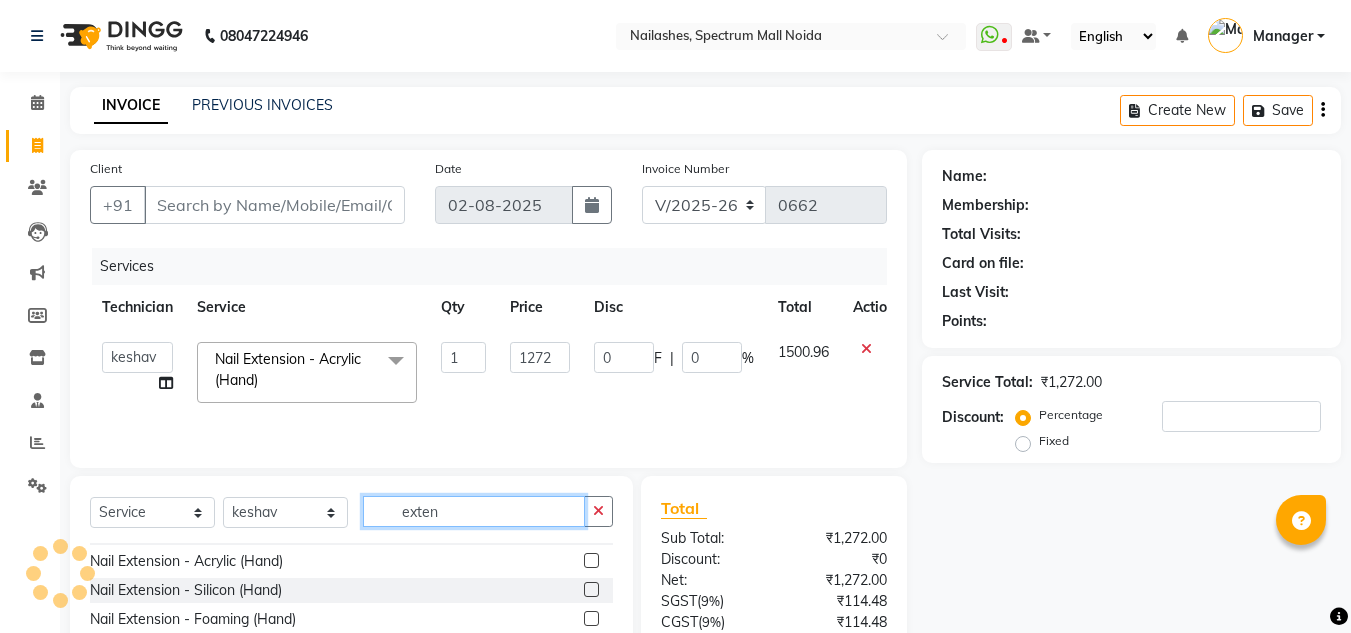 click on "exten" 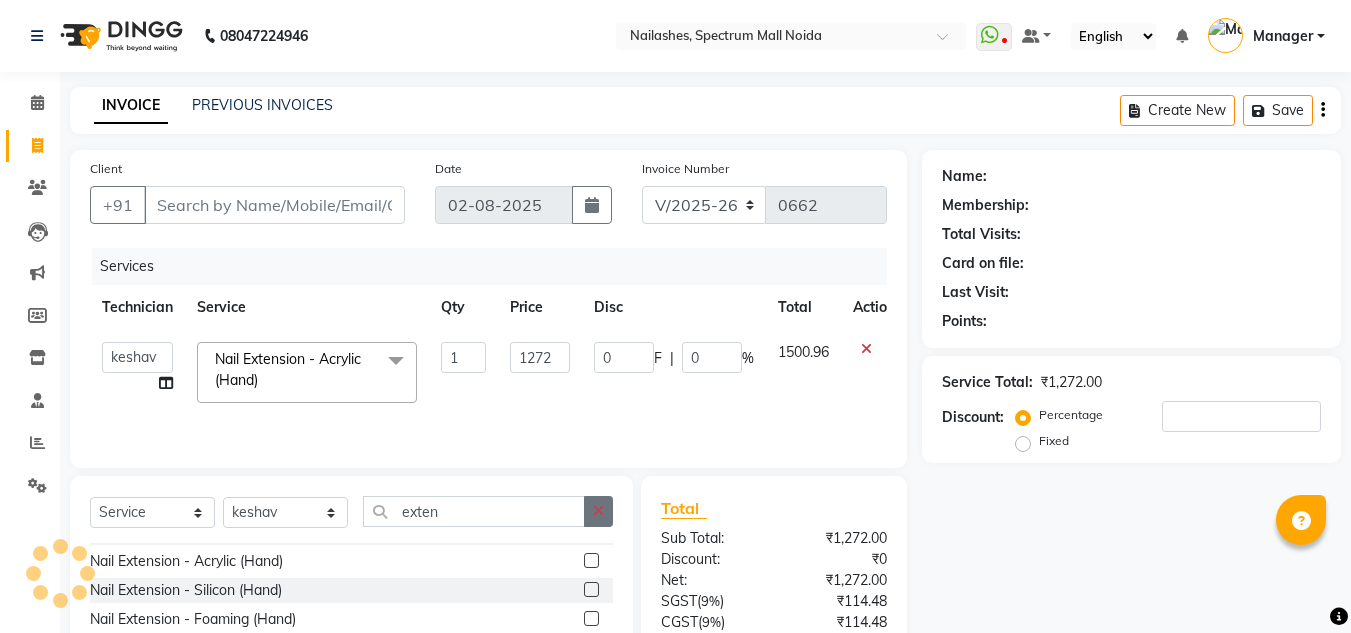 click 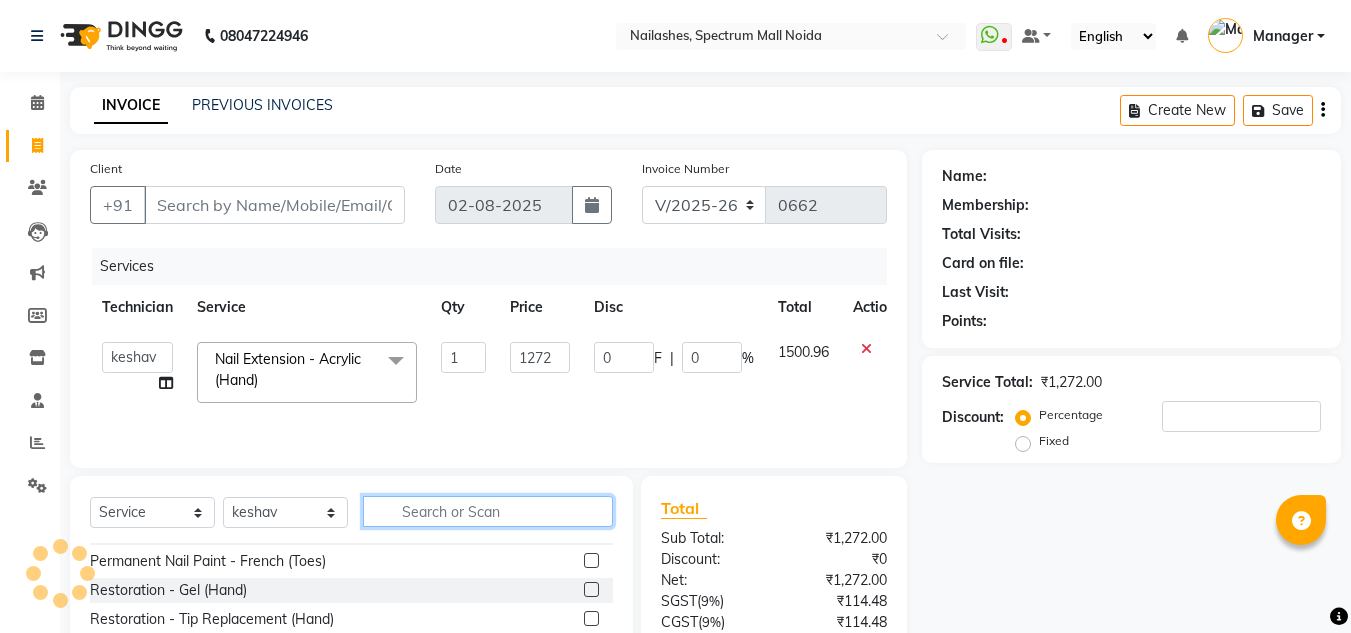 scroll, scrollTop: 835, scrollLeft: 0, axis: vertical 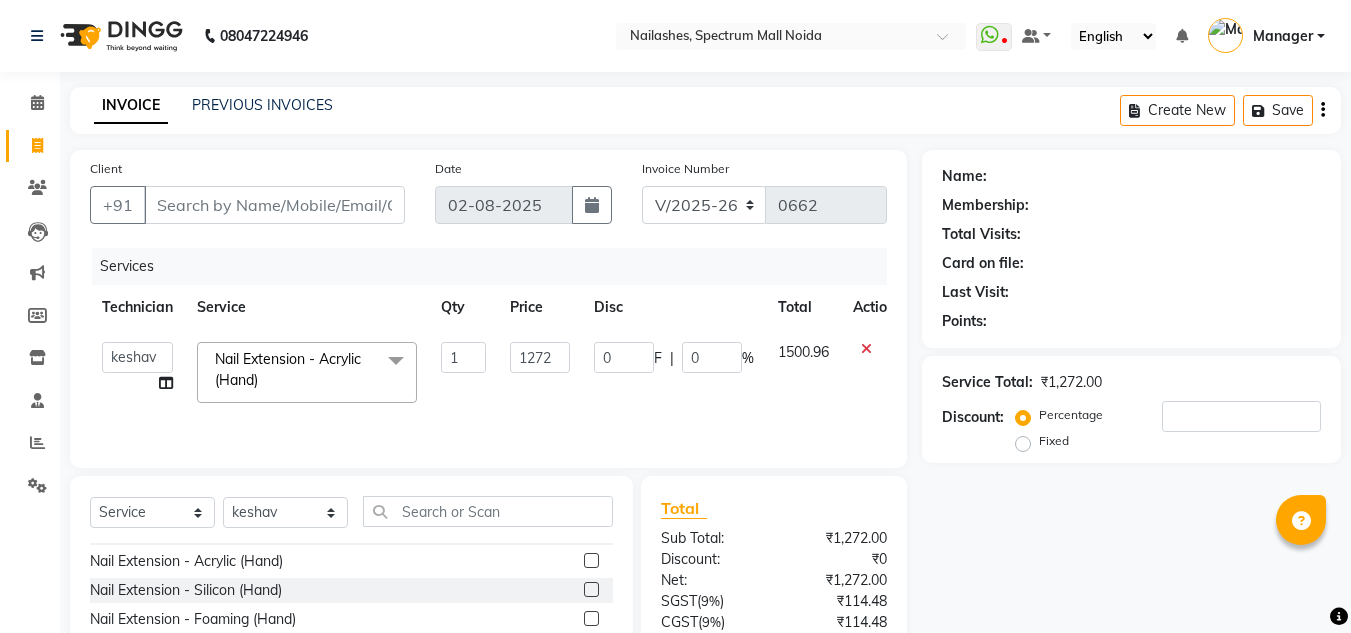 click on "Select  Service  Product  Membership  Package Voucher Prepaid Gift Card  Select Technician [FIRST] [LAST] [FIRST] [FIRST] Manager [FIRST] [FIRST] [FIRST]" 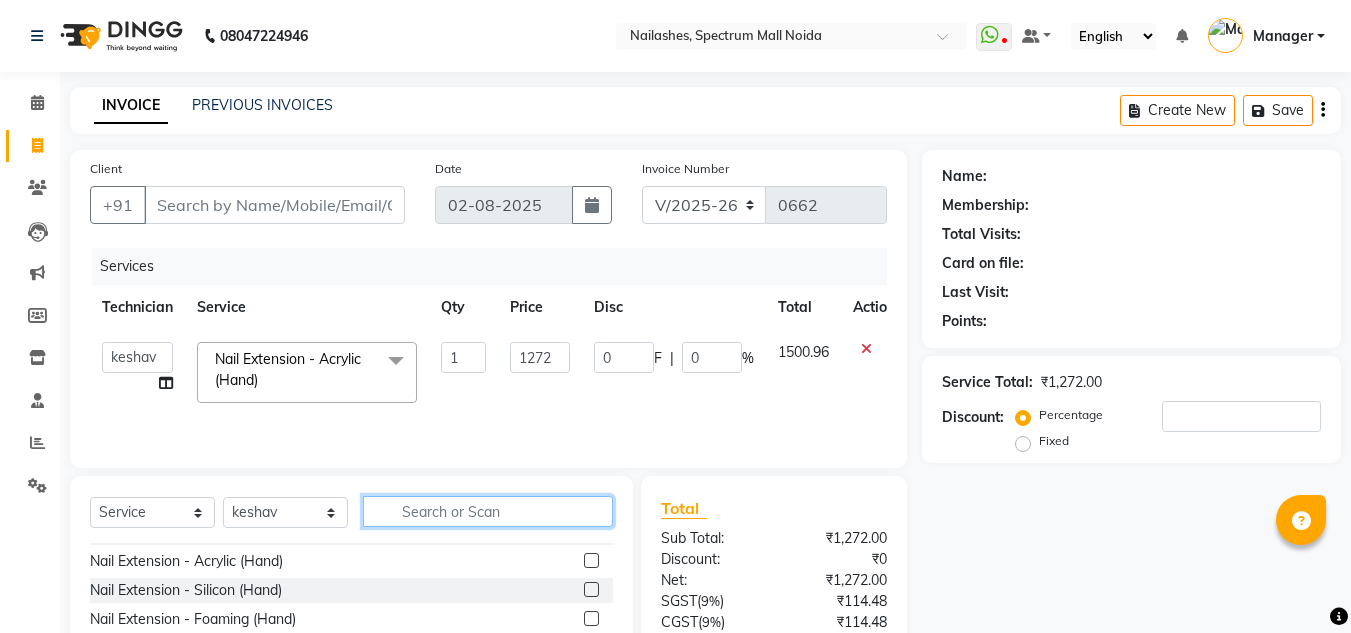 click 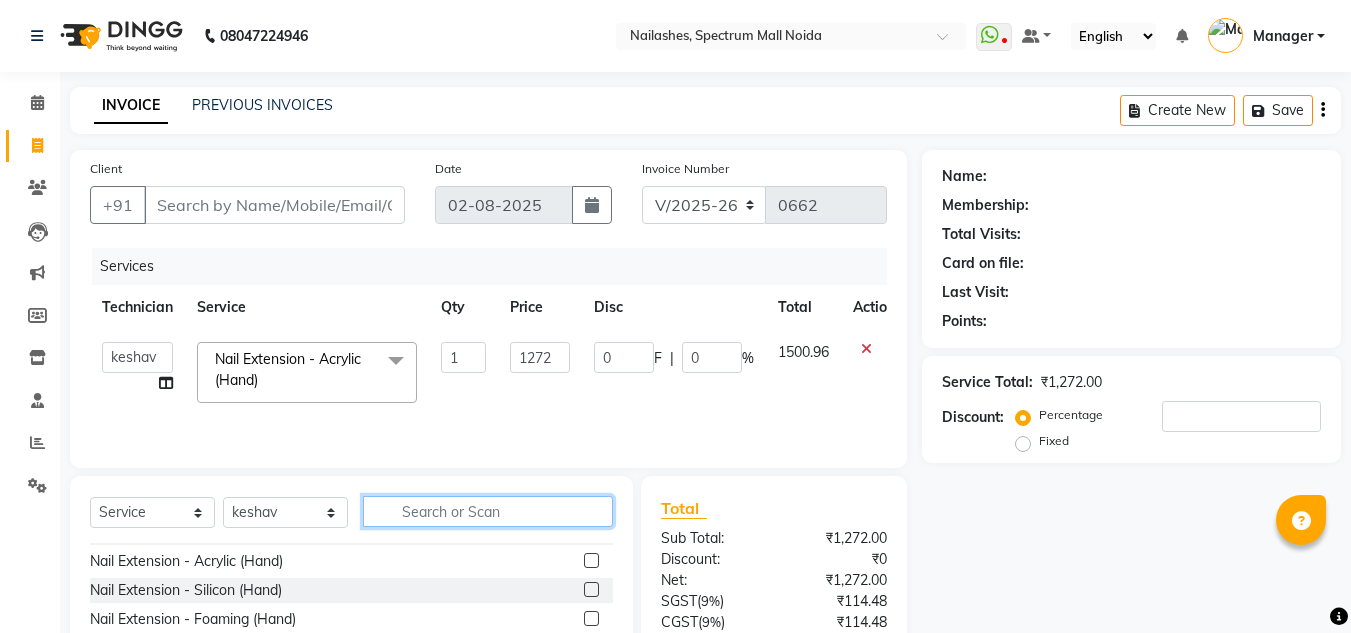 scroll, scrollTop: 133, scrollLeft: 0, axis: vertical 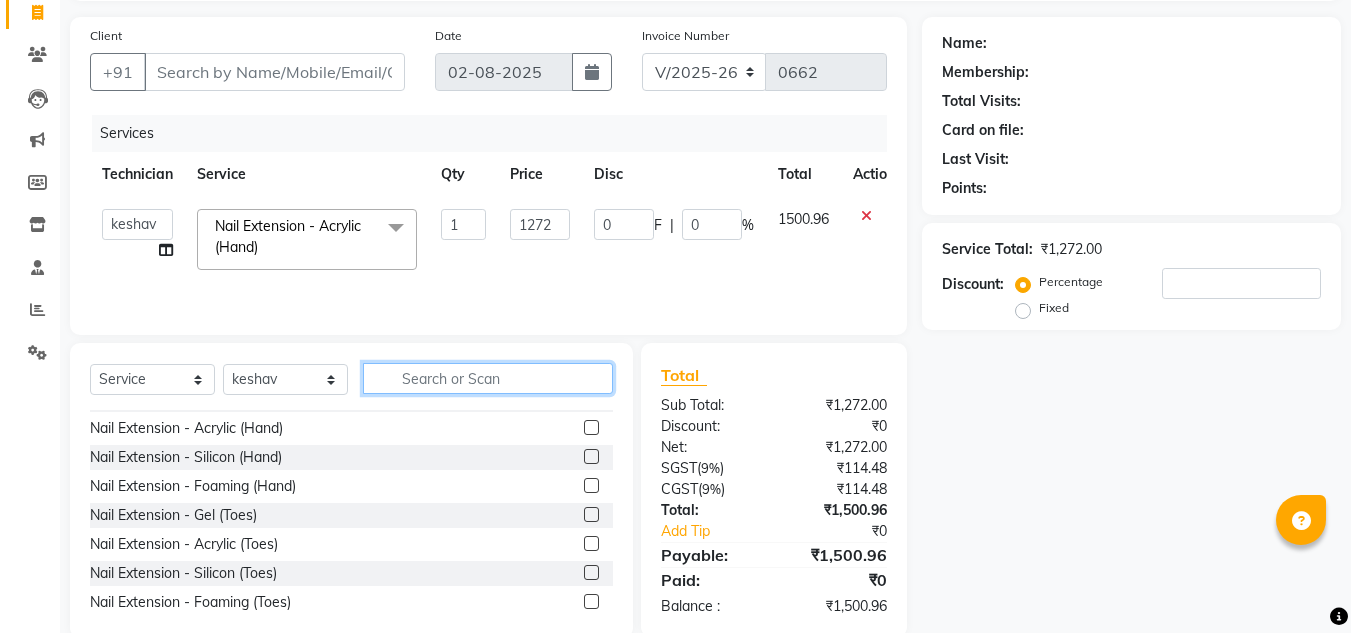 click 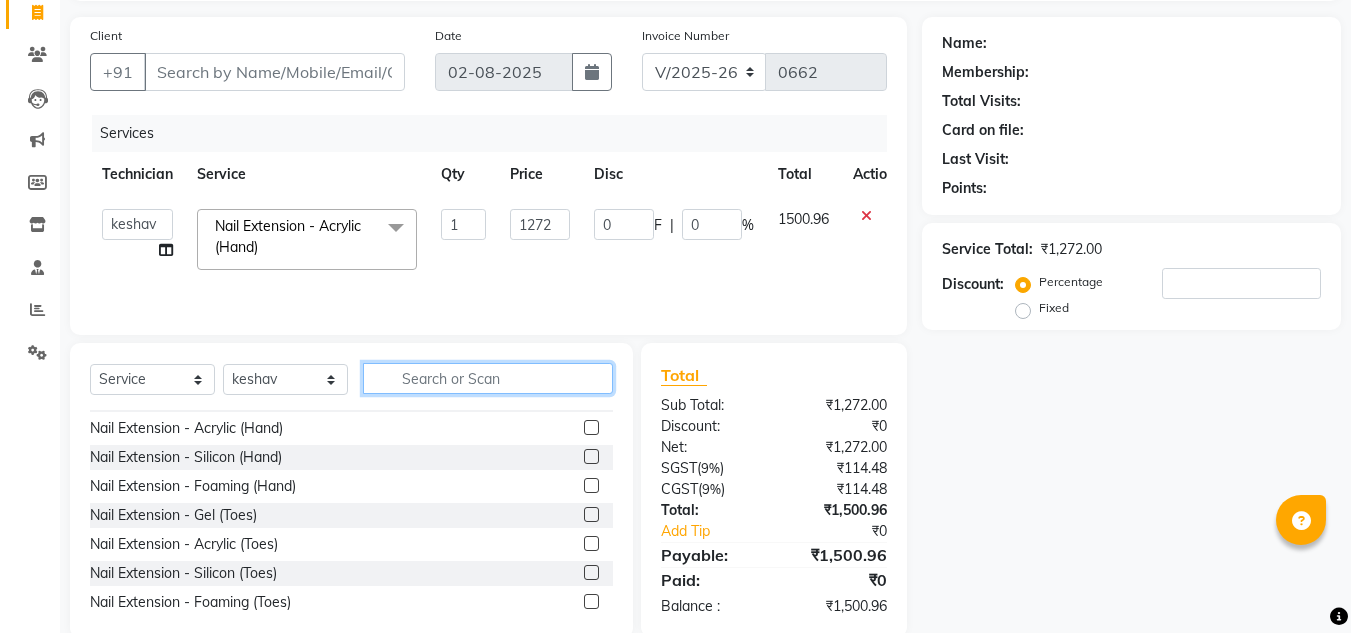 click 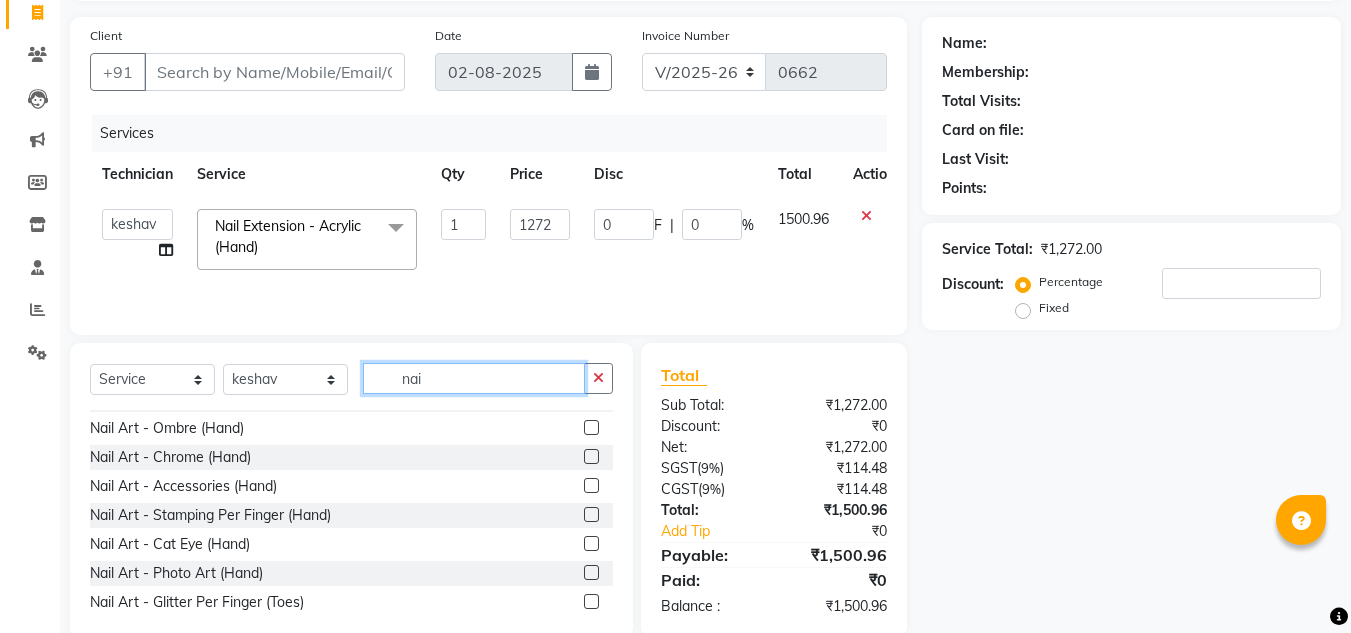 scroll, scrollTop: 197, scrollLeft: 0, axis: vertical 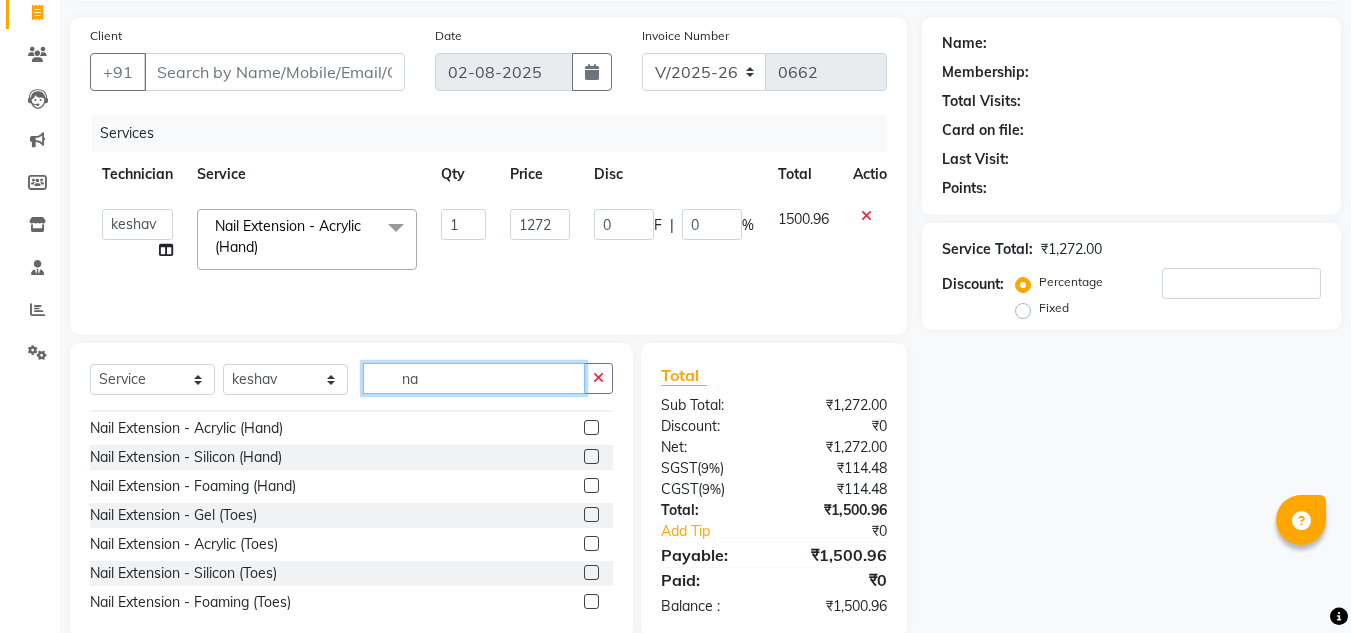 type on "n" 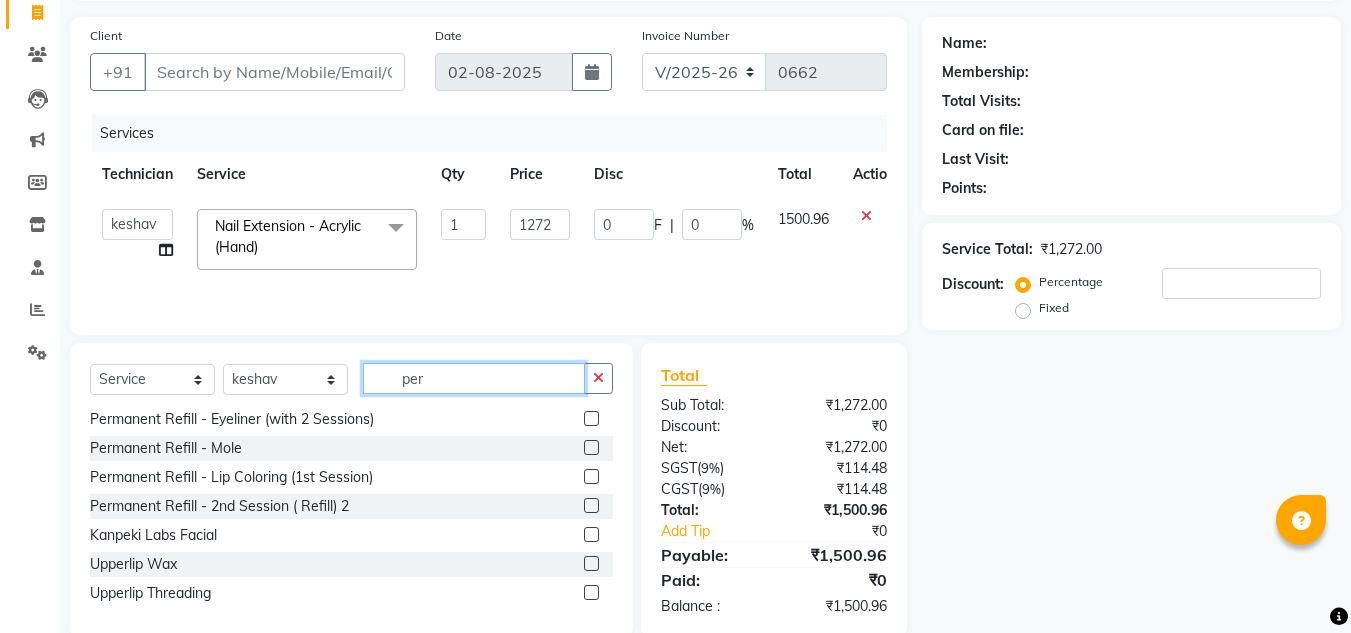 scroll, scrollTop: 409, scrollLeft: 0, axis: vertical 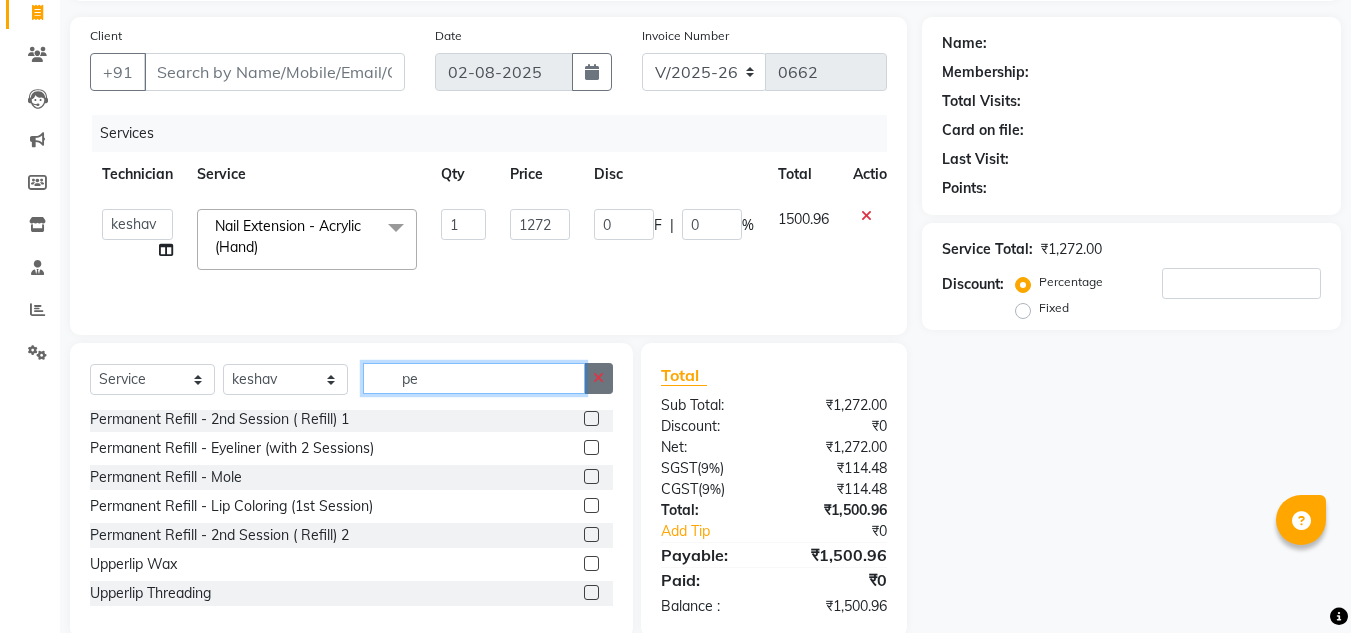 type on "p" 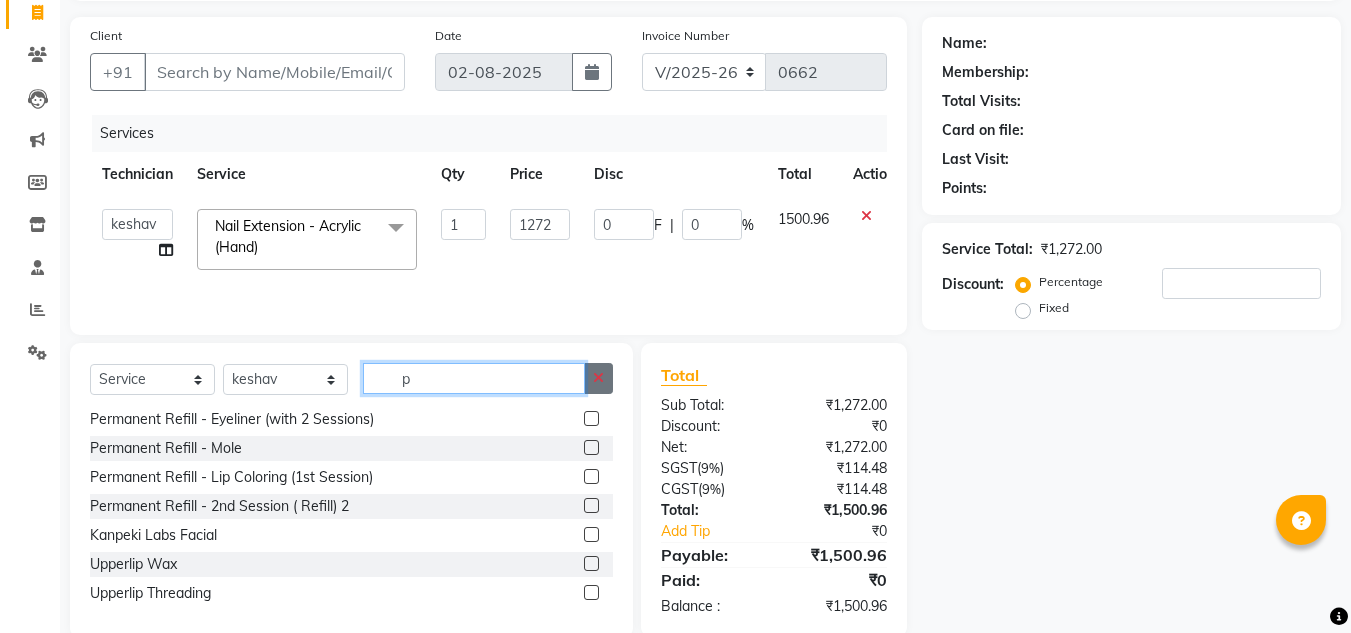 scroll, scrollTop: 835, scrollLeft: 0, axis: vertical 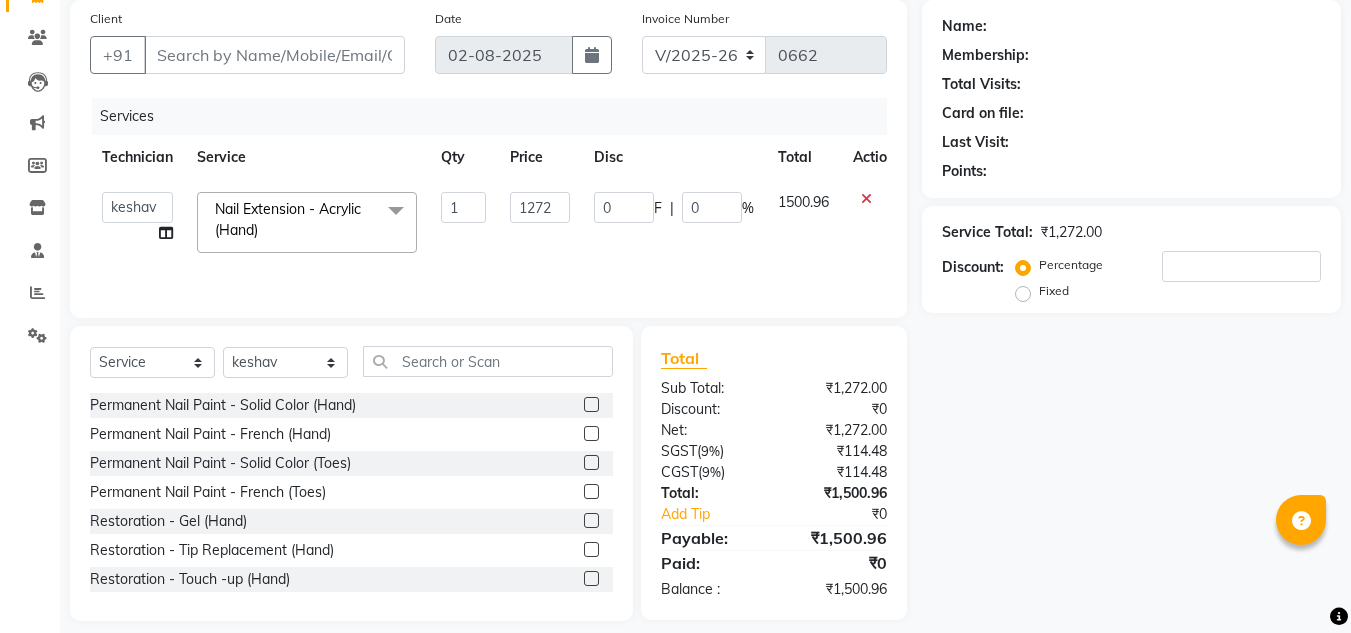 click 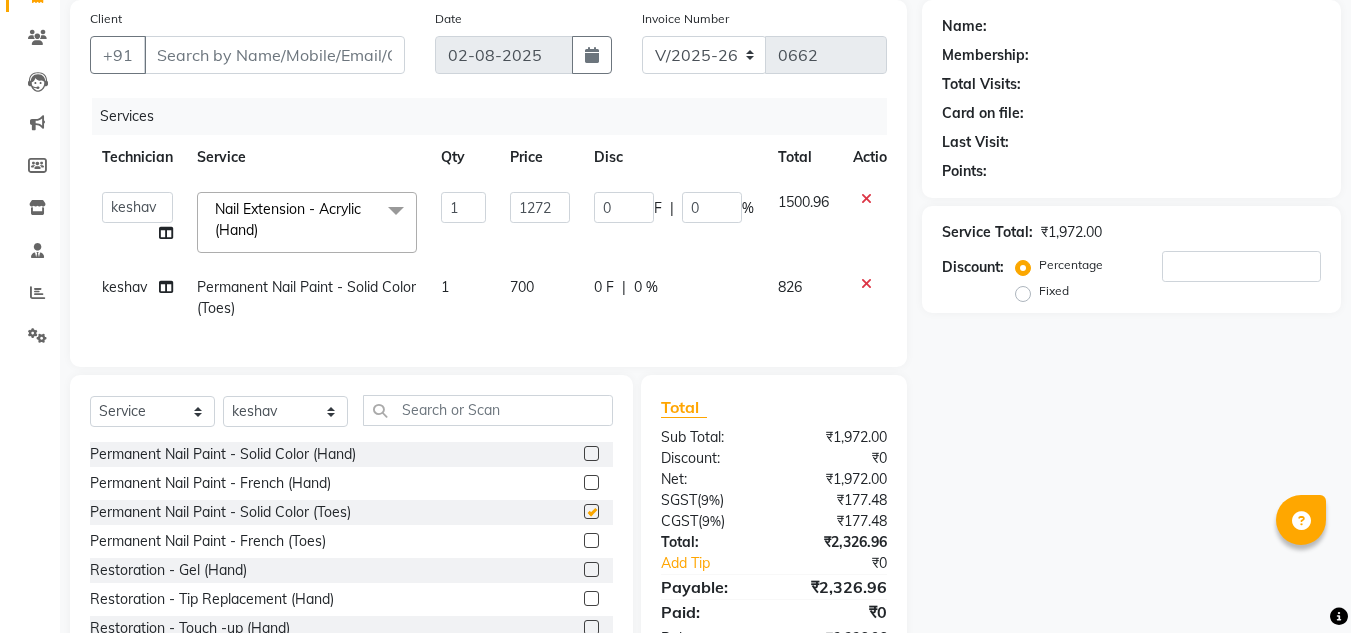 checkbox on "false" 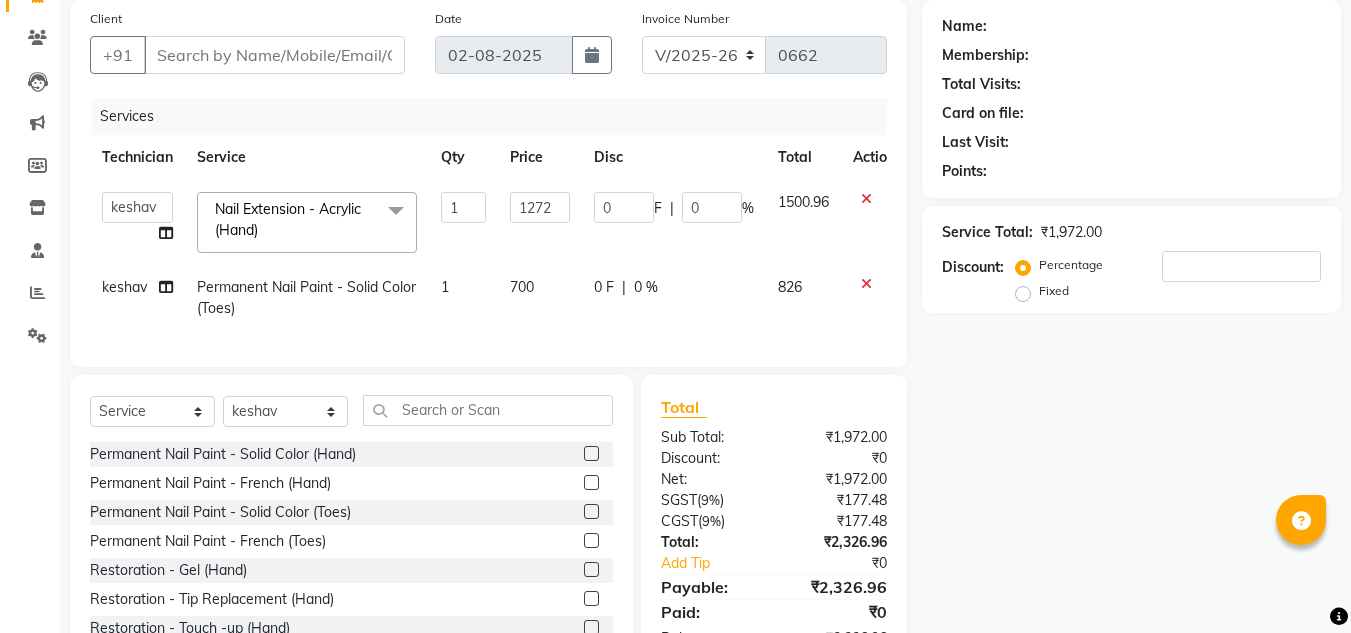 click on "700" 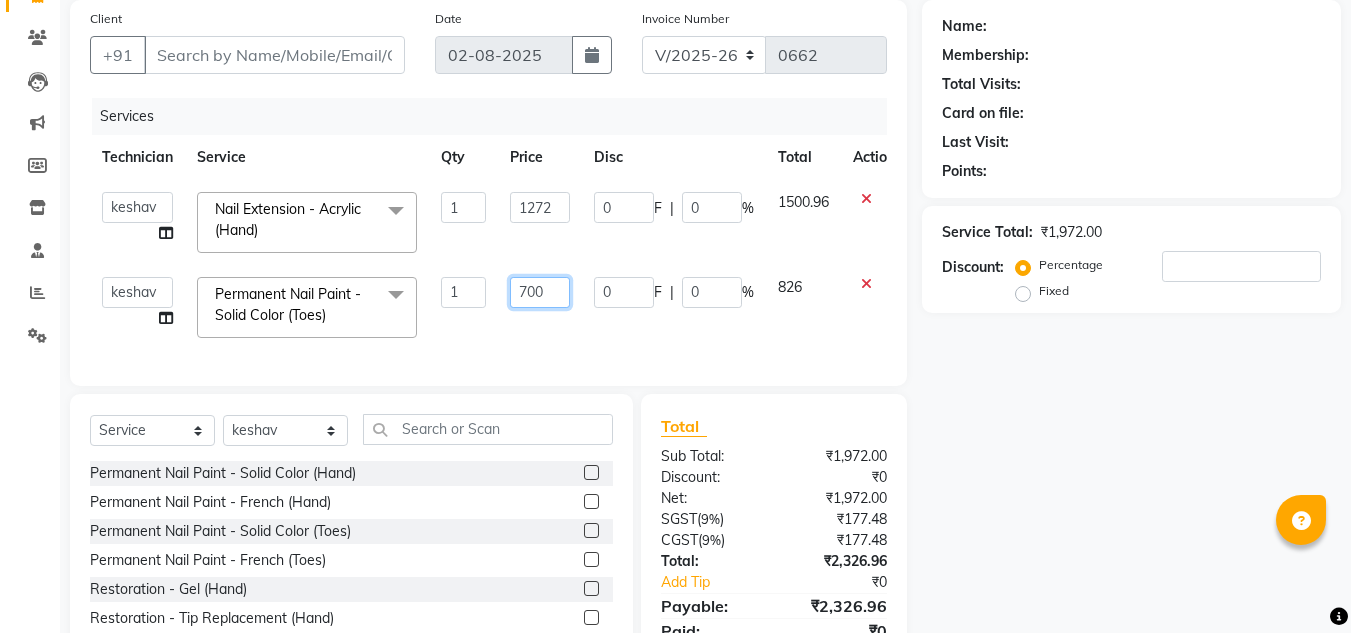 click on "700" 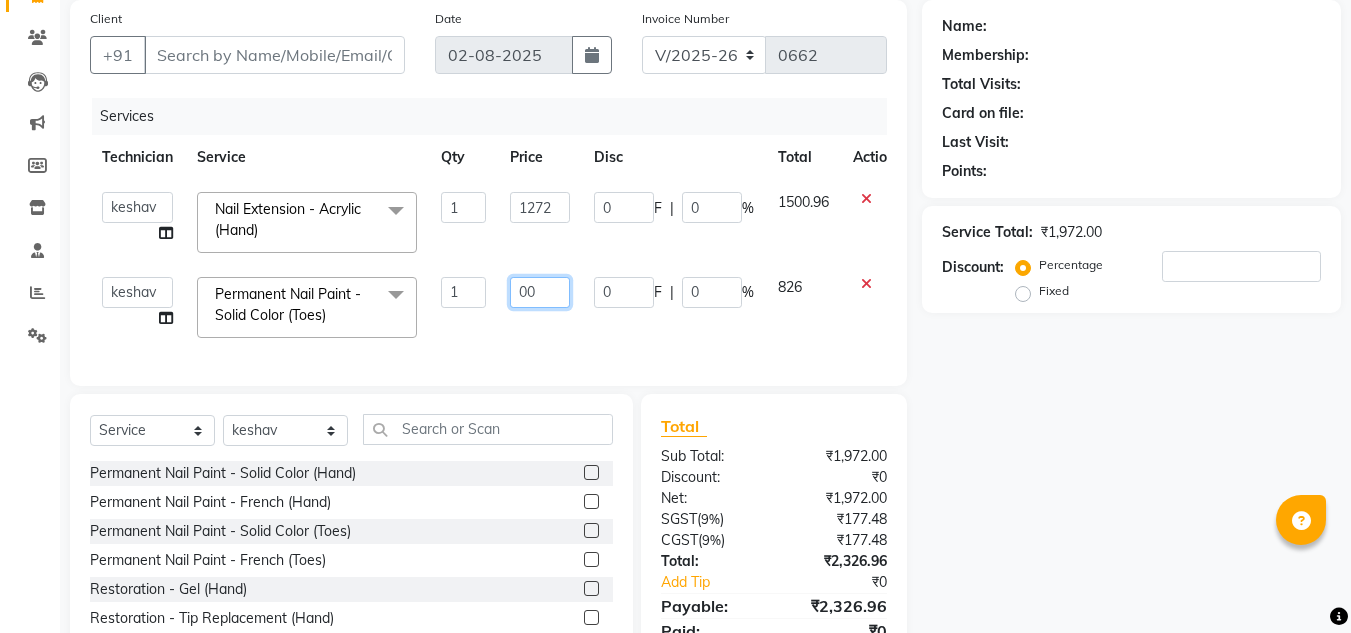 type on "500" 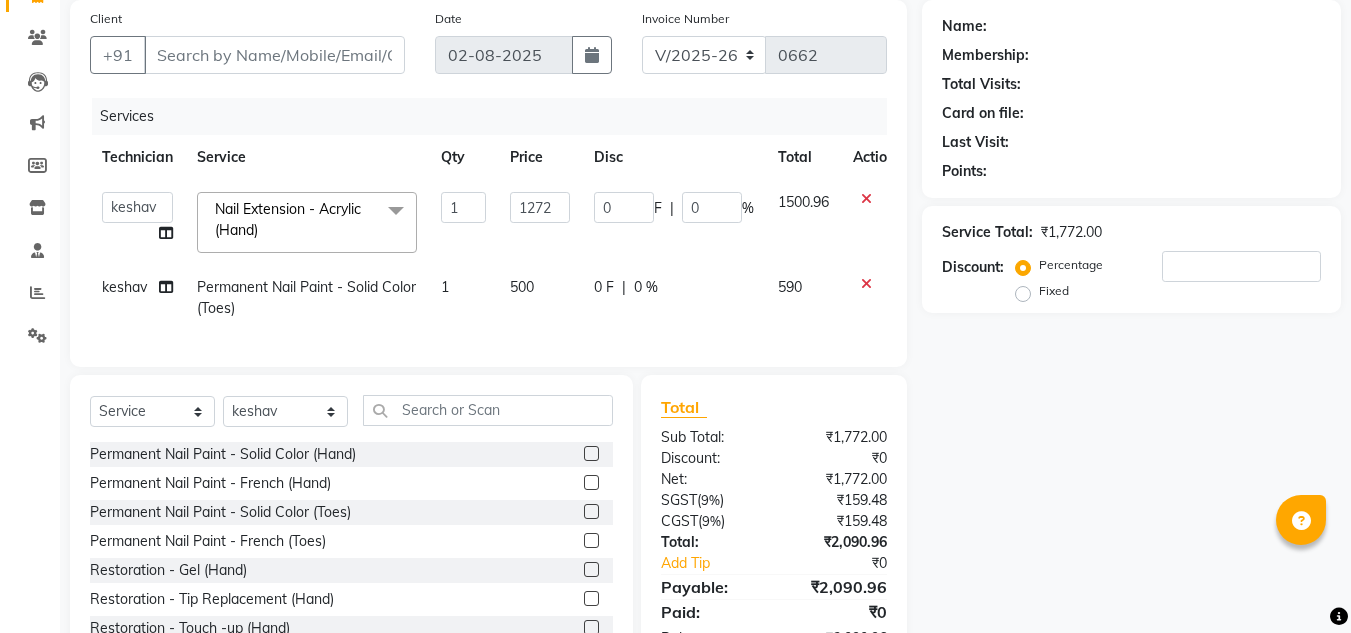 click on "Services Technician Service Qty Price Disc Total Action  [FIRST] [LAST]   [FIRST]   [FIRST]   Manager   [FIRST]   [FIRST]  Nail Extension - Acrylic (Hand)  x Permanent Nail Paint - Solid Color (Hand) Permanent Nail Paint - French (Hand) Permanent Nail Paint - Solid Color (Toes) Permanent Nail Paint - French (Toes) Restoration - Gel (Hand) Restoration - Tip Replacement (Hand) Restoration - Touch -up (Hand) Restoration - Gel Color Changes (Hand) Restoration - Removal of Extension (Hand) Restoration - Removal of Nail Paint (Hand) Restoration - Gel (Toes) Restoration - Tip Replacement (Toes) Restoration - Touch -up (Toes) Restoration - Gel Color Changes (Toes) Restoration - Removal of Extension (Toes) Restoration - Removal of Nail Paint (Toes) Pedicure - Classic Pedicure - Deluxe Pedicure - Premium Pedicure - Platinum Manicure  - Classic Manicure  - Deluxe Manicure  - Premium Eyelash Refil - Classic Eyelash Refil - Hybrid Eyelash Refil - Volume Eyelash Refil - Mega Volume Eyelash Refil - Lash Removal 1 1272" 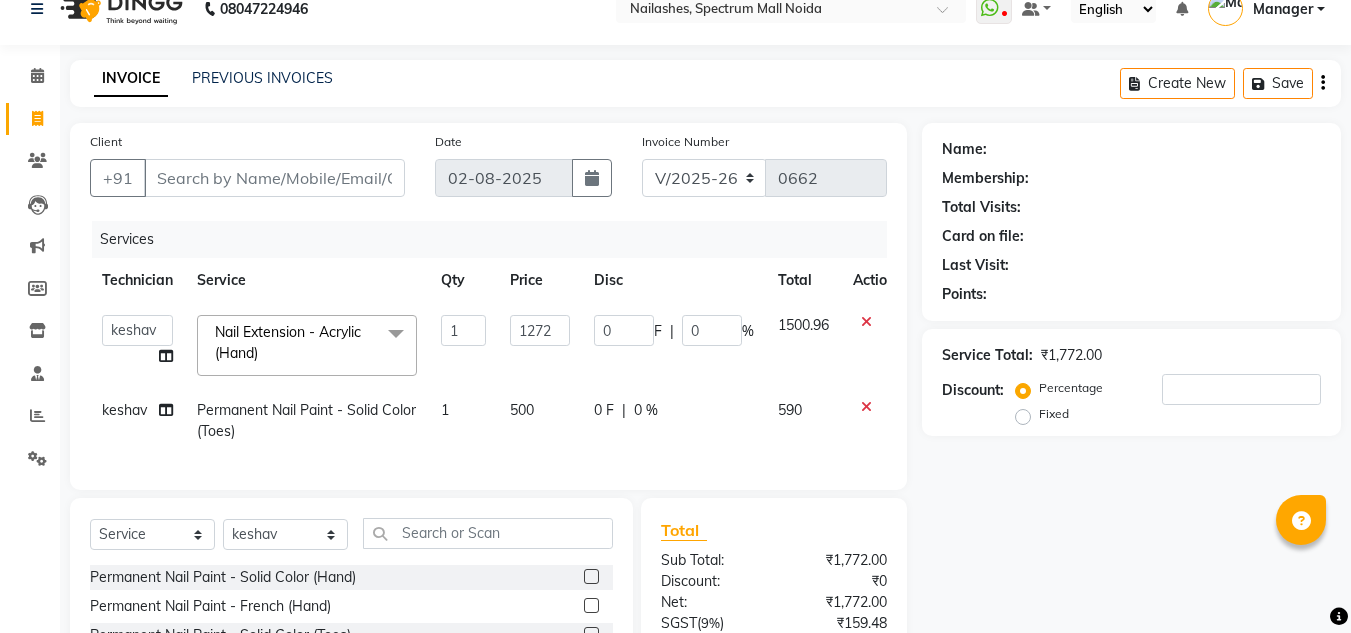 scroll, scrollTop: 232, scrollLeft: 0, axis: vertical 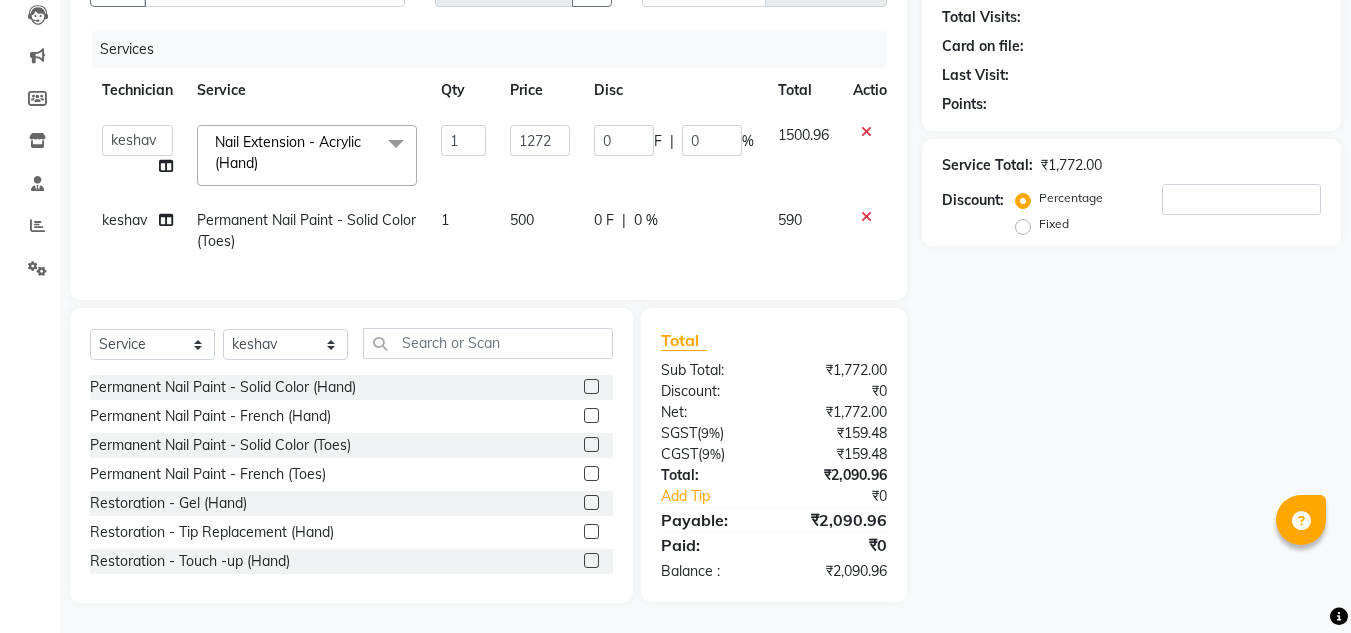 click on "590" 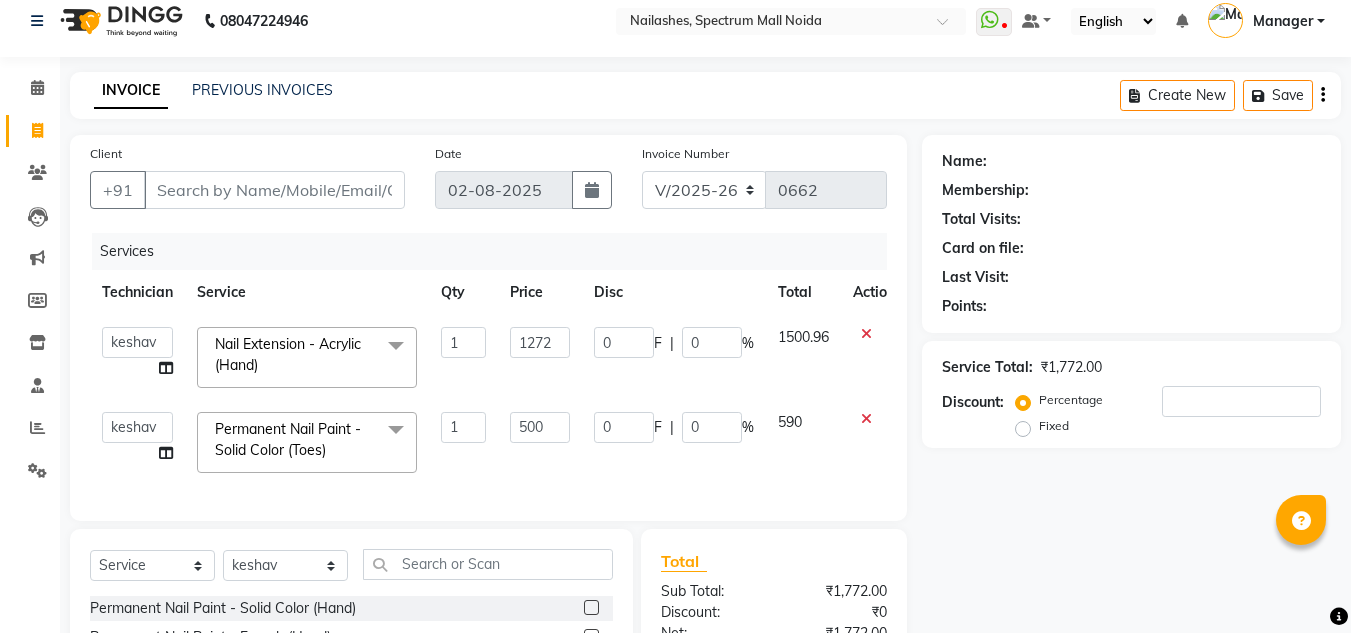 scroll, scrollTop: 5, scrollLeft: 0, axis: vertical 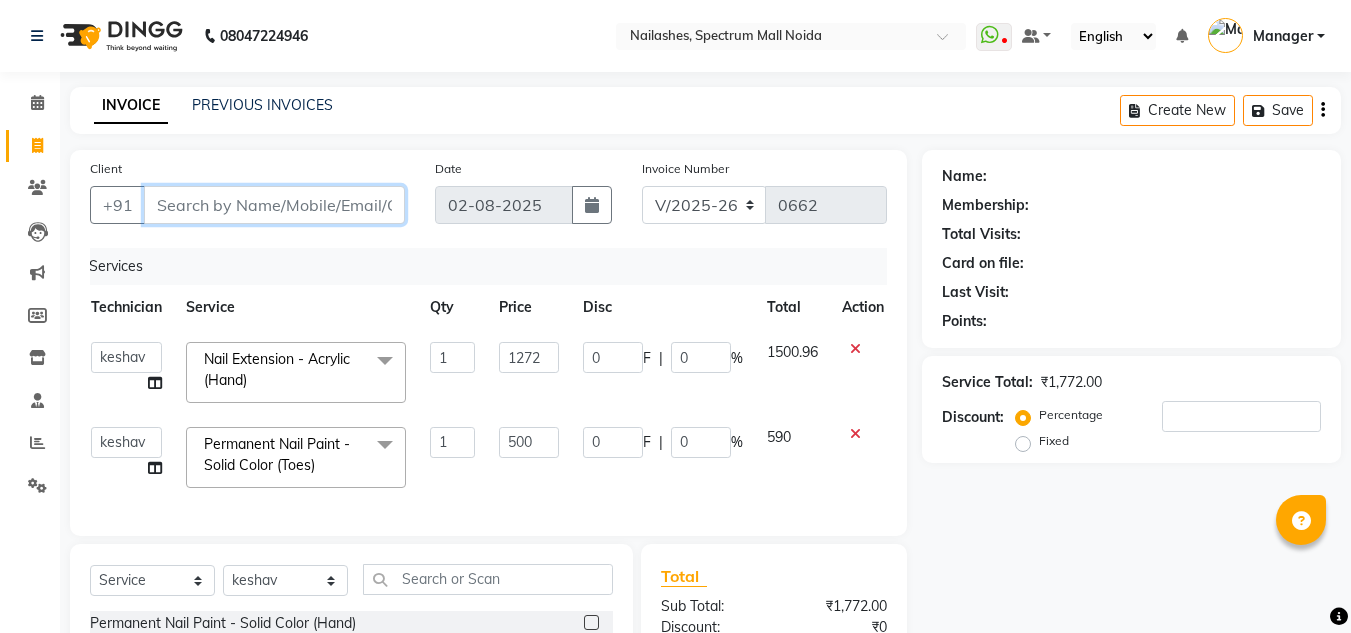 click on "Client" at bounding box center [274, 205] 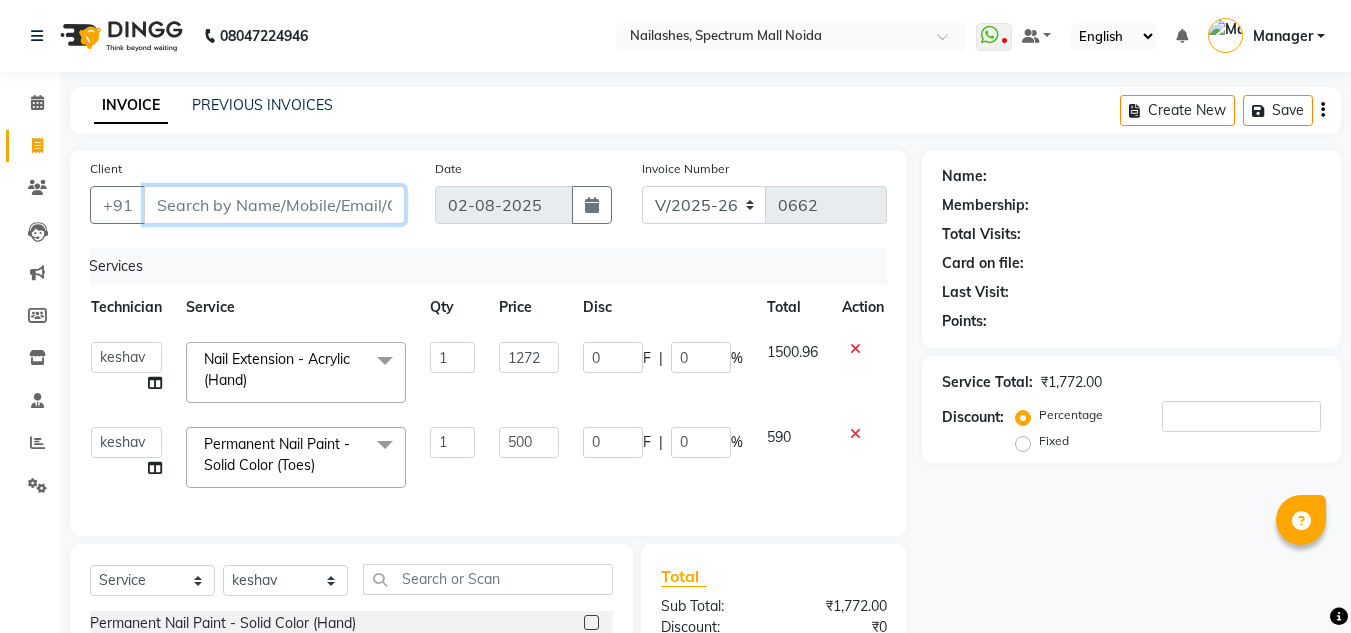 type on "8" 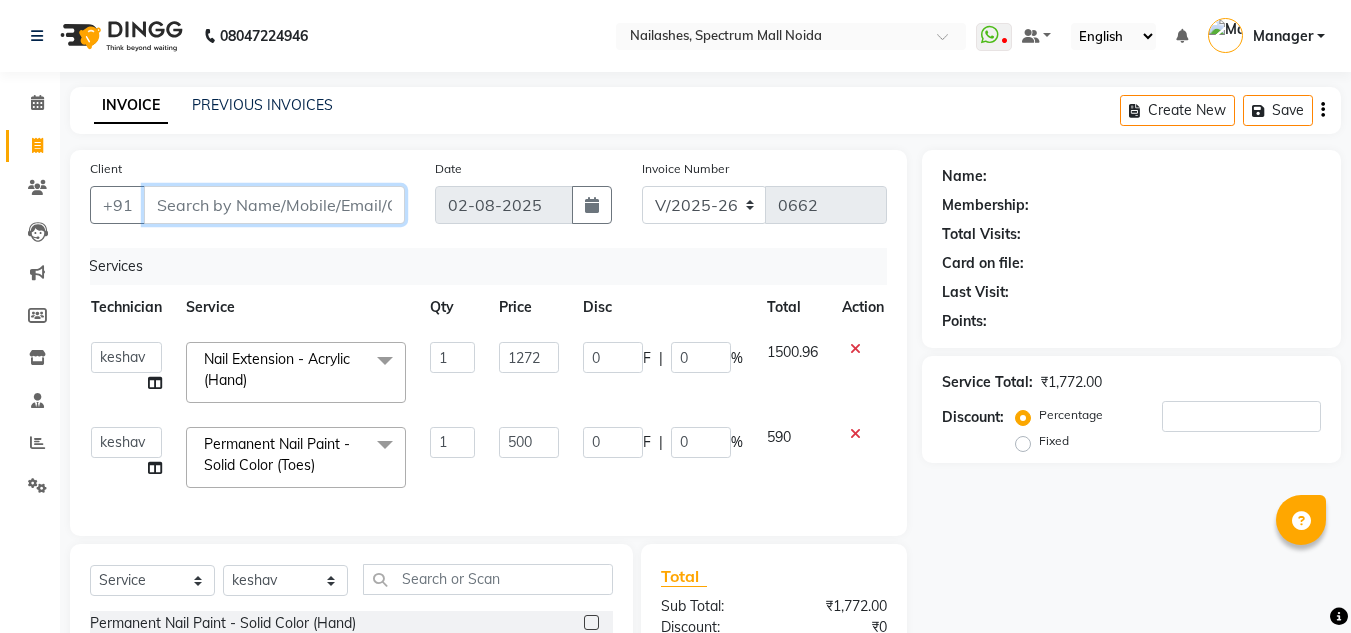 type on "0" 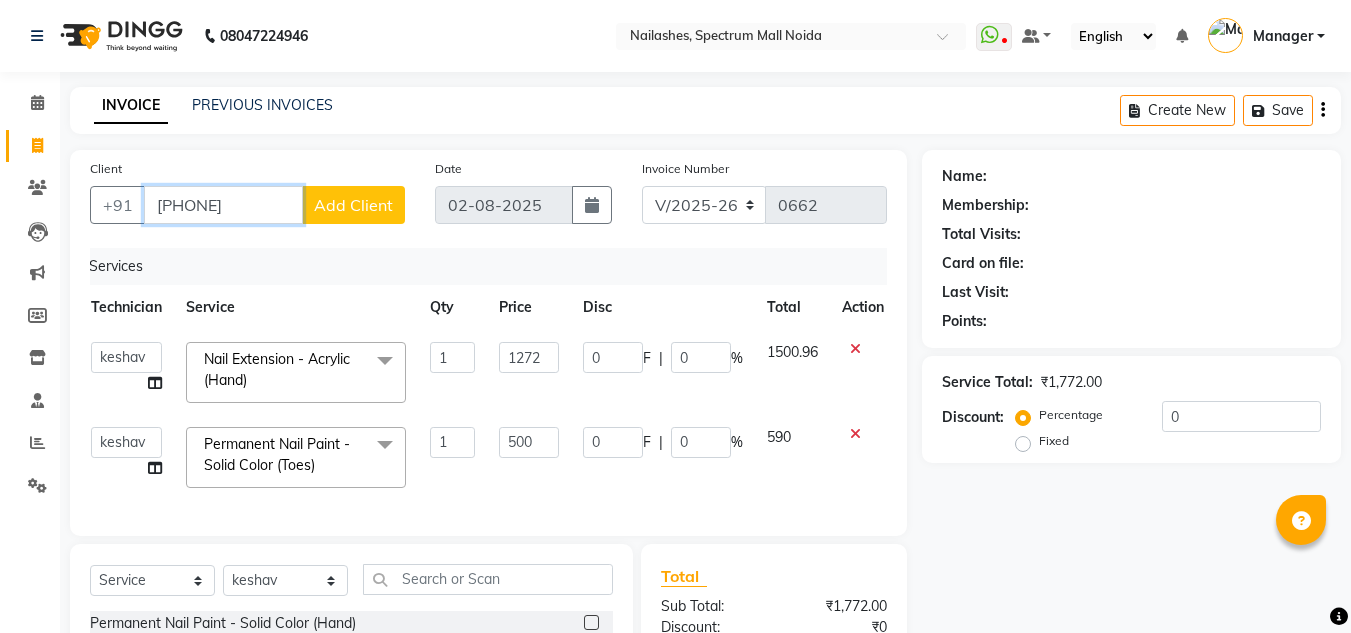 type on "[PHONE]" 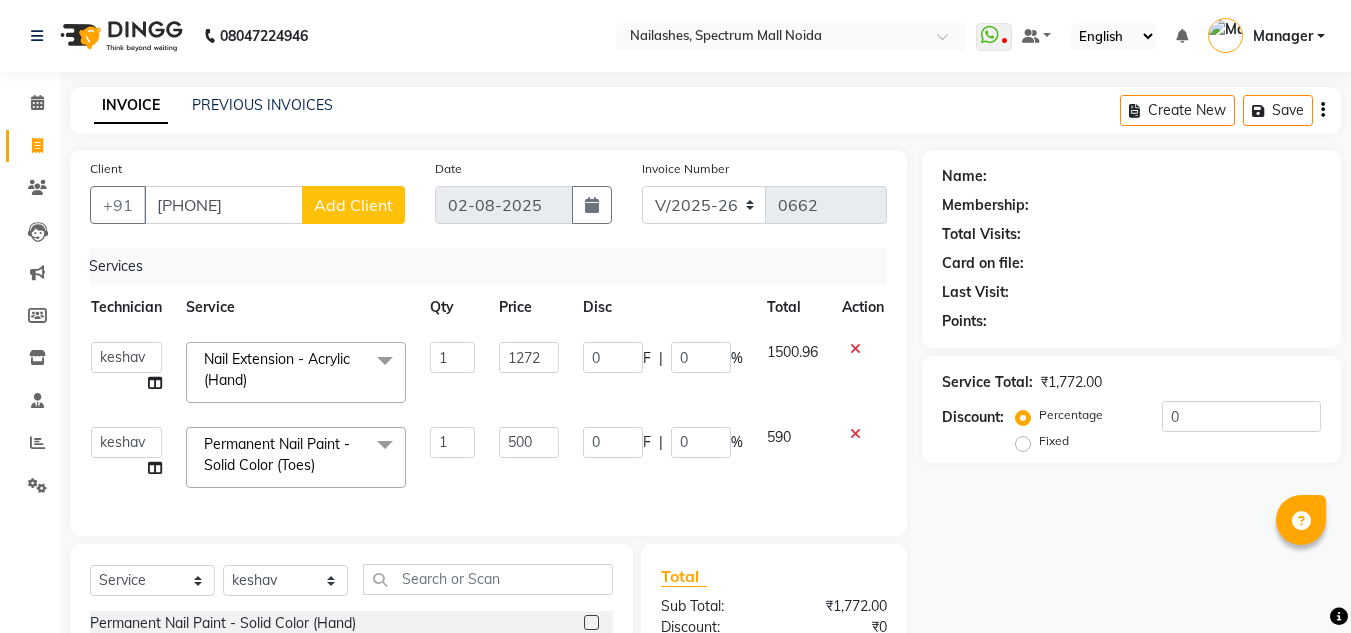 click on "Add Client" 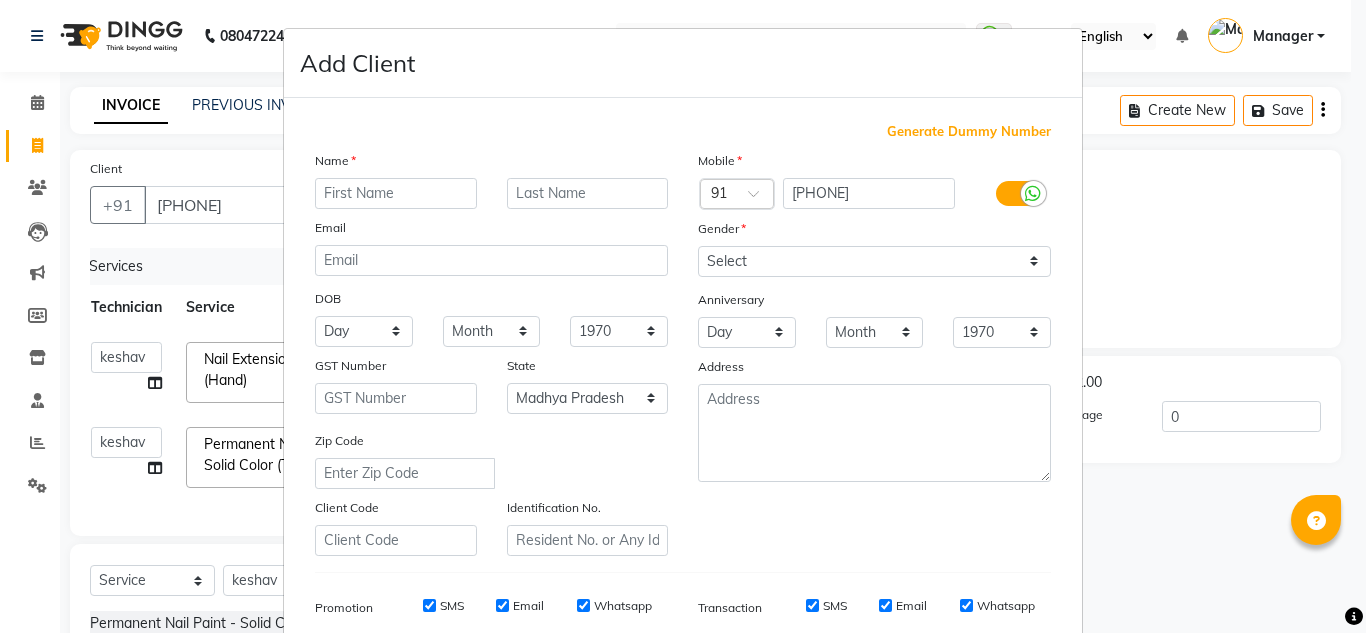 click at bounding box center (396, 193) 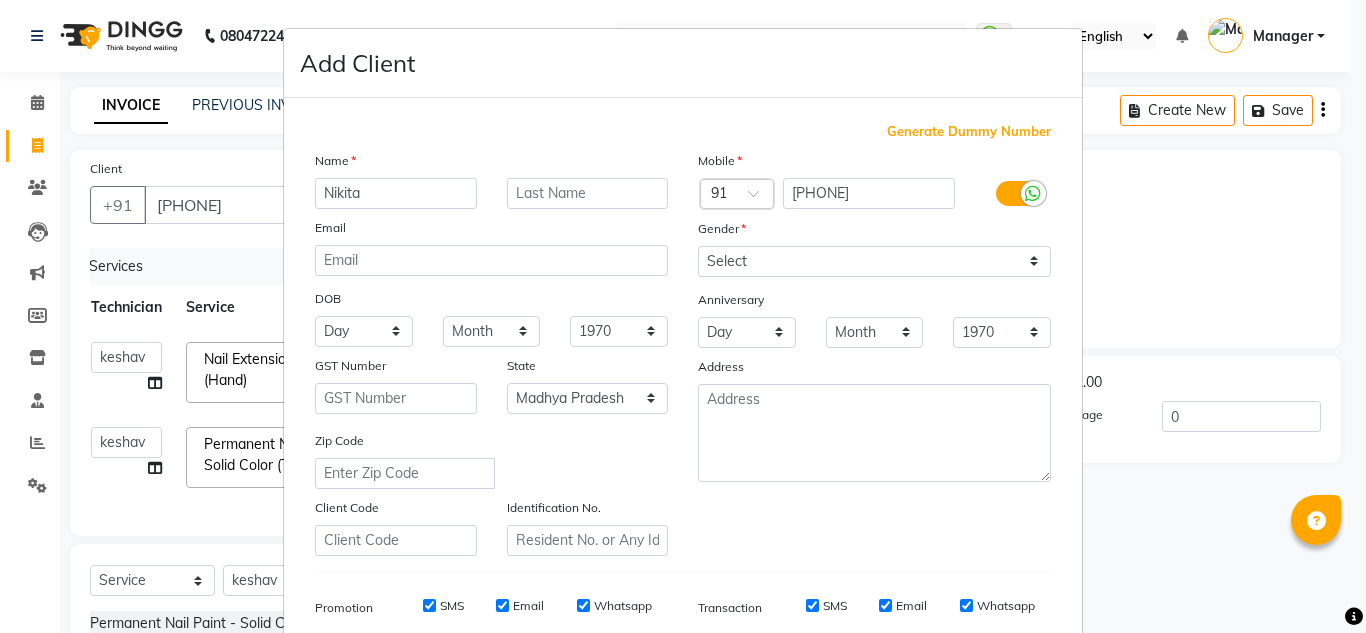 type on "Nikita" 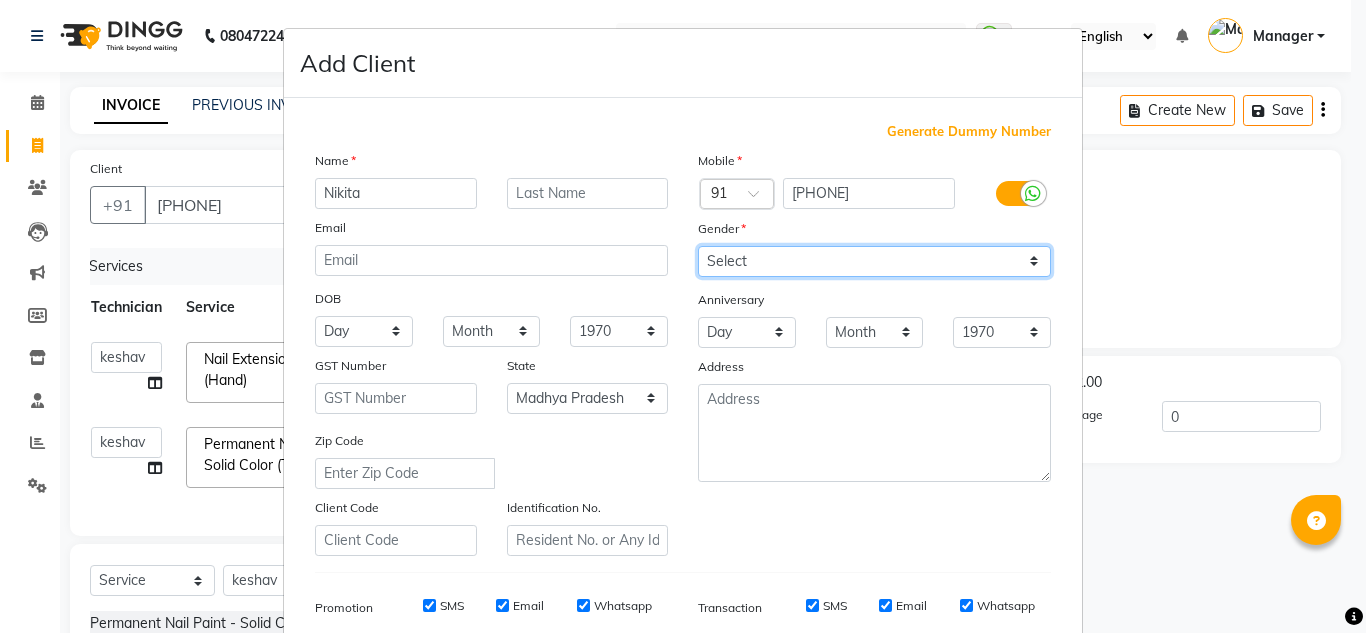click on "Select Male Female Other Prefer Not To Say" at bounding box center [874, 261] 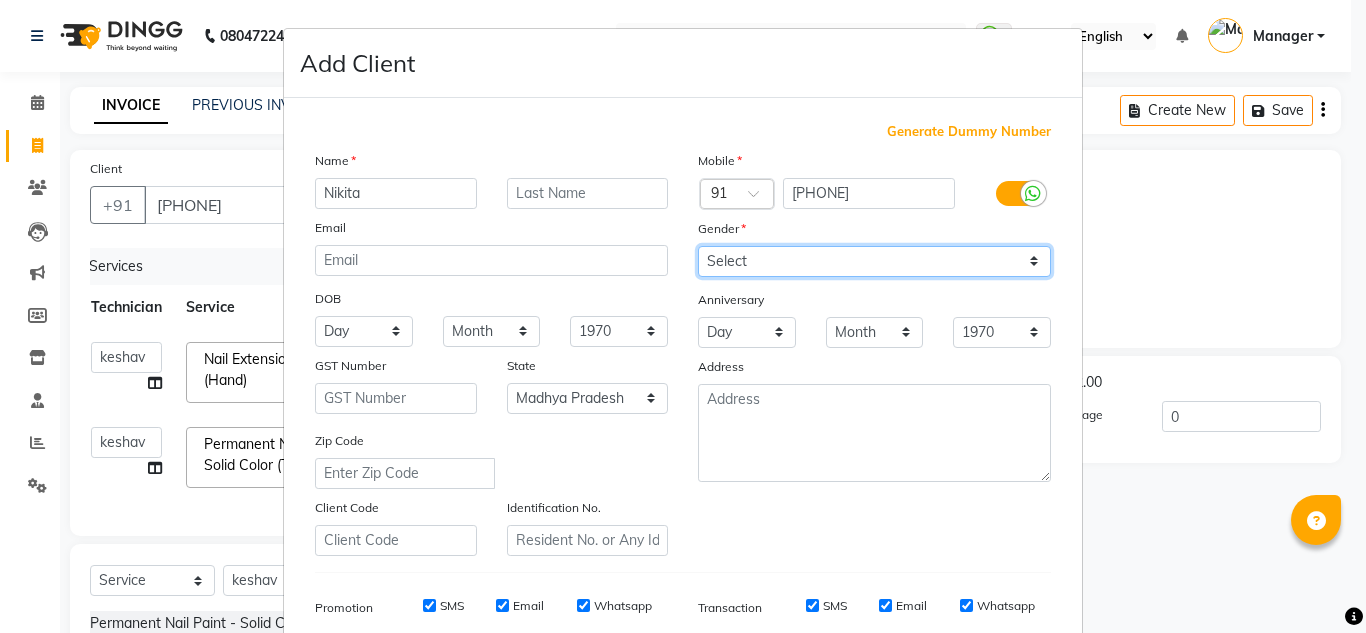 select on "female" 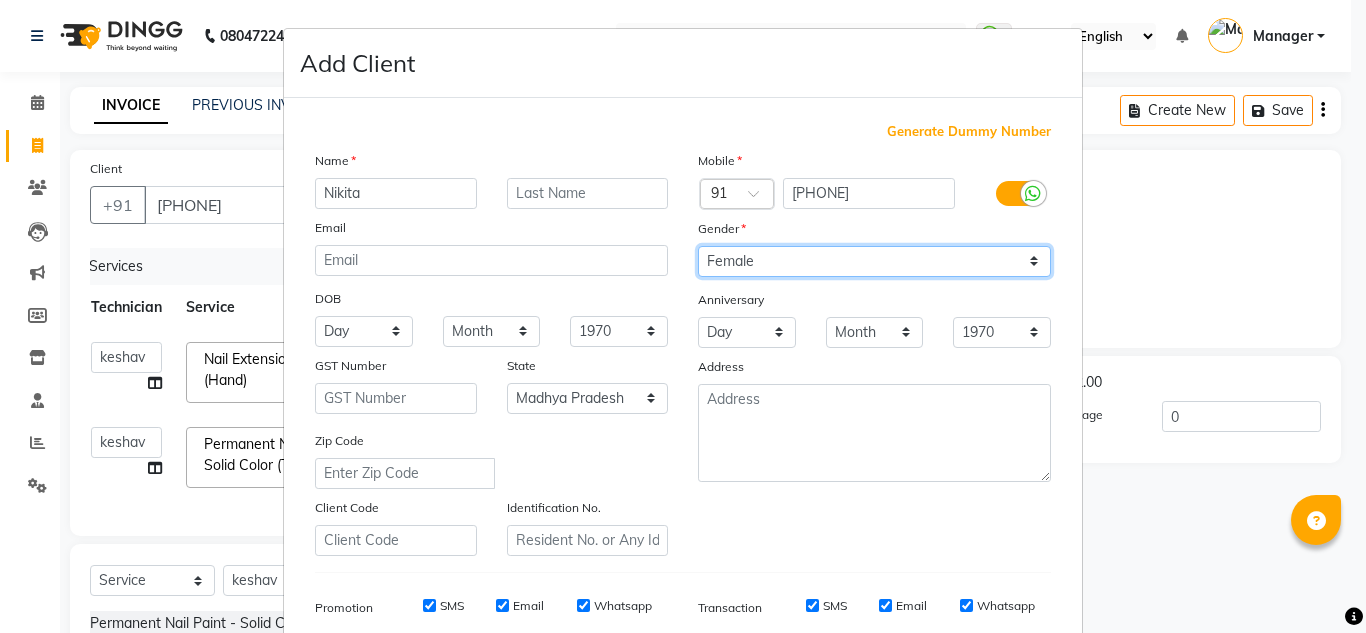 click on "Select Male Female Other Prefer Not To Say" at bounding box center (874, 261) 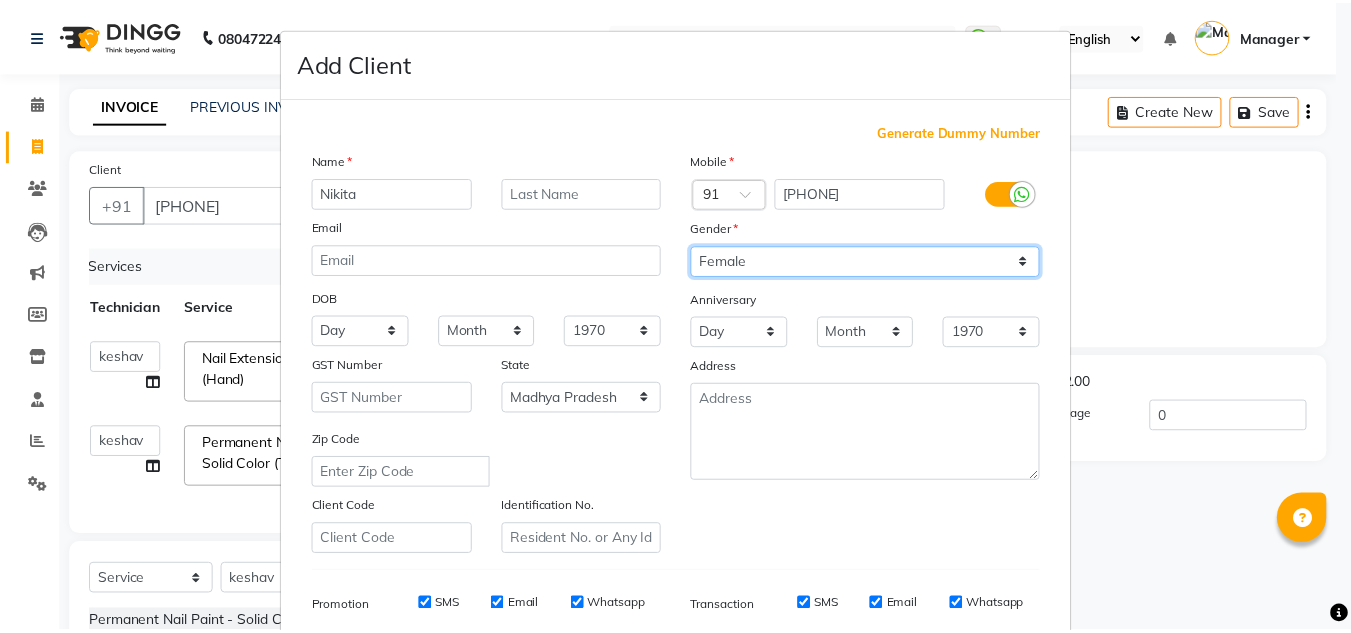 scroll, scrollTop: 290, scrollLeft: 0, axis: vertical 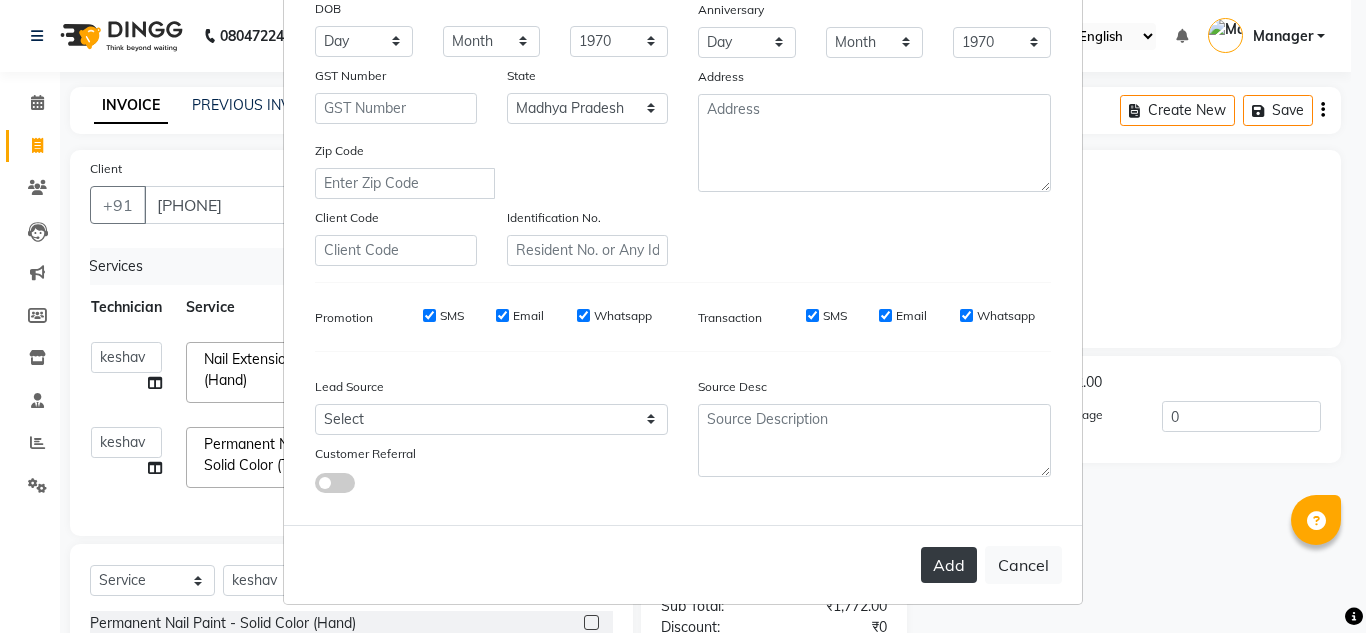 click on "Add" at bounding box center [949, 565] 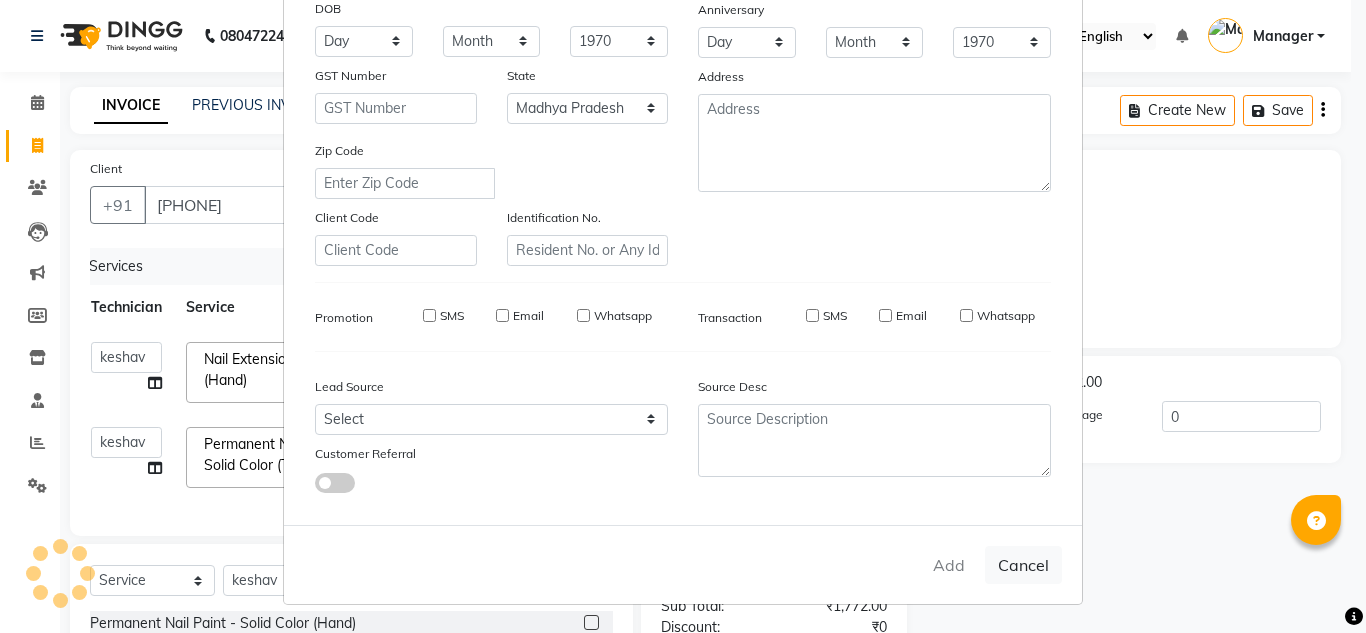 type on "[PHONE]" 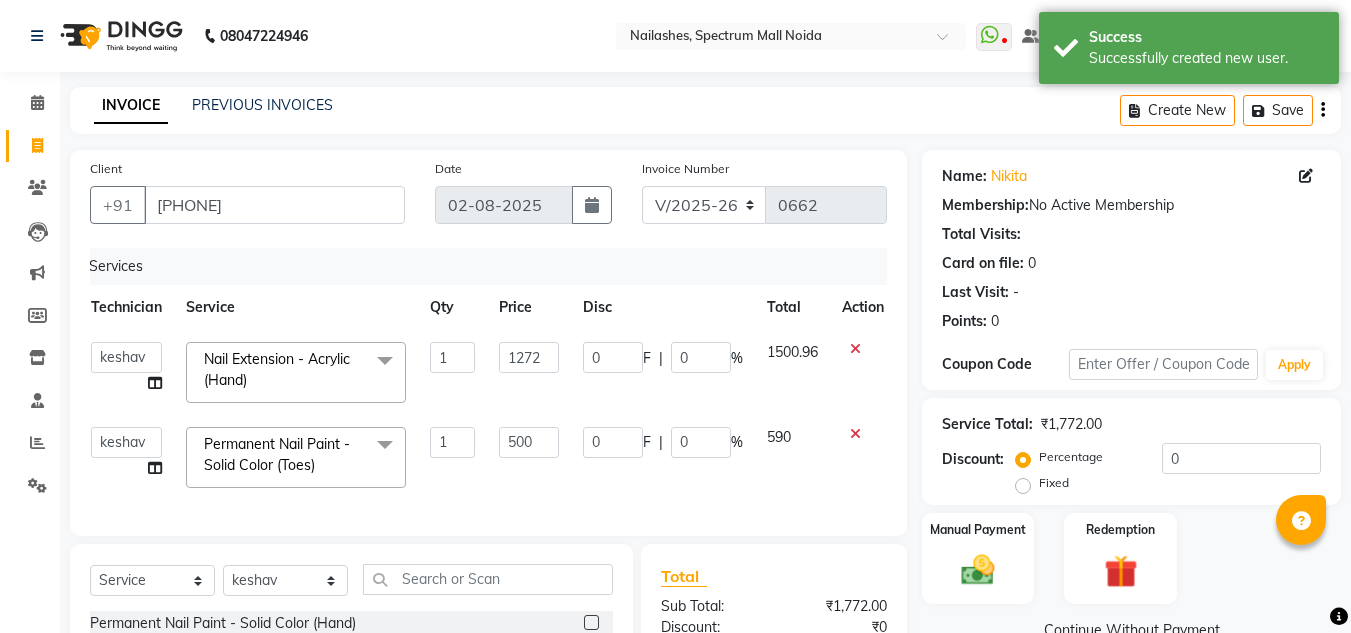 click on "Fixed" 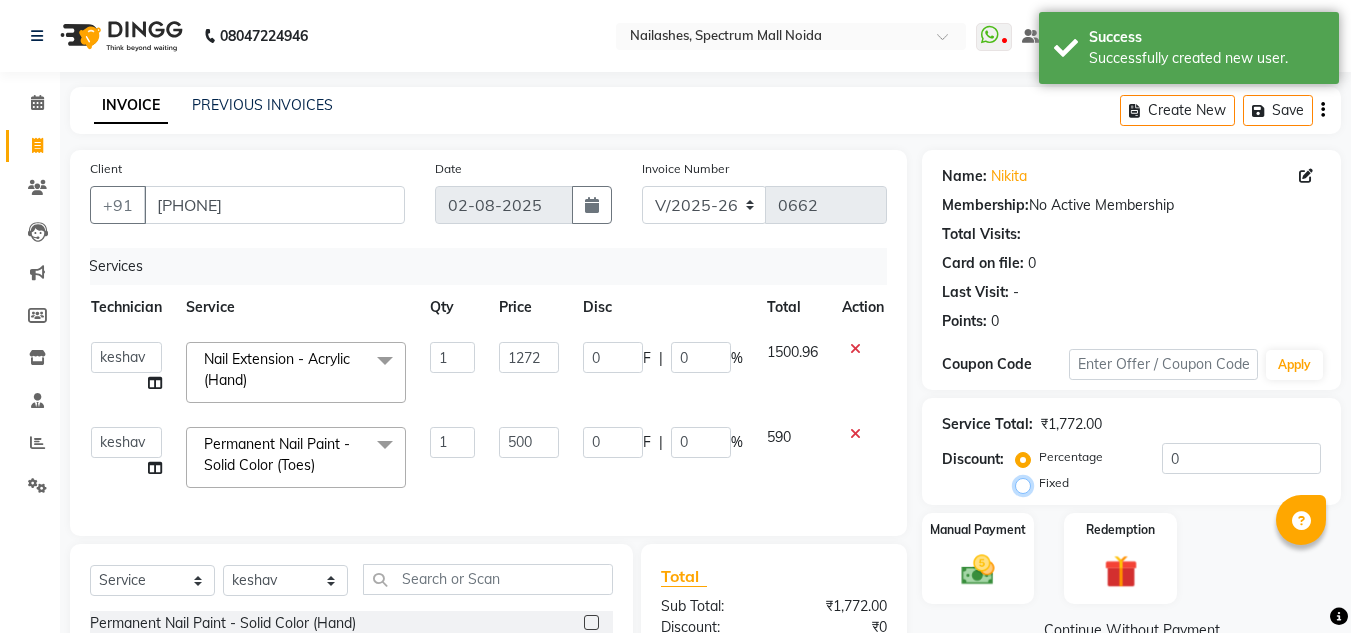 click on "Fixed" at bounding box center [1027, 483] 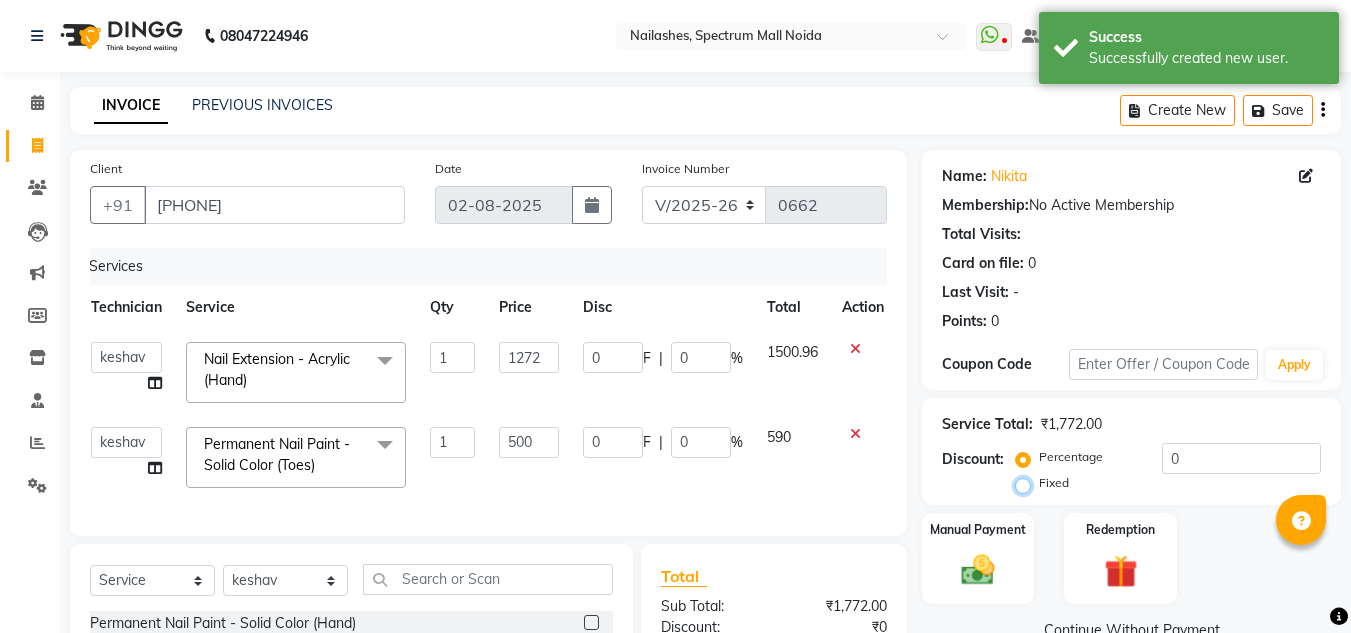 radio on "true" 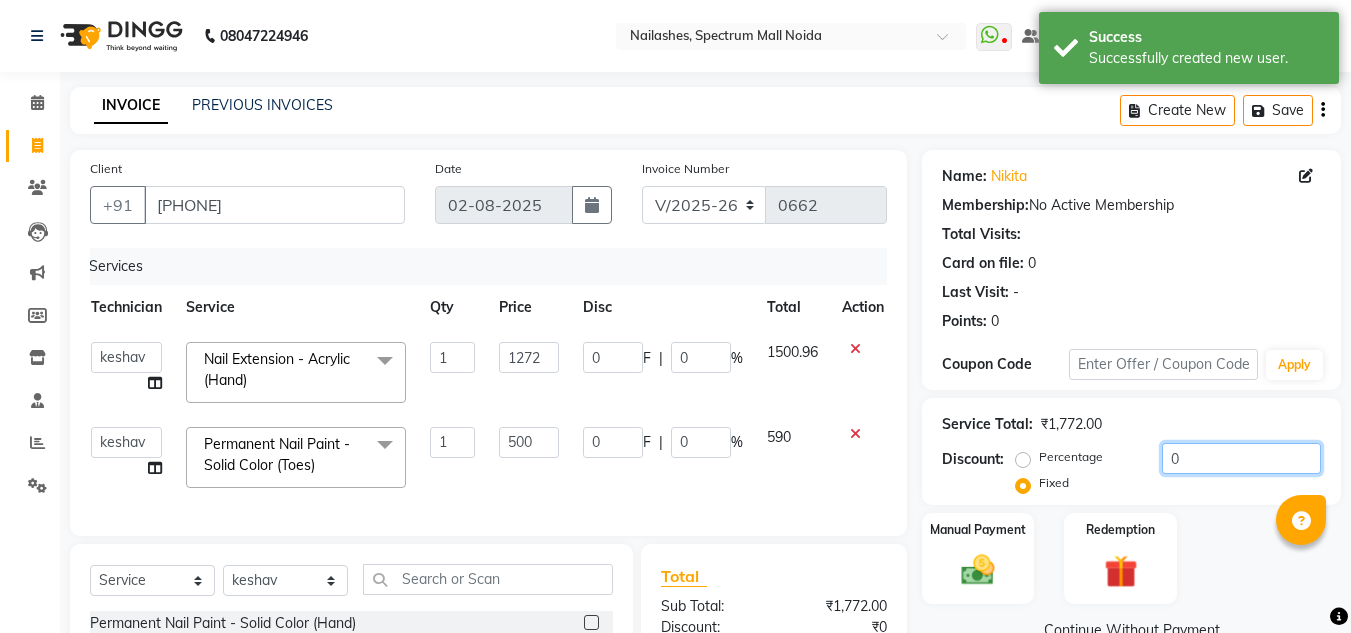 click on "0" 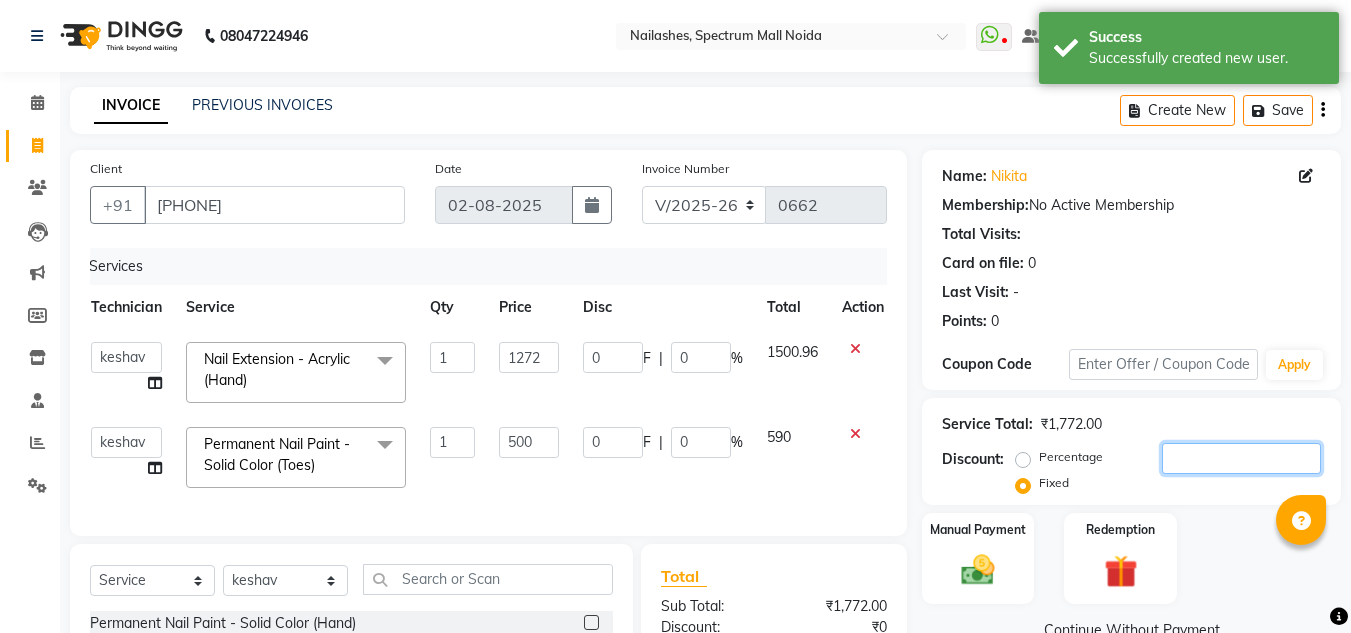 type on "9" 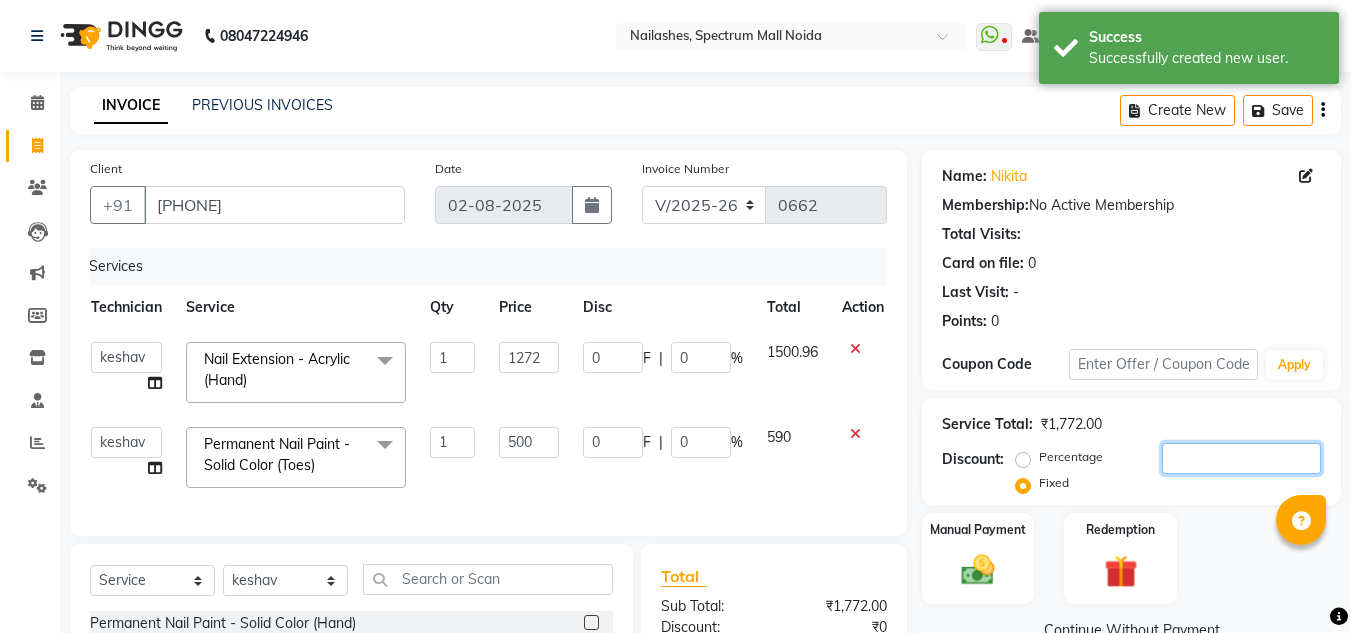 type on "6.46" 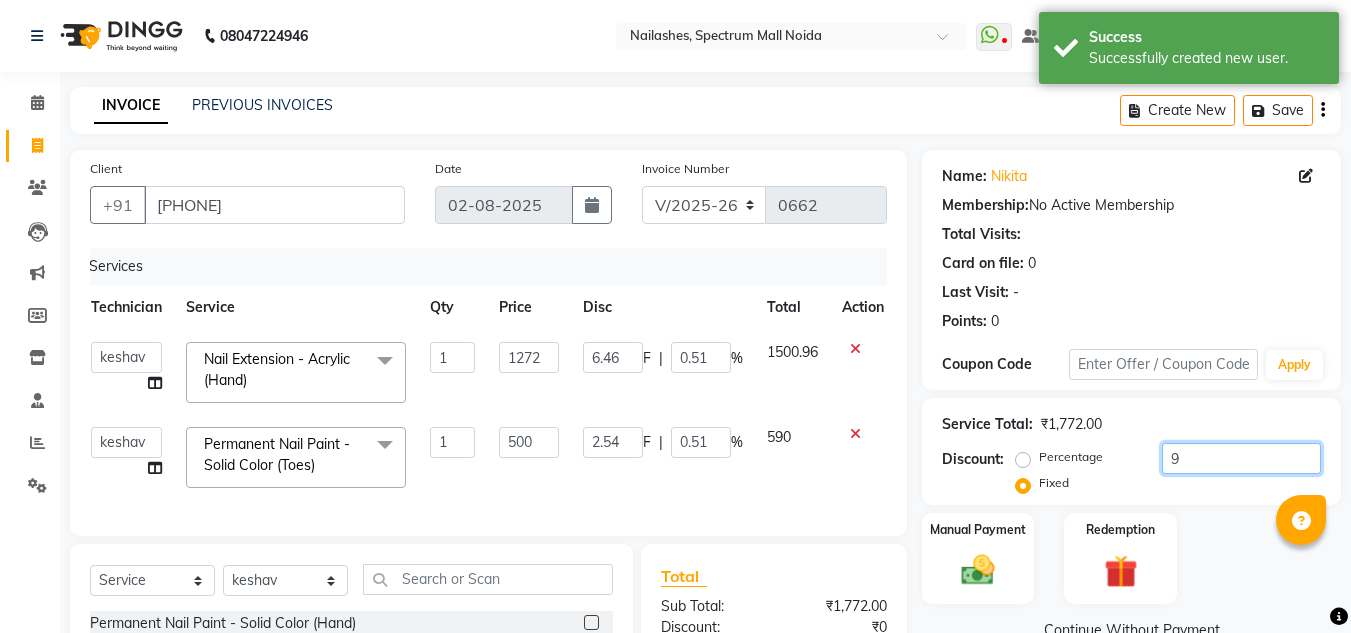 type on "90" 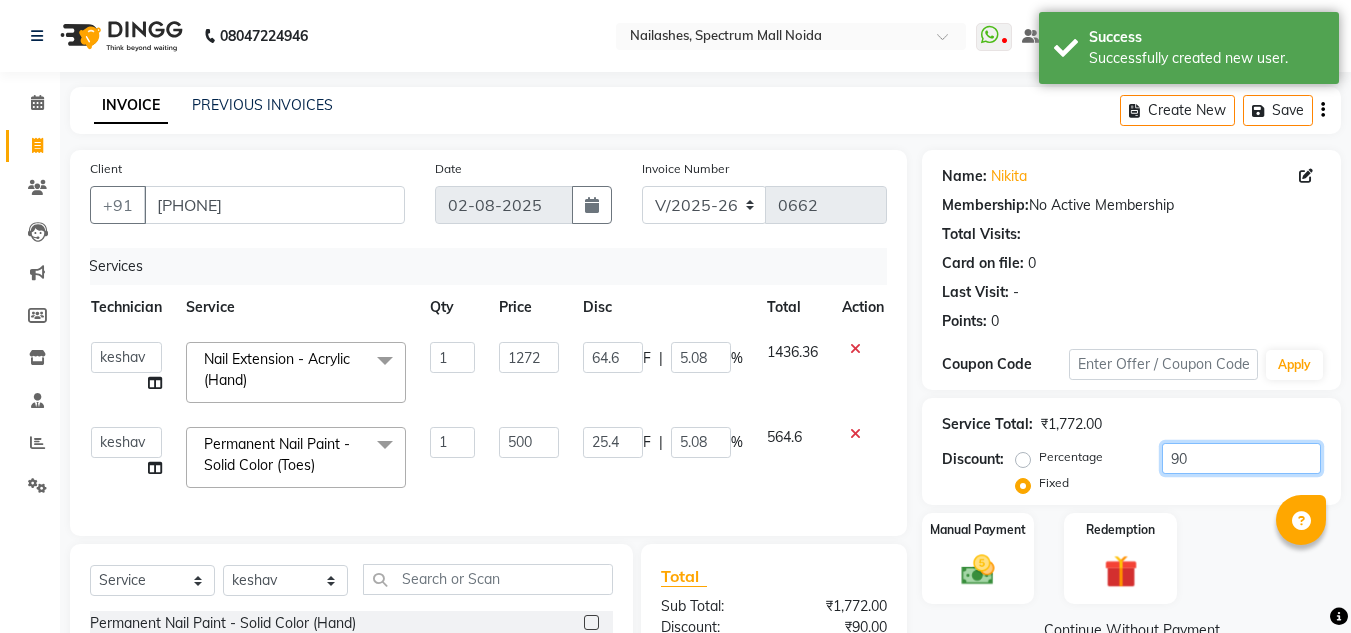scroll, scrollTop: 251, scrollLeft: 0, axis: vertical 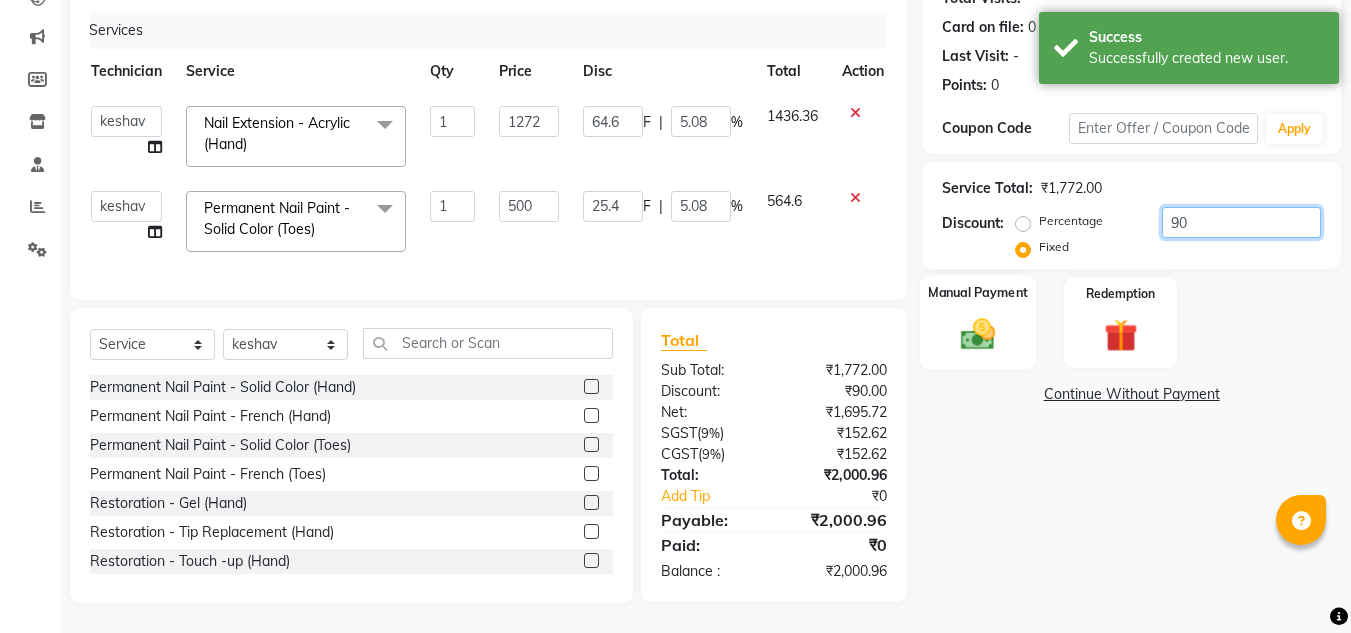 type on "90" 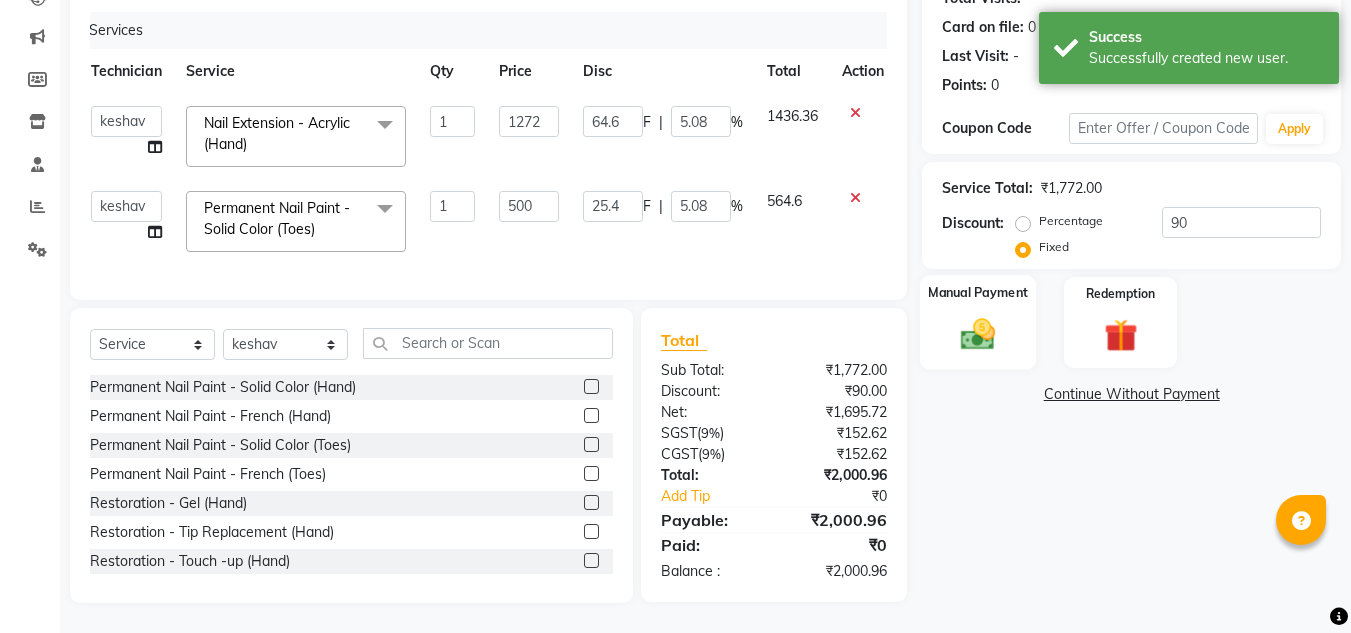 click on "Manual Payment" 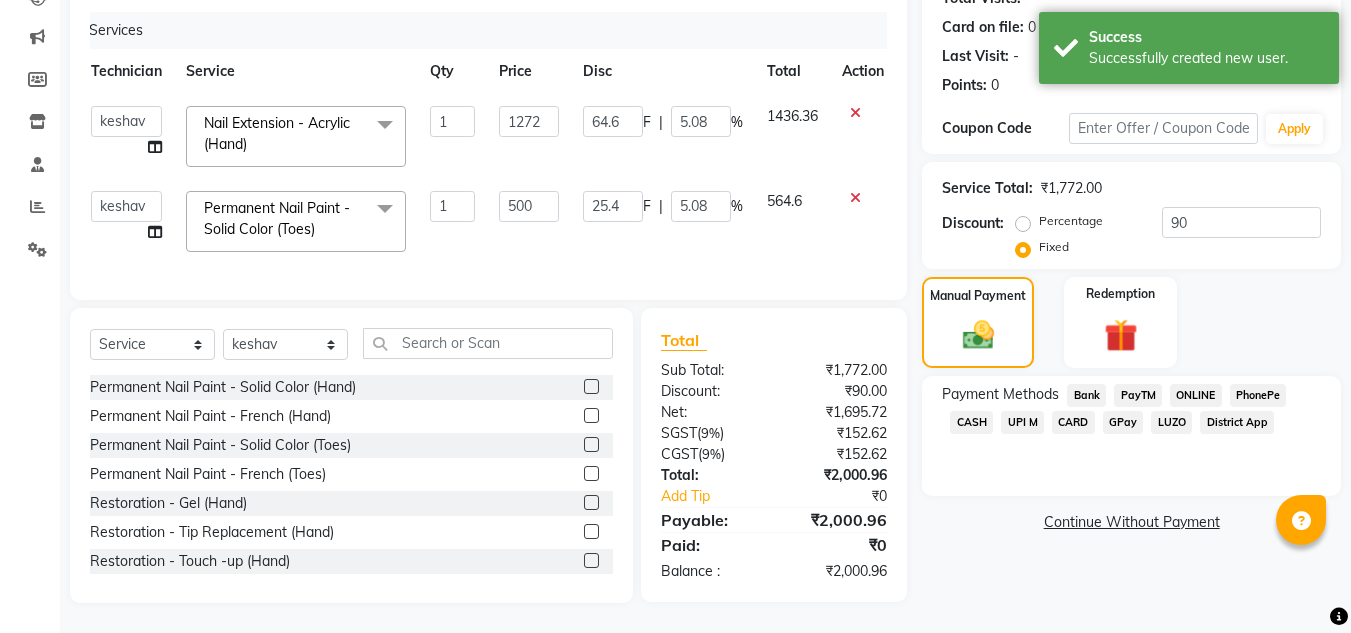 click on "ONLINE" 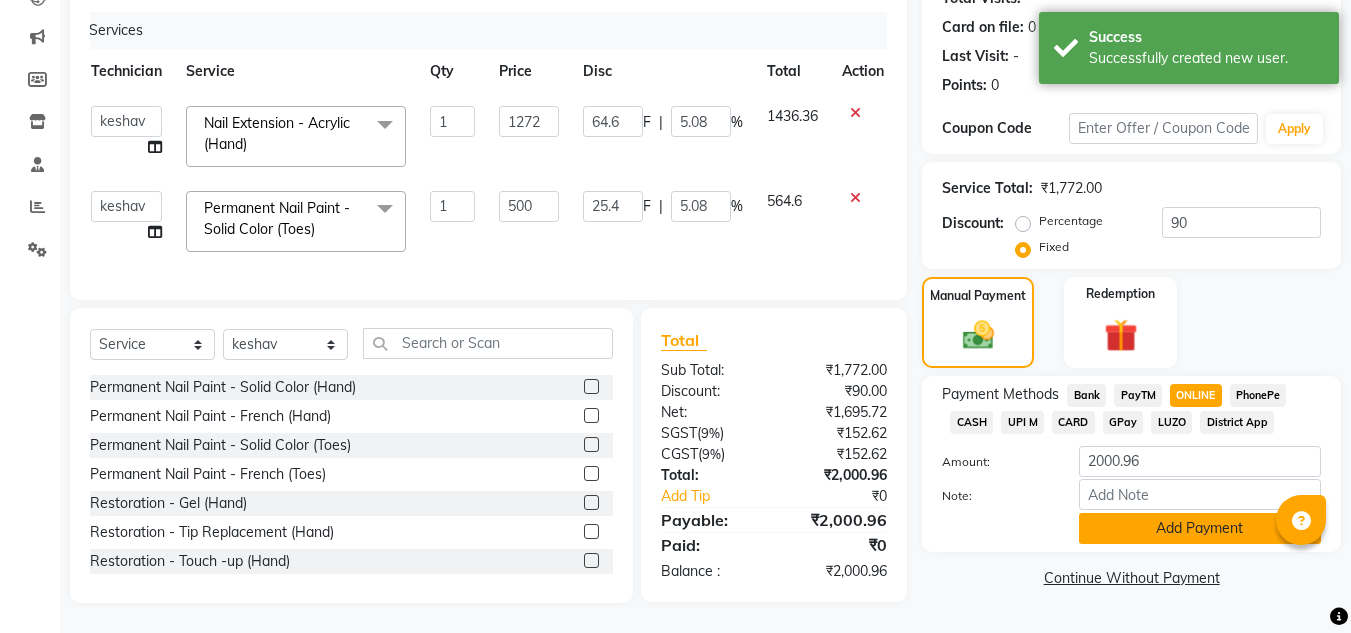 click on "Add Payment" 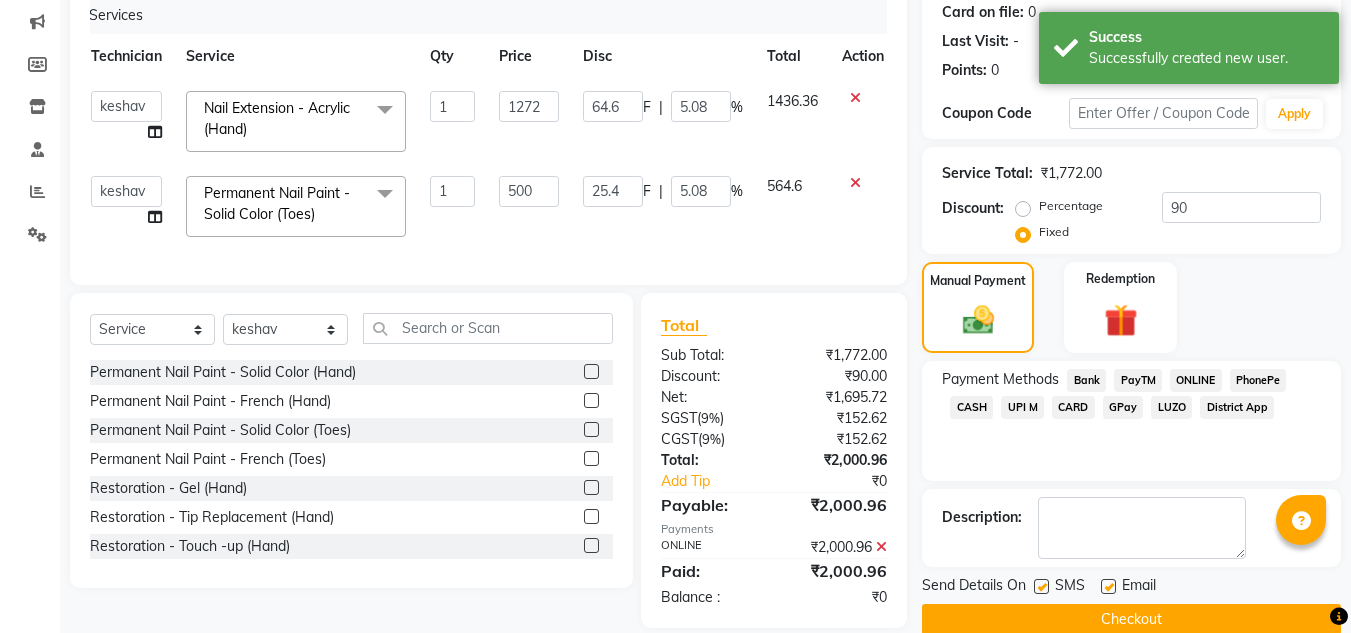 scroll, scrollTop: 291, scrollLeft: 0, axis: vertical 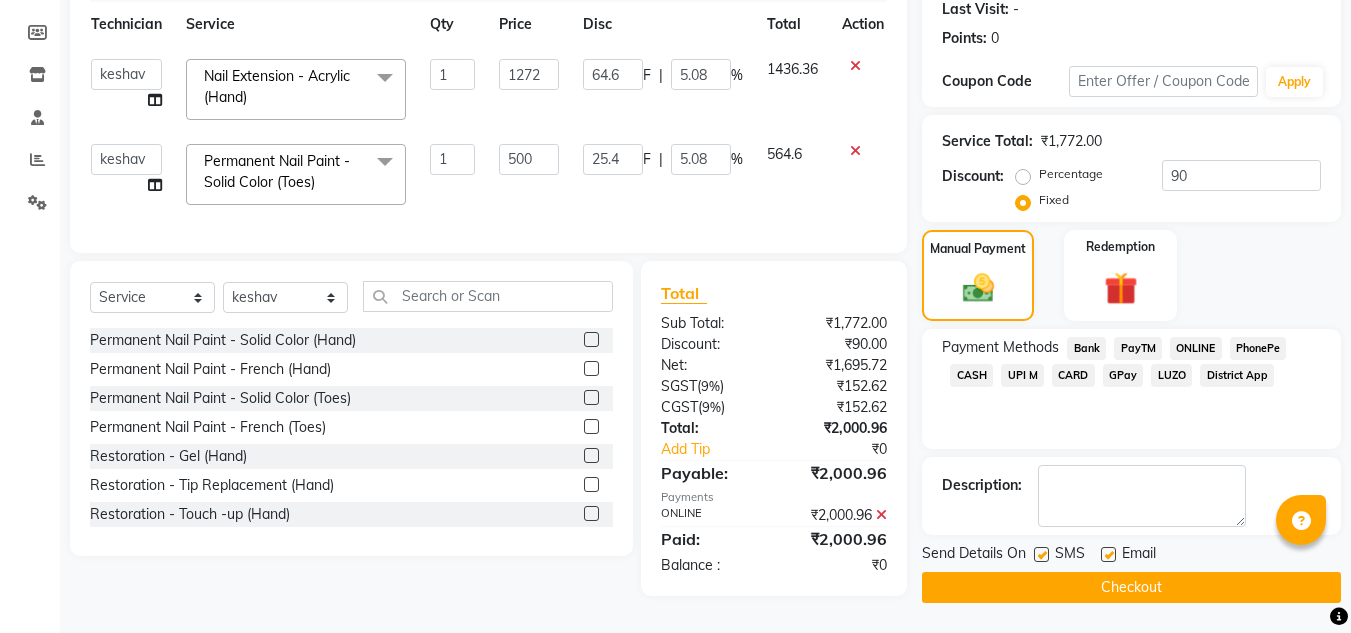 click on "Checkout" 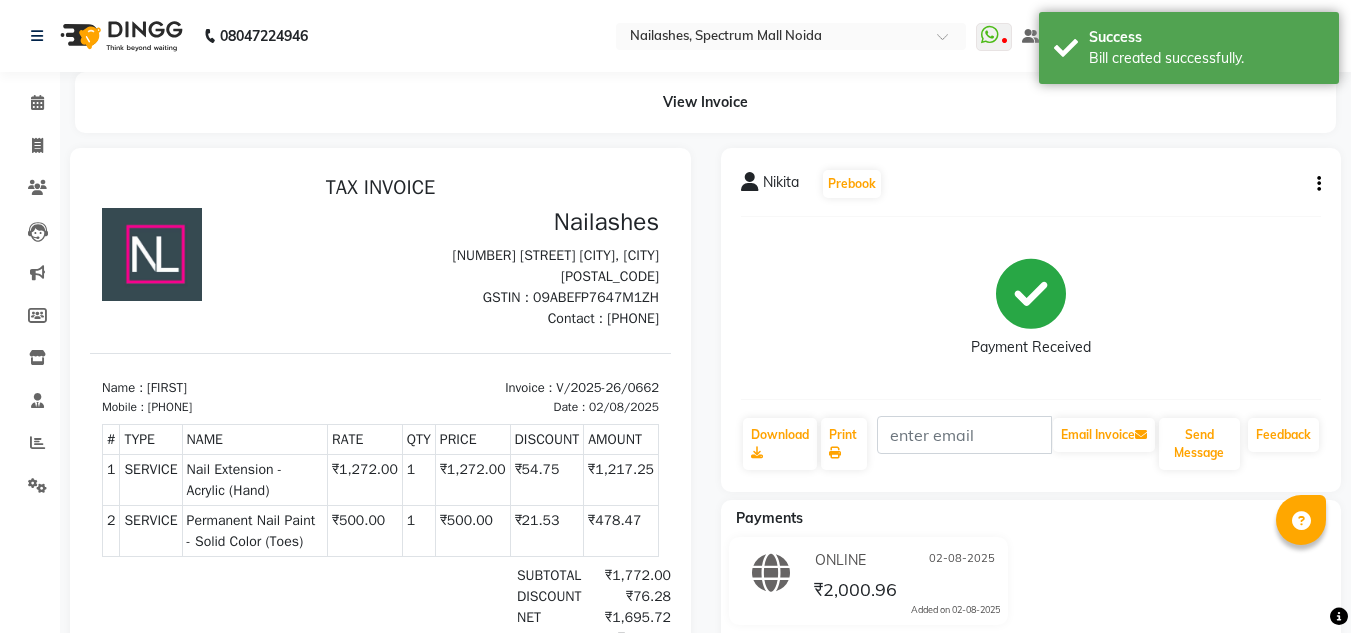 scroll, scrollTop: 0, scrollLeft: 0, axis: both 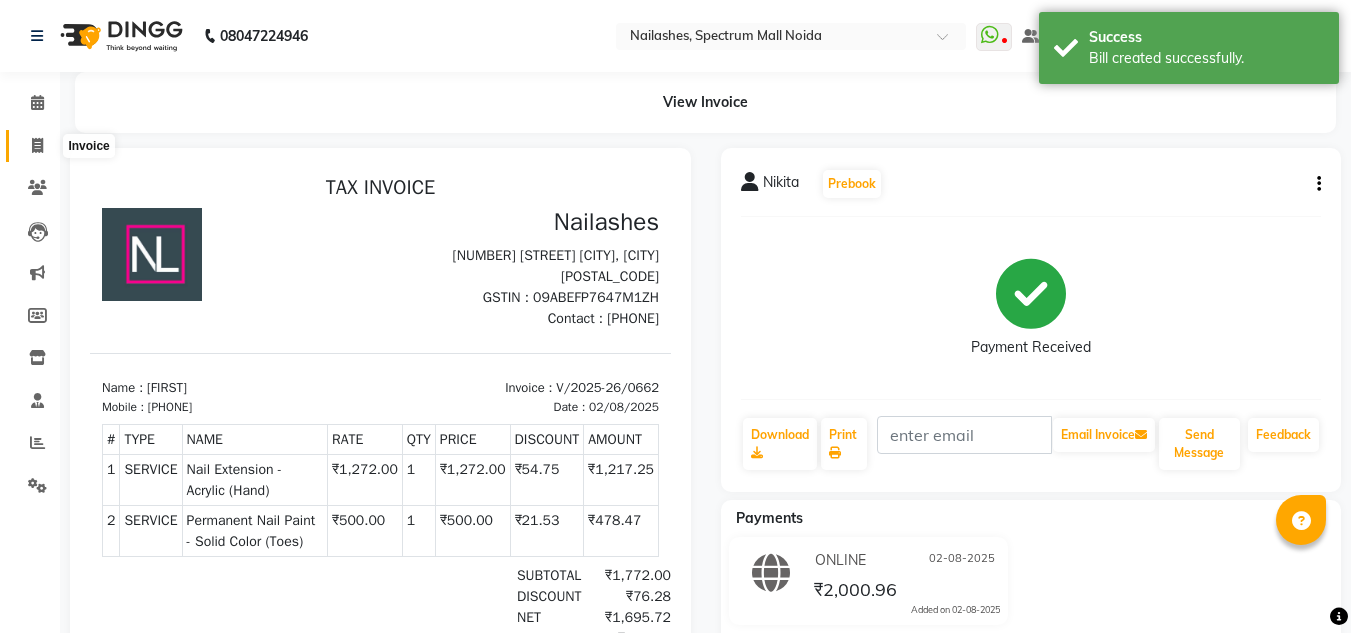 click 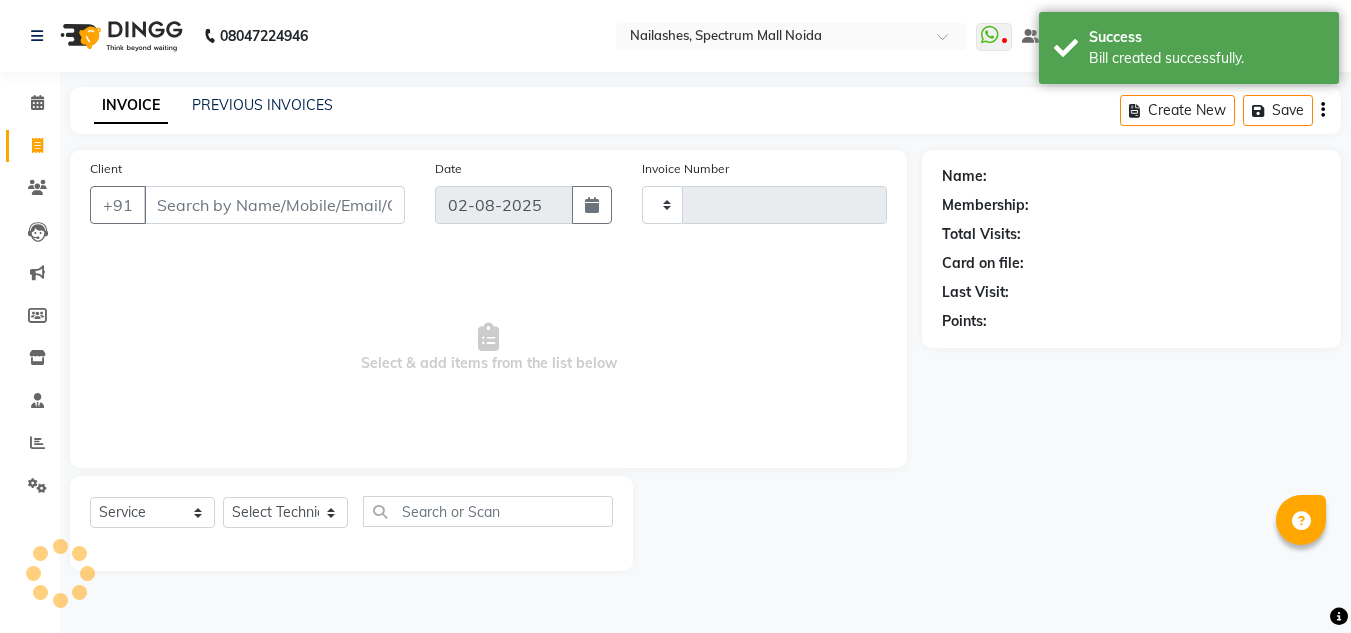 type on "0663" 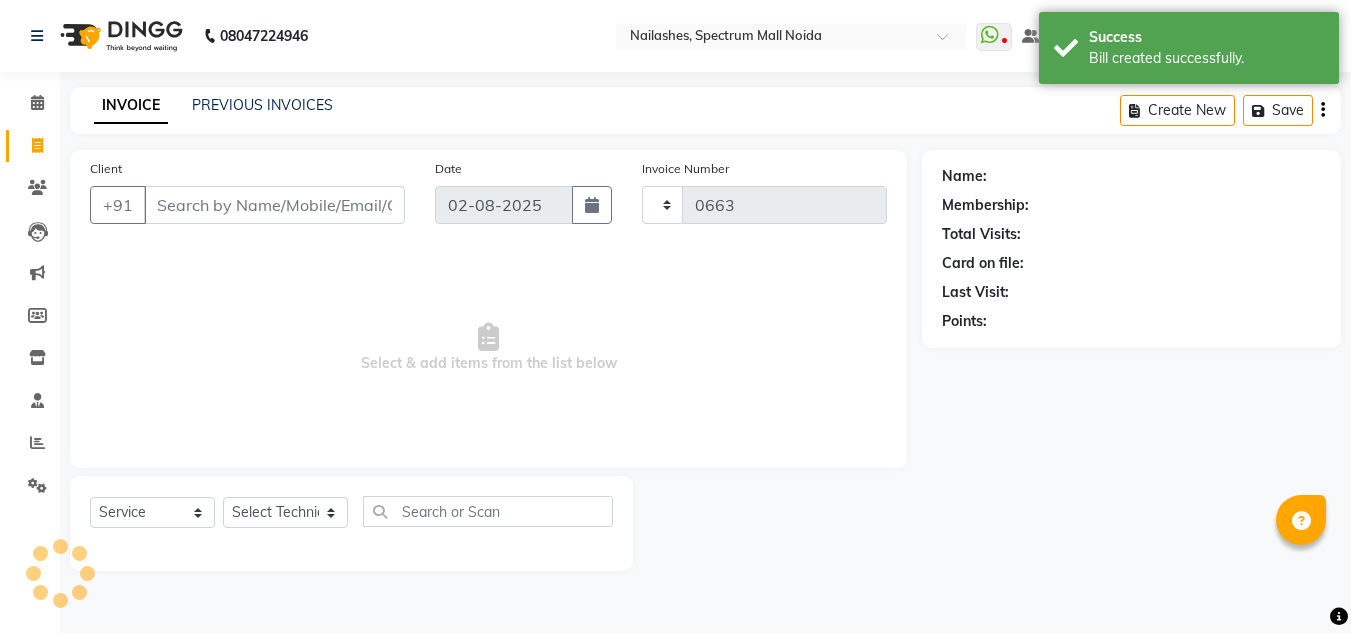 select on "6068" 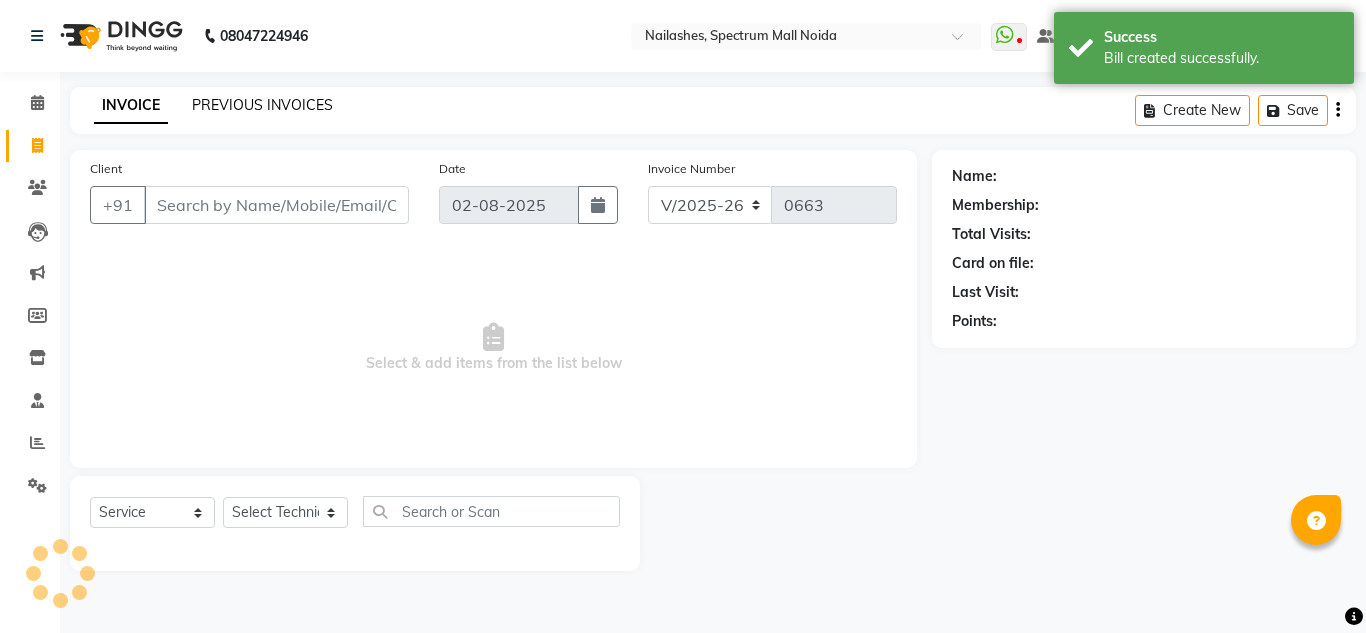click on "PREVIOUS INVOICES" 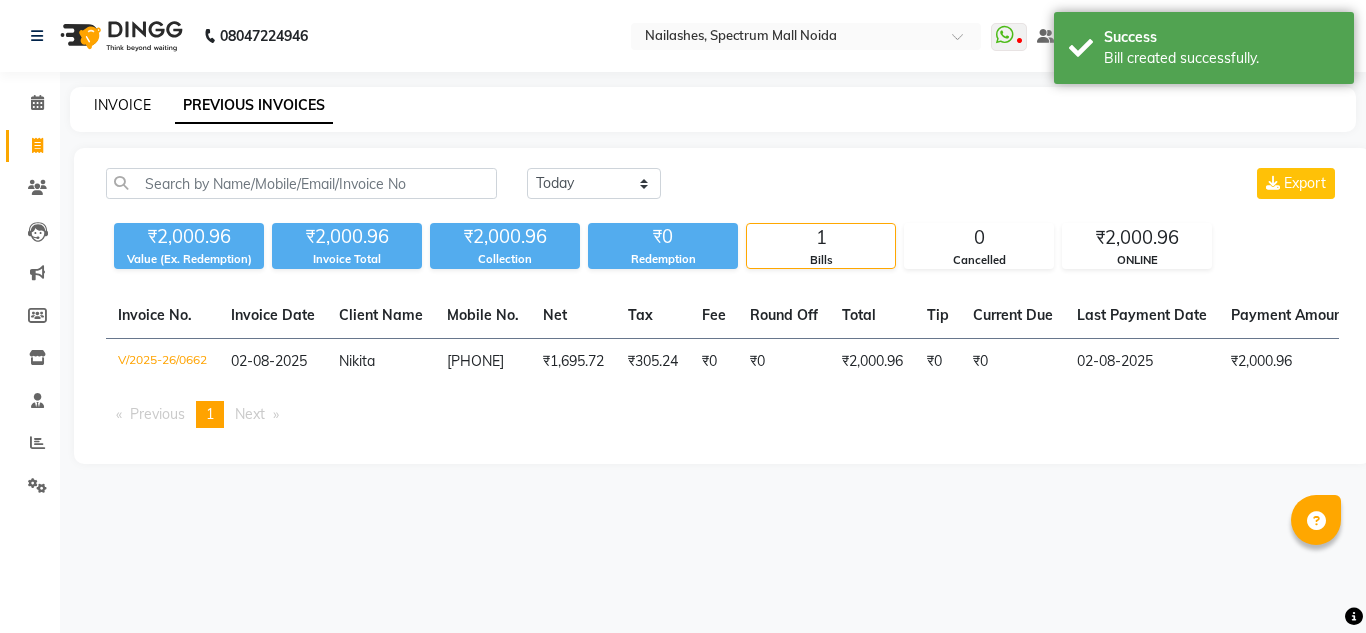 click on "INVOICE" 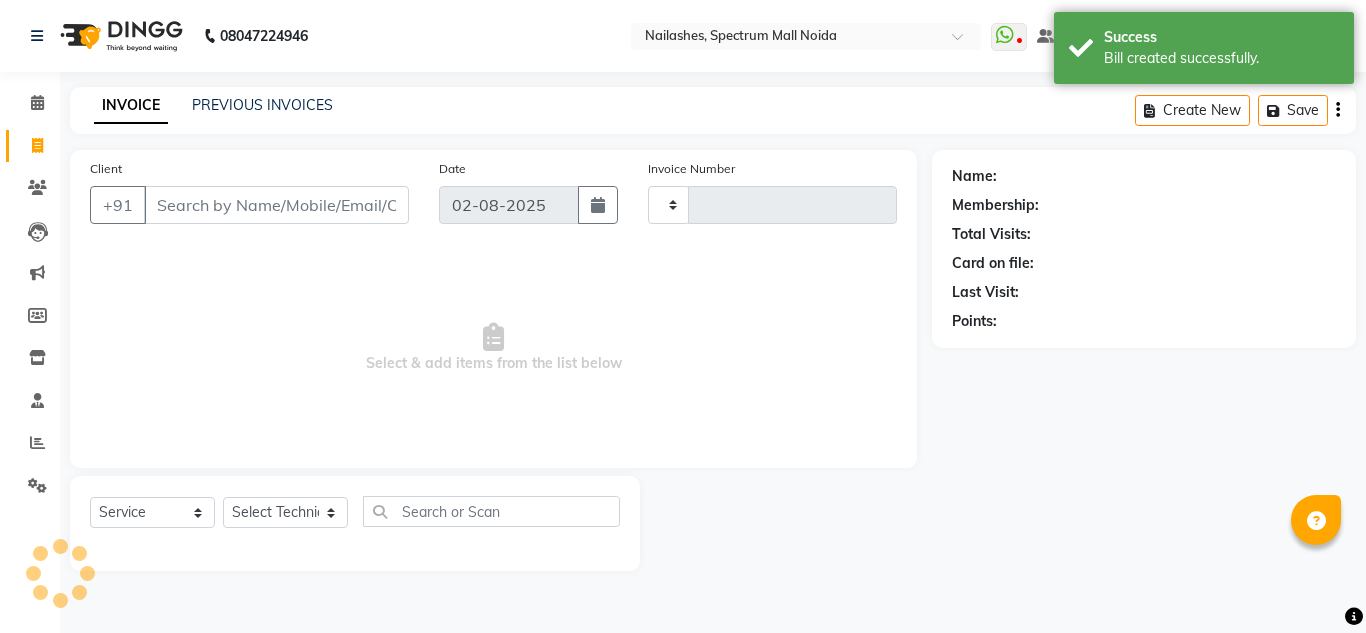 type on "0663" 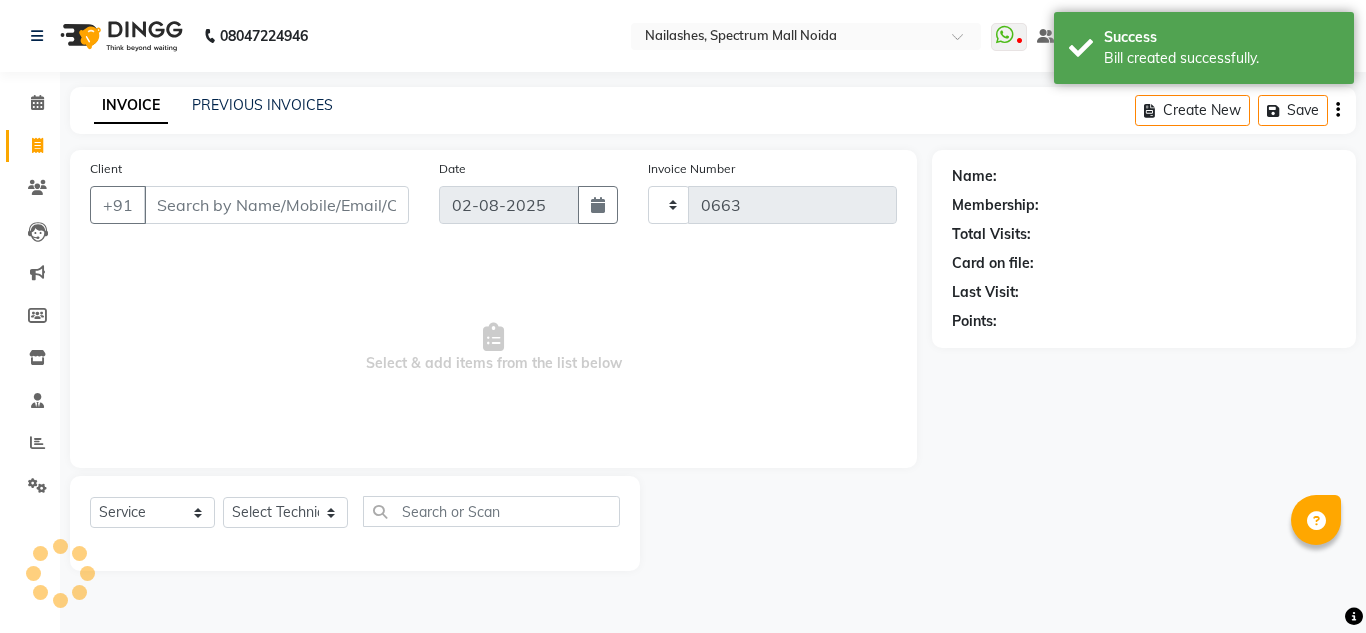select on "6068" 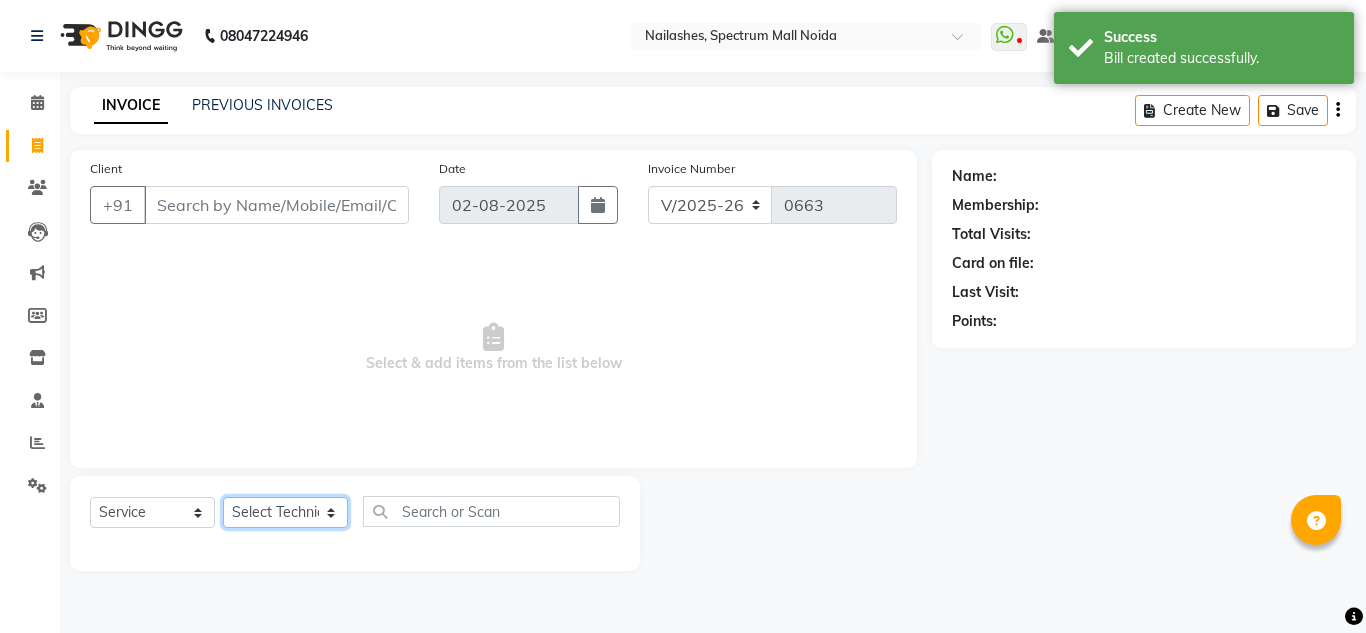 click on "Select Technician [FIRST] [LAST] [FIRST] [FIRST] Manager [FIRST] [FIRST] [FIRST]" 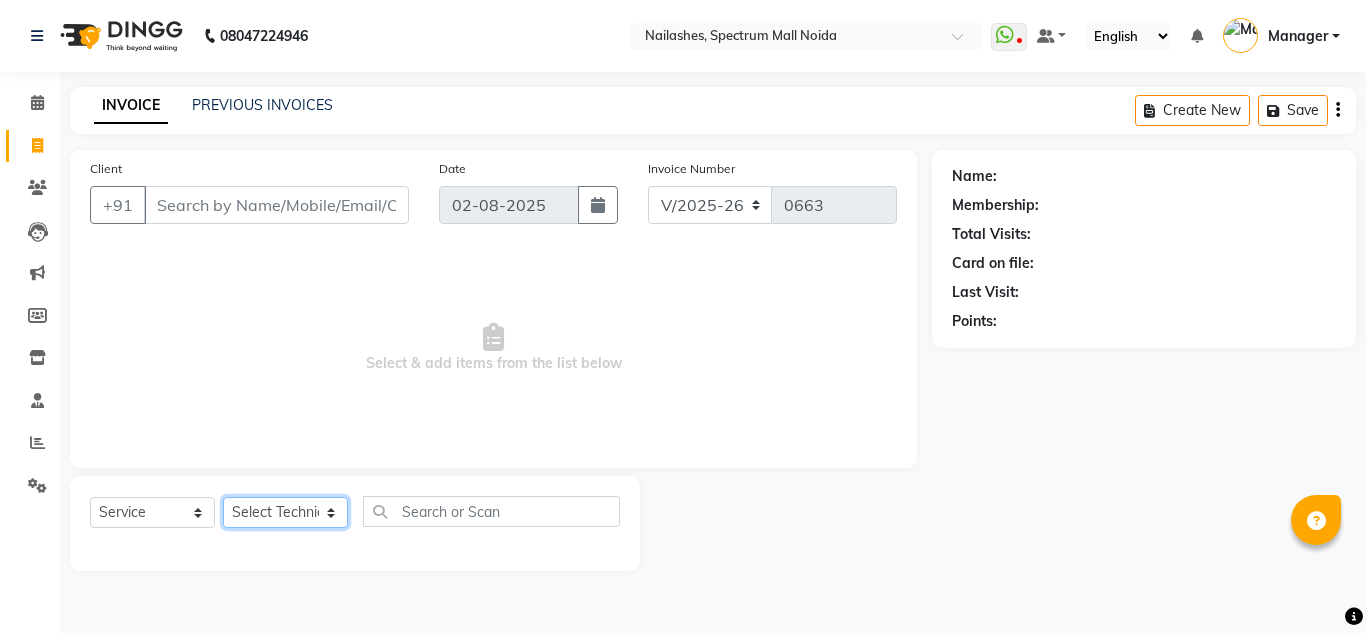 select on "44095" 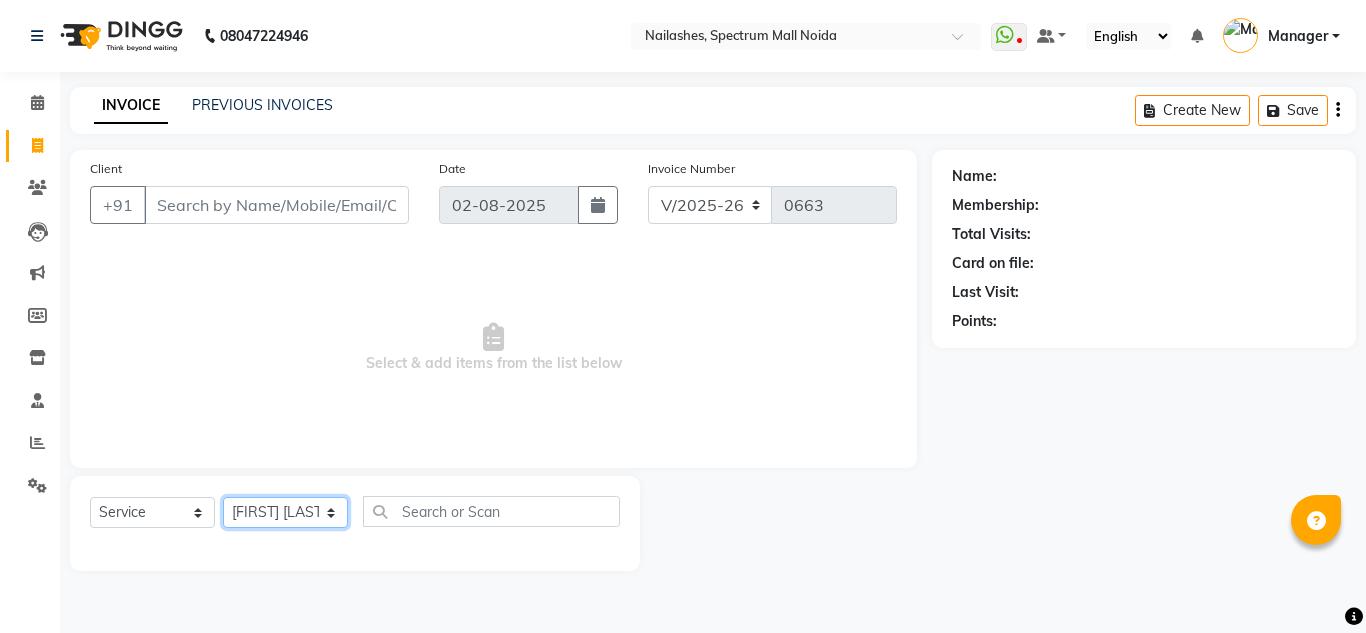 click on "Select Technician [FIRST] [LAST] [FIRST] [FIRST] Manager [FIRST] [FIRST] [FIRST]" 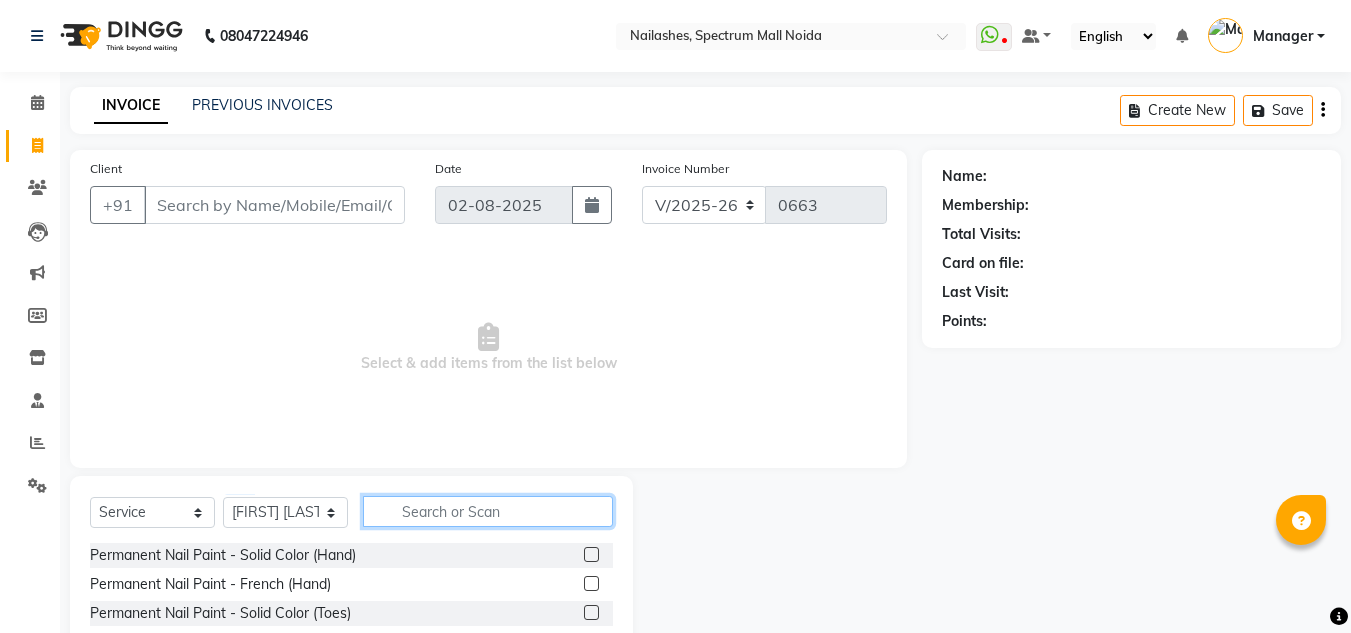 click 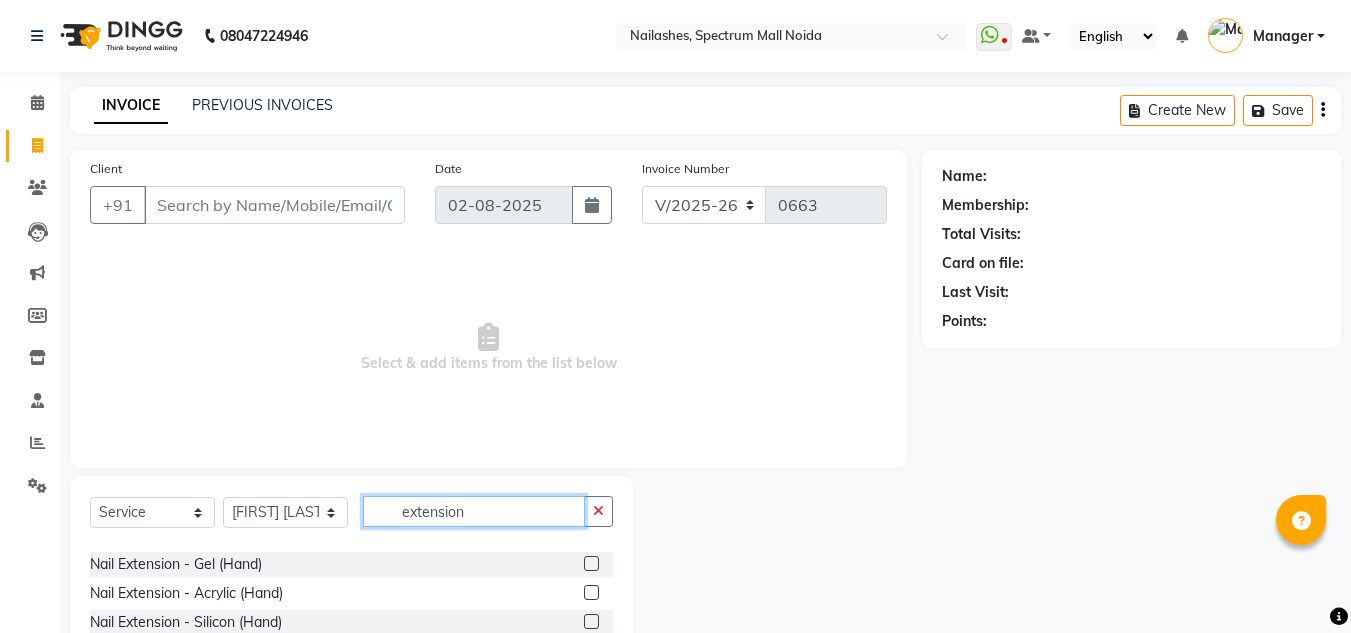 scroll, scrollTop: 61, scrollLeft: 0, axis: vertical 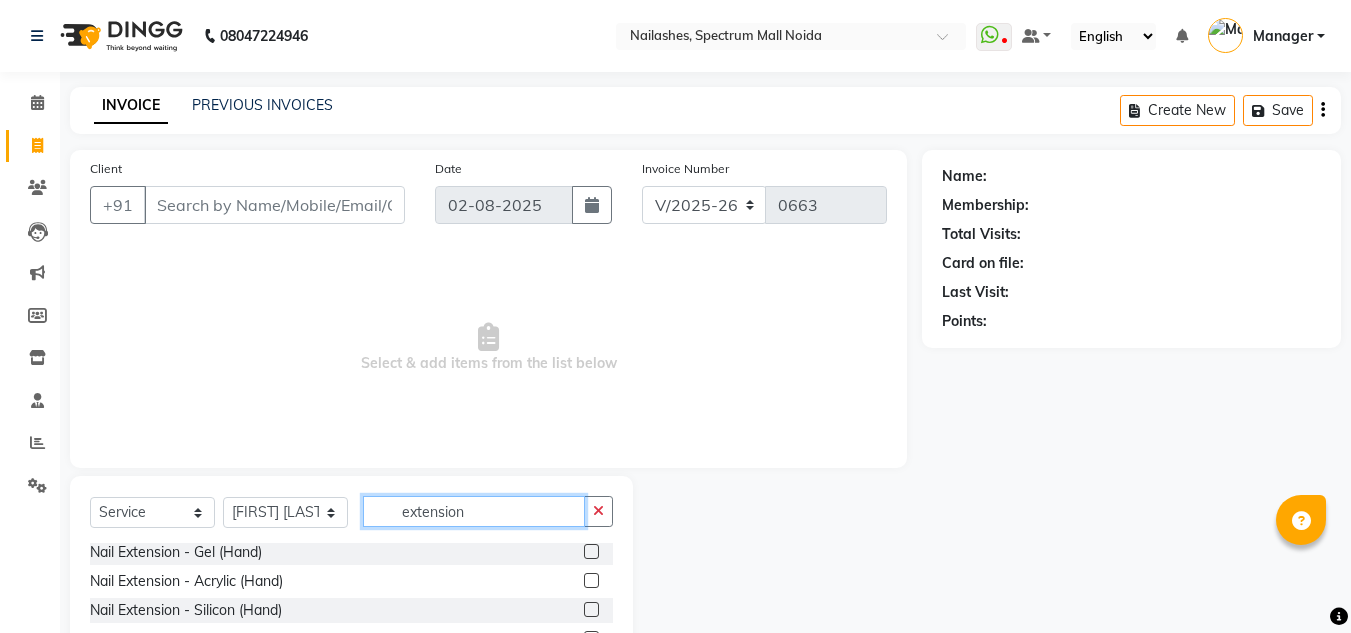 type on "extension" 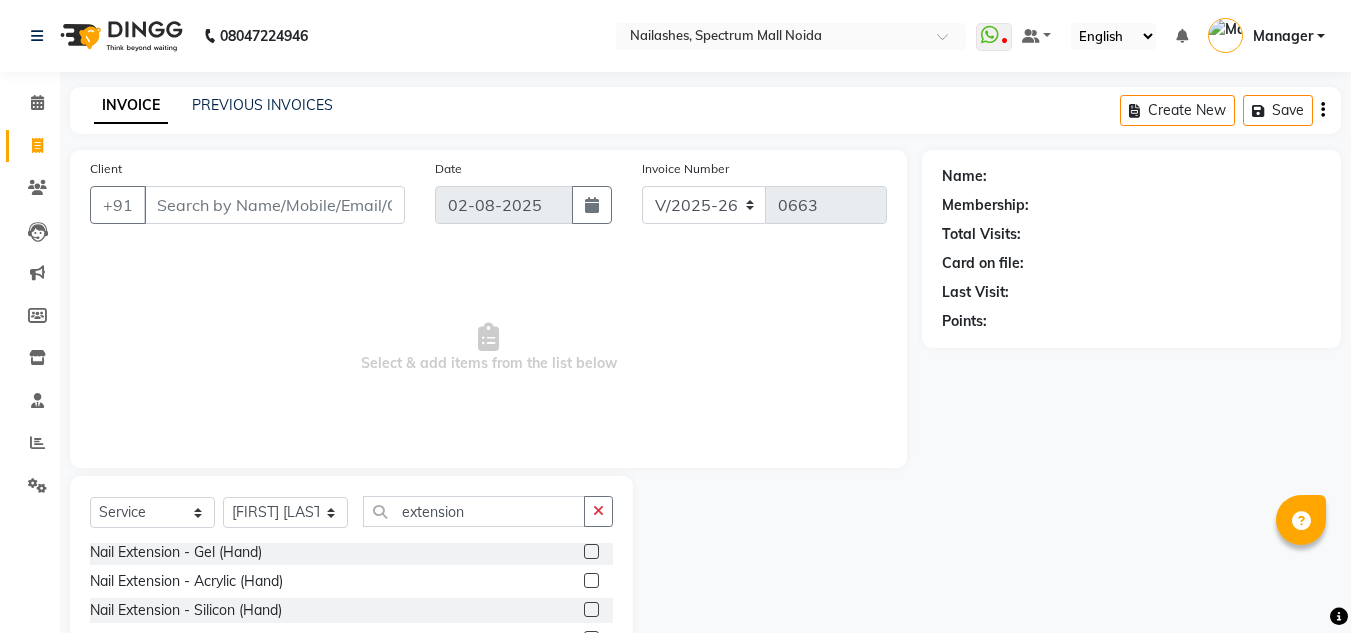 click 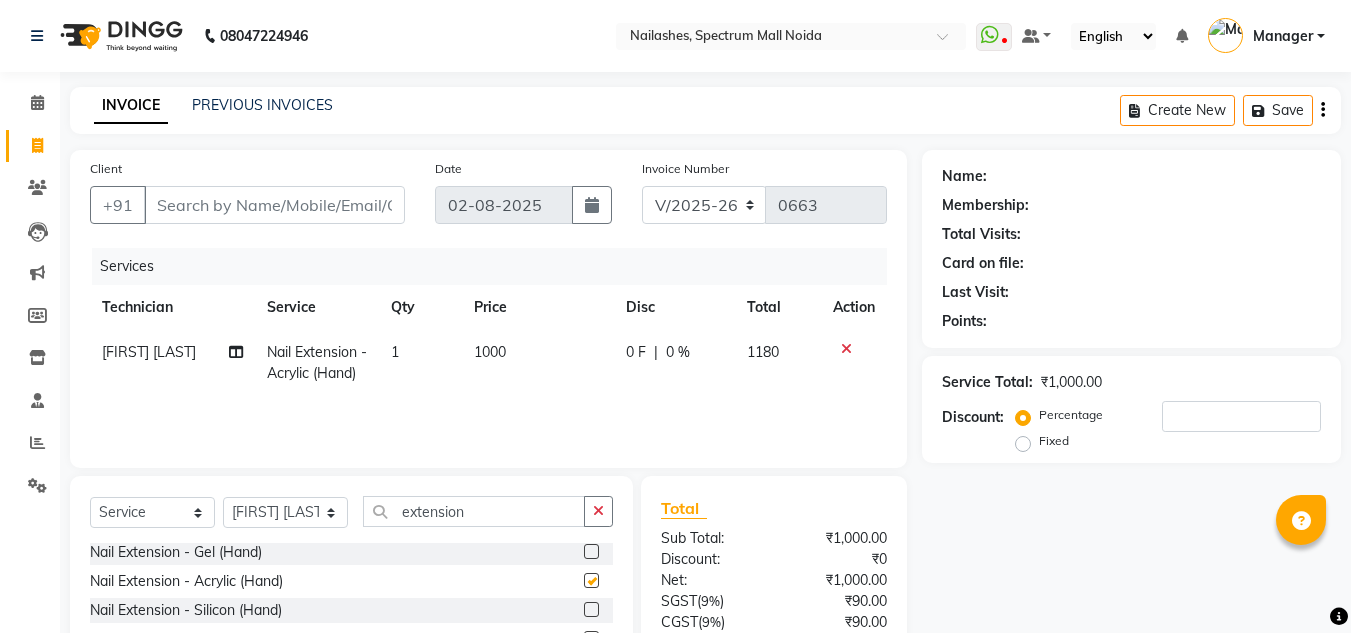 checkbox on "false" 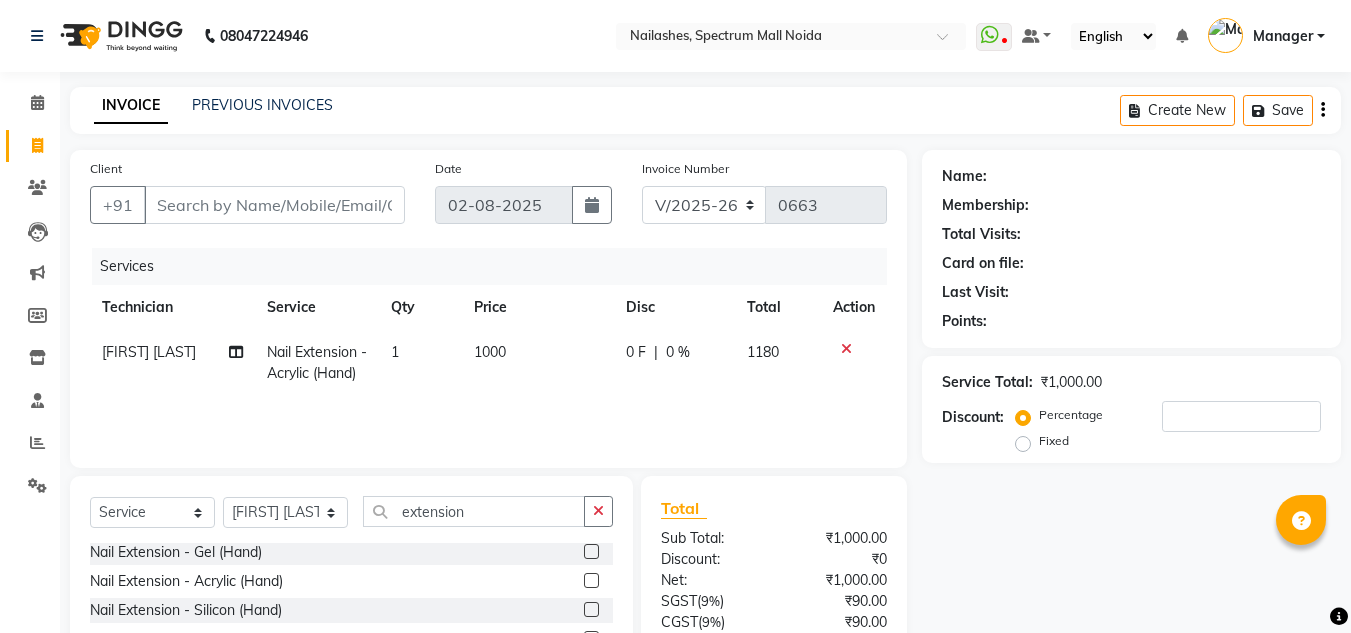 click on "1000" 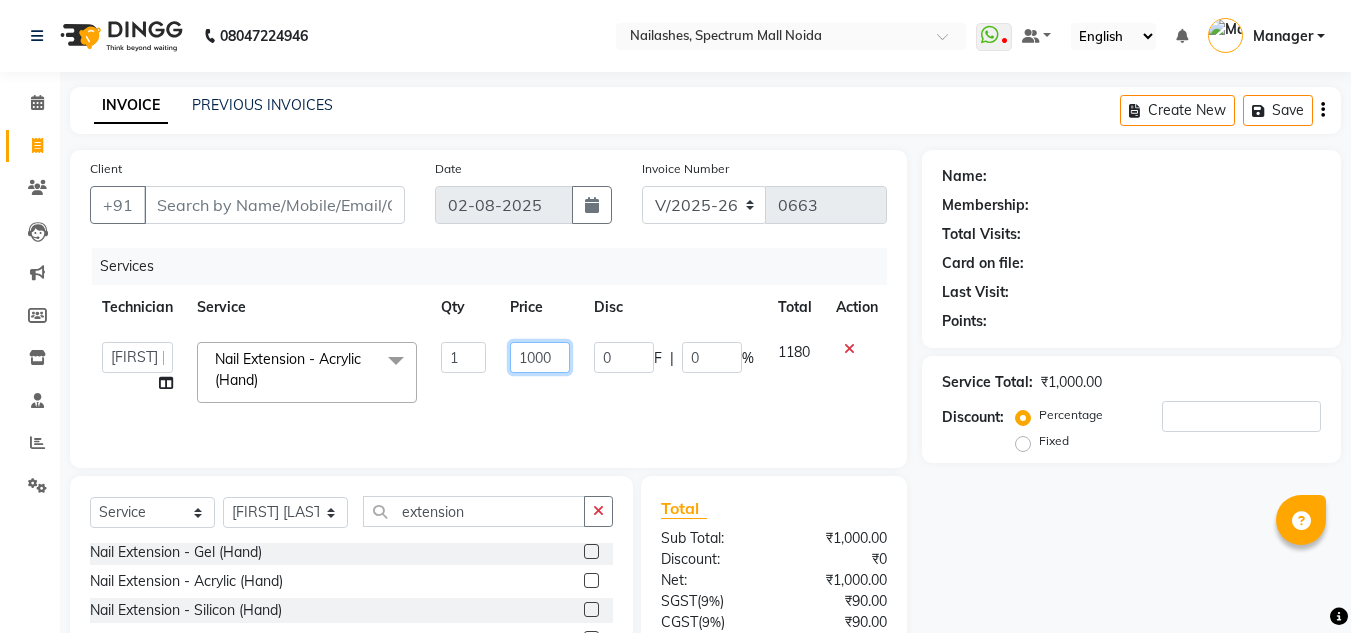 click on "1000" 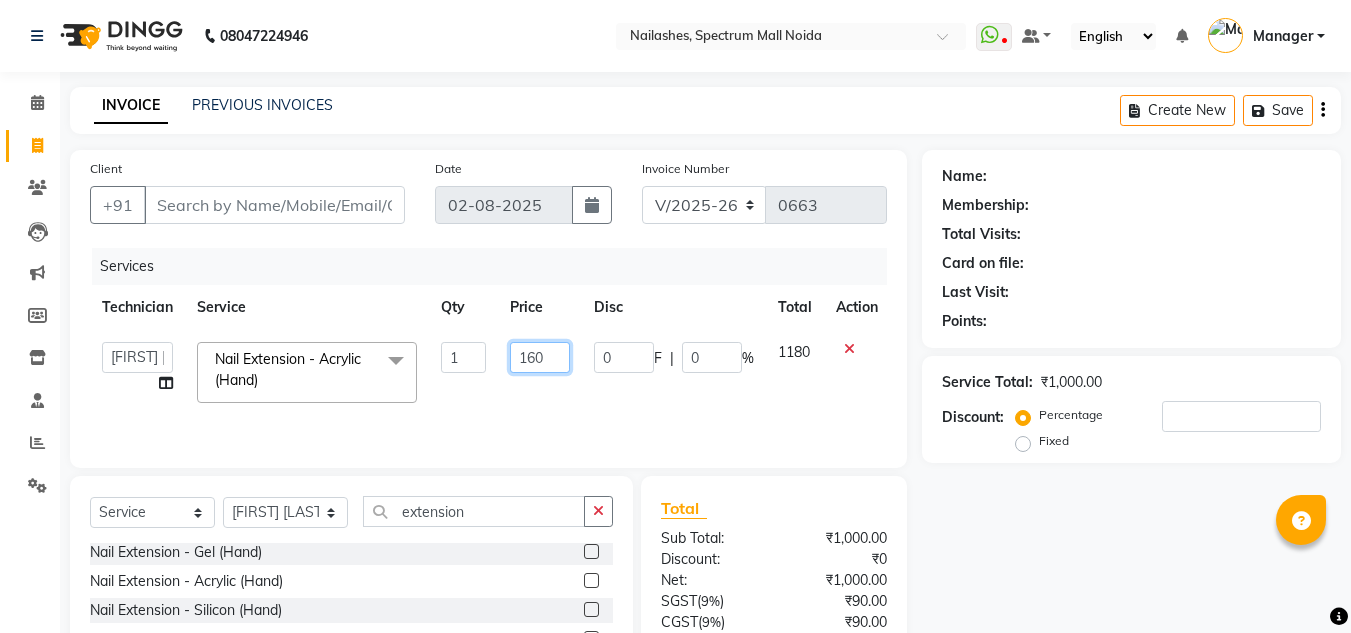 type on "1600" 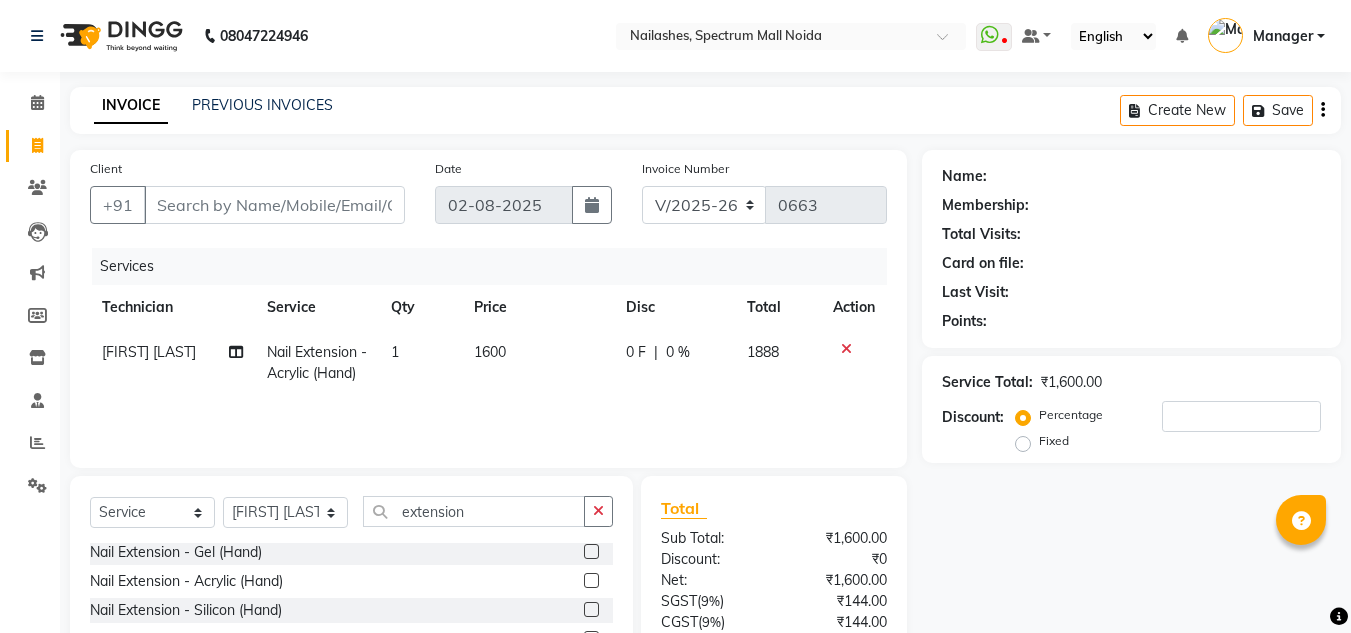 click on "1600" 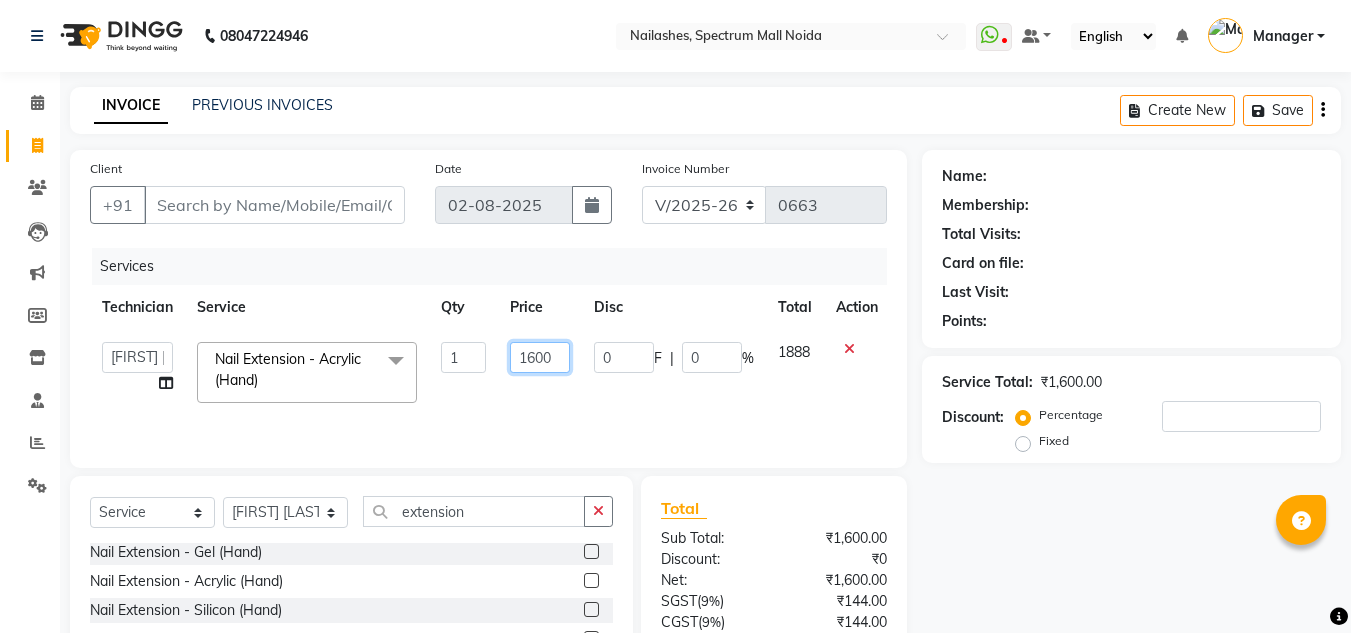 click on "1600" 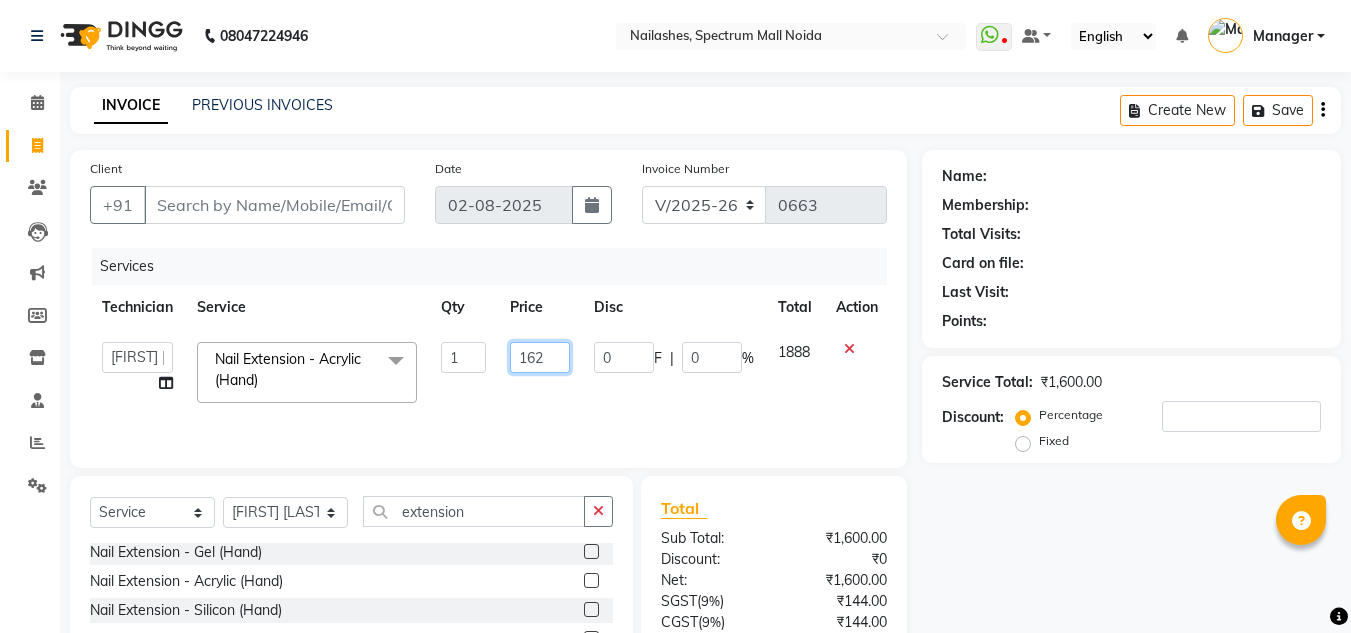 type on "1628" 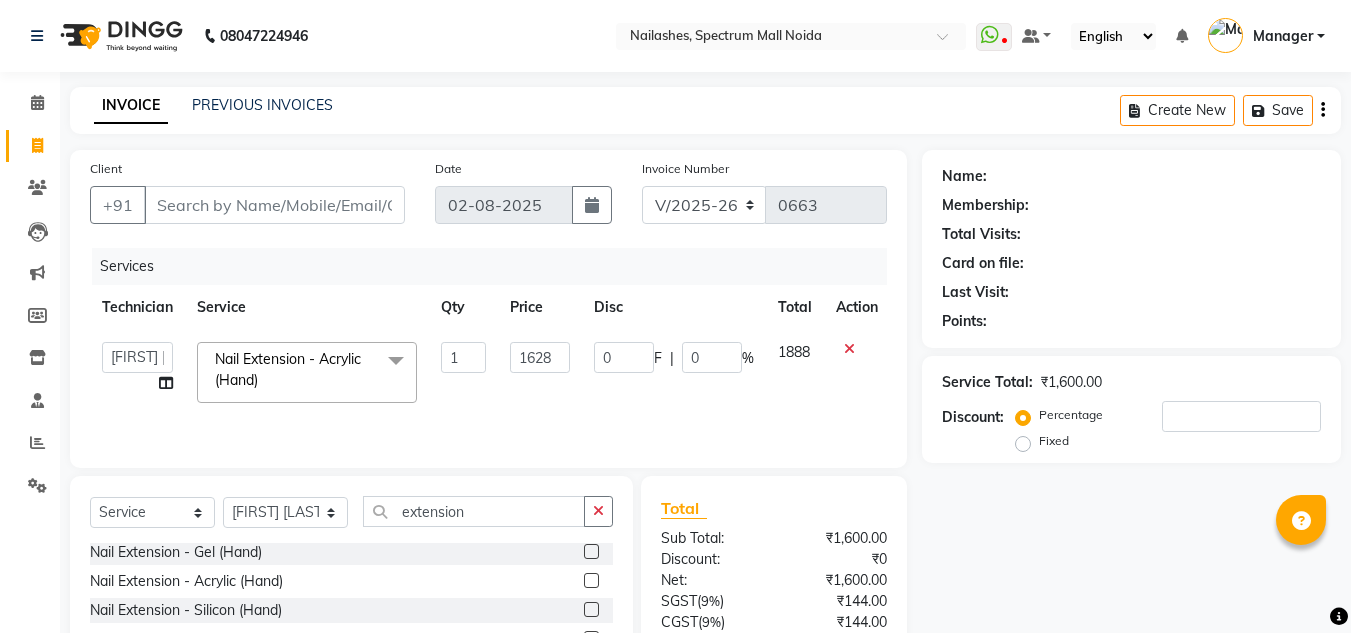 click on "Services Technician Service Qty Price Disc Total Action  [FIRST] [LAST]   [FIRST]   [FIRST]   Manager   [FIRST]   [FIRST]  Nail Extension - Acrylic (Hand)  x Permanent Nail Paint - Solid Color (Hand) Permanent Nail Paint - French (Hand) Permanent Nail Paint - Solid Color (Toes) Permanent Nail Paint - French (Toes) Restoration - Gel (Hand) Restoration - Tip Replacement (Hand) Restoration - Touch -up (Hand) Restoration - Gel Color Changes (Hand) Restoration - Removal of Extension (Hand) Restoration - Removal of Nail Paint (Hand) Restoration - Gel (Toes) Restoration - Tip Replacement (Toes) Restoration - Touch -up (Toes) Restoration - Gel Color Changes (Toes) Restoration - Removal of Extension (Toes) Restoration - Removal of Nail Paint (Toes) Pedicure - Classic Pedicure - Deluxe Pedicure - Premium Pedicure - Platinum Manicure  - Classic Manicure  - Deluxe Manicure  - Premium Eyelash Refil - Classic Eyelash Refil - Hybrid Eyelash Refil - Volume Eyelash Refil - Mega Volume Eyelash Refil - Lash Removal 1 1628" 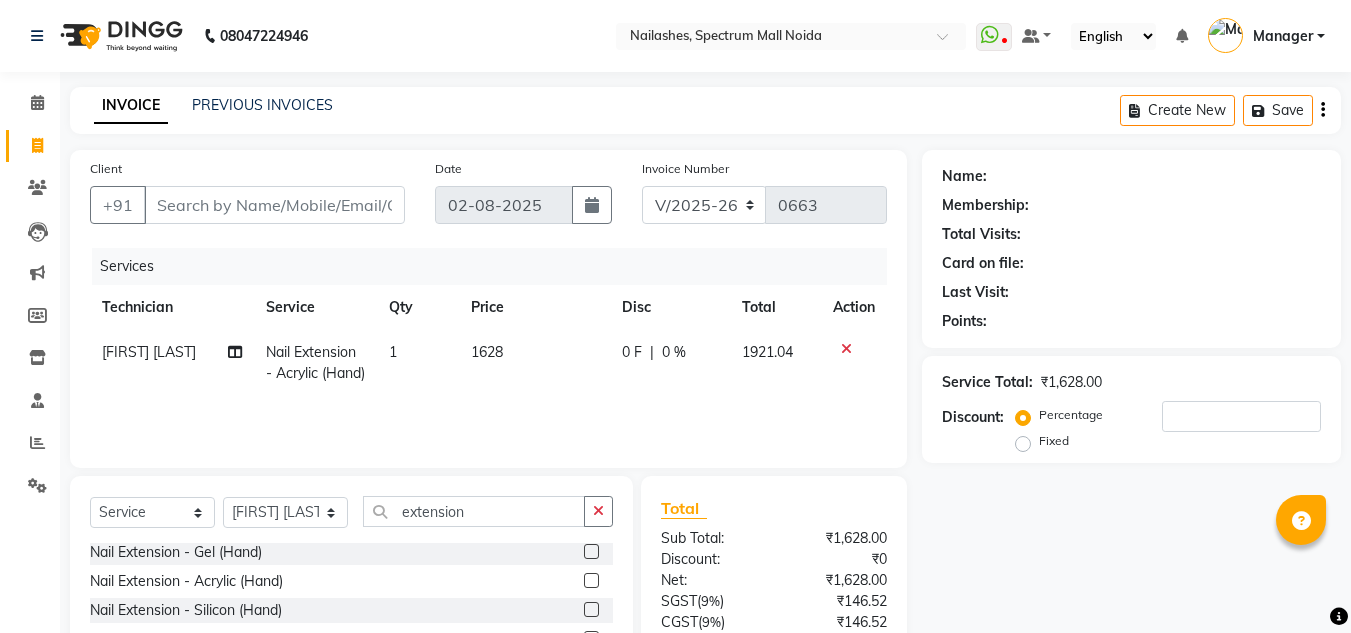 click on "1628" 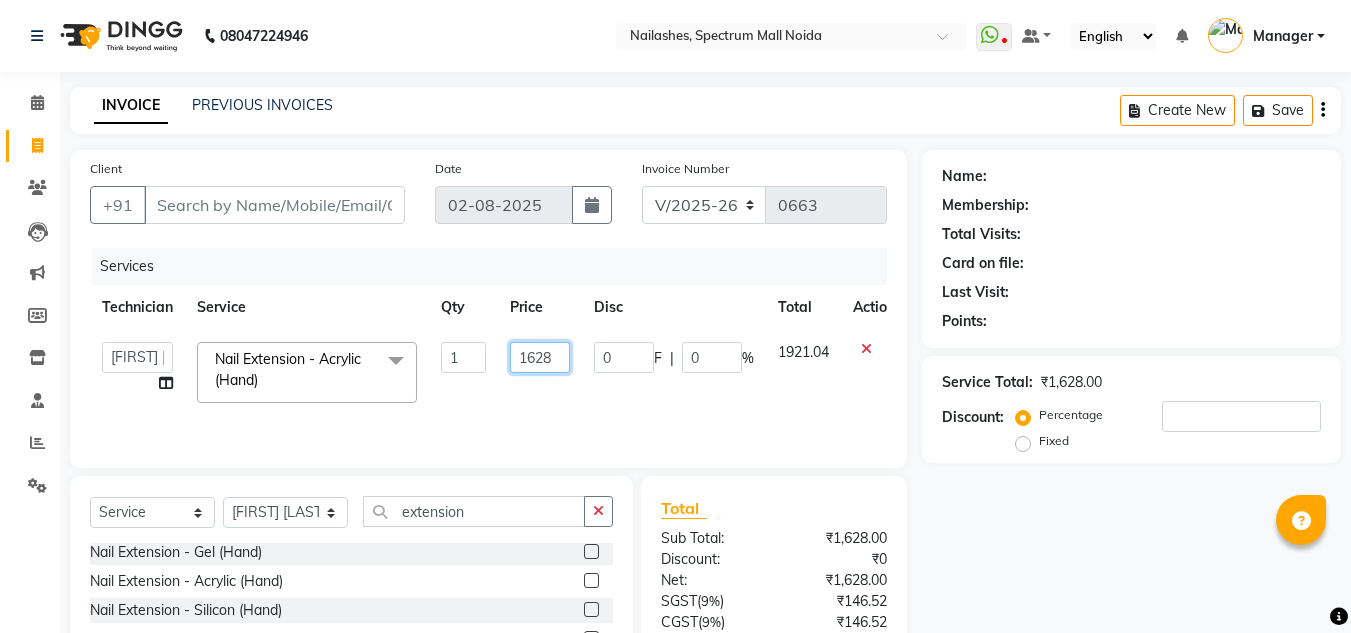 click on "1628" 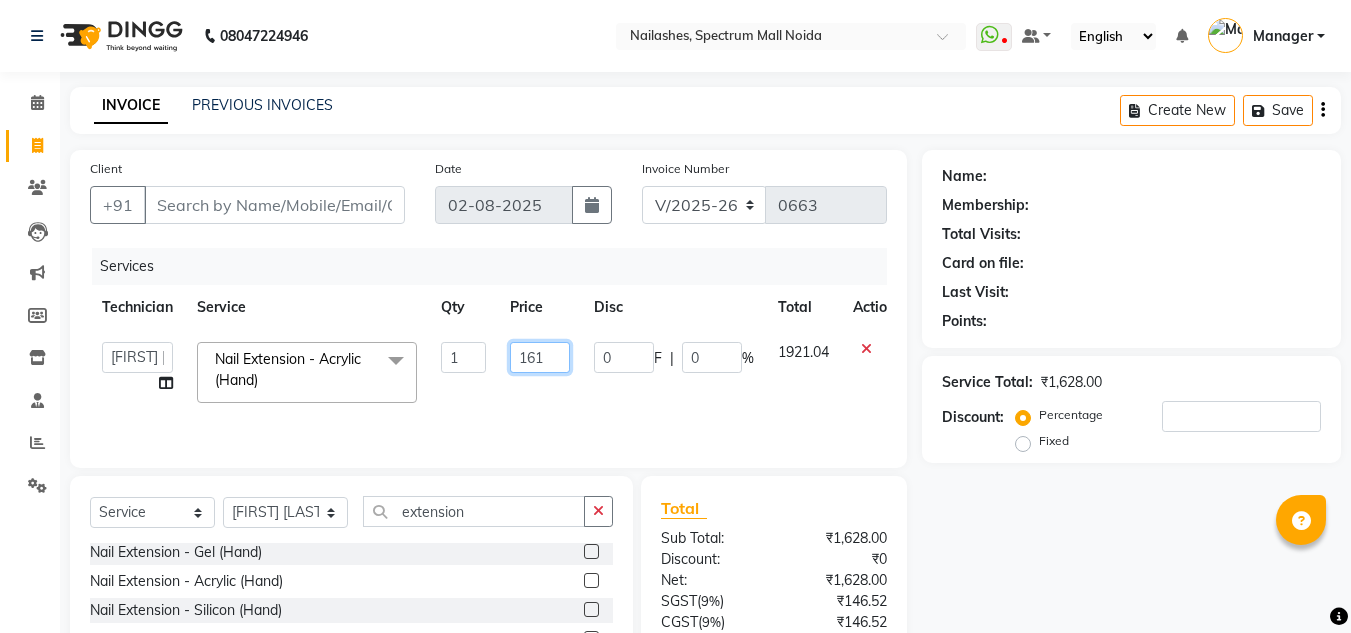 type on "1618" 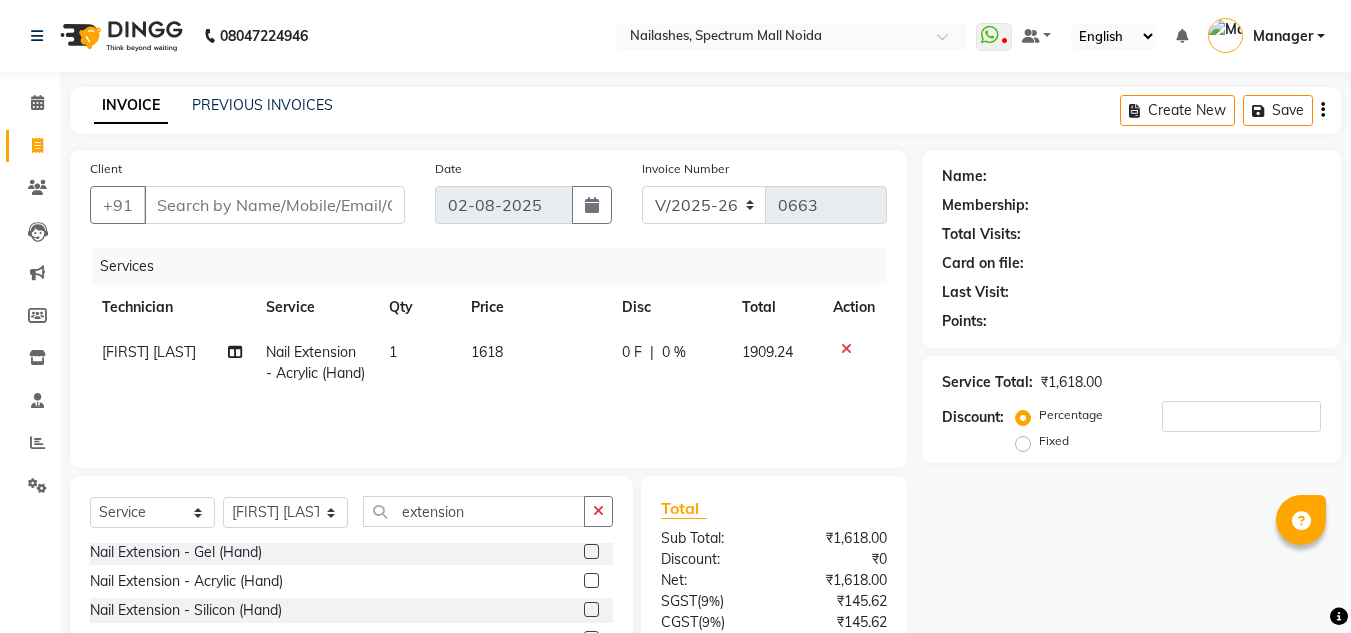 click on "[FIRST] [LAST] Nail Extension - Acrylic (Hand) 1 1618 0 F | 0 % 1909.24" 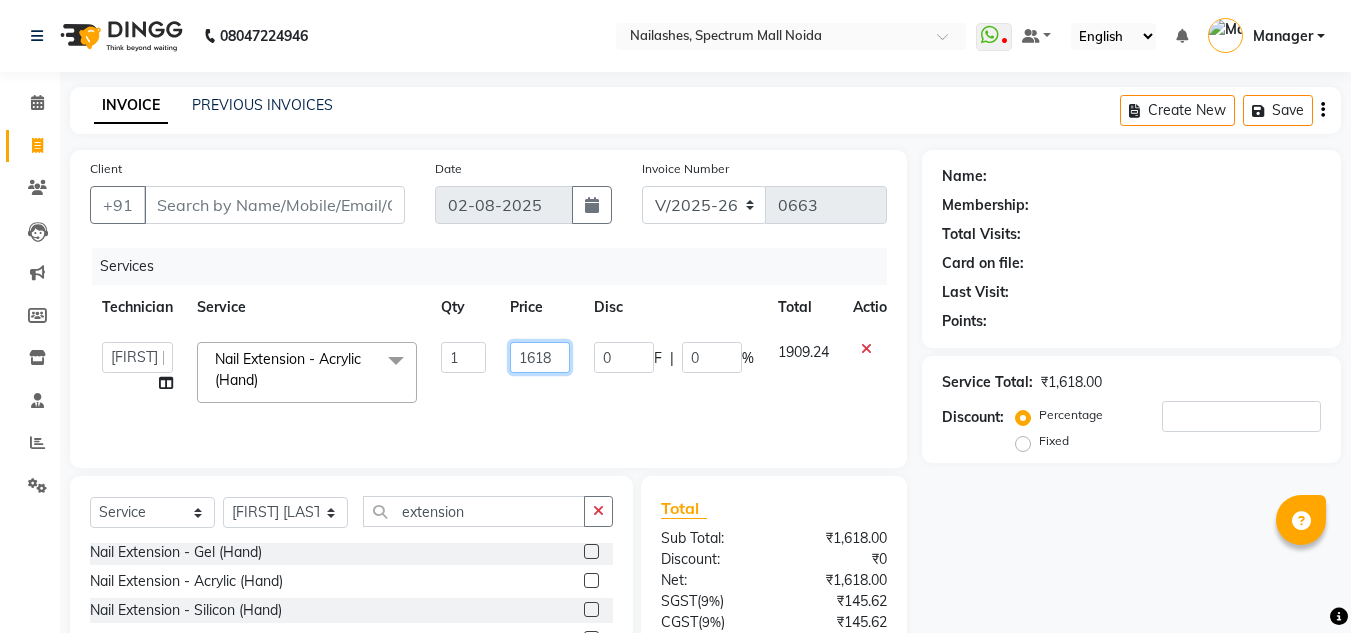 click on "1618" 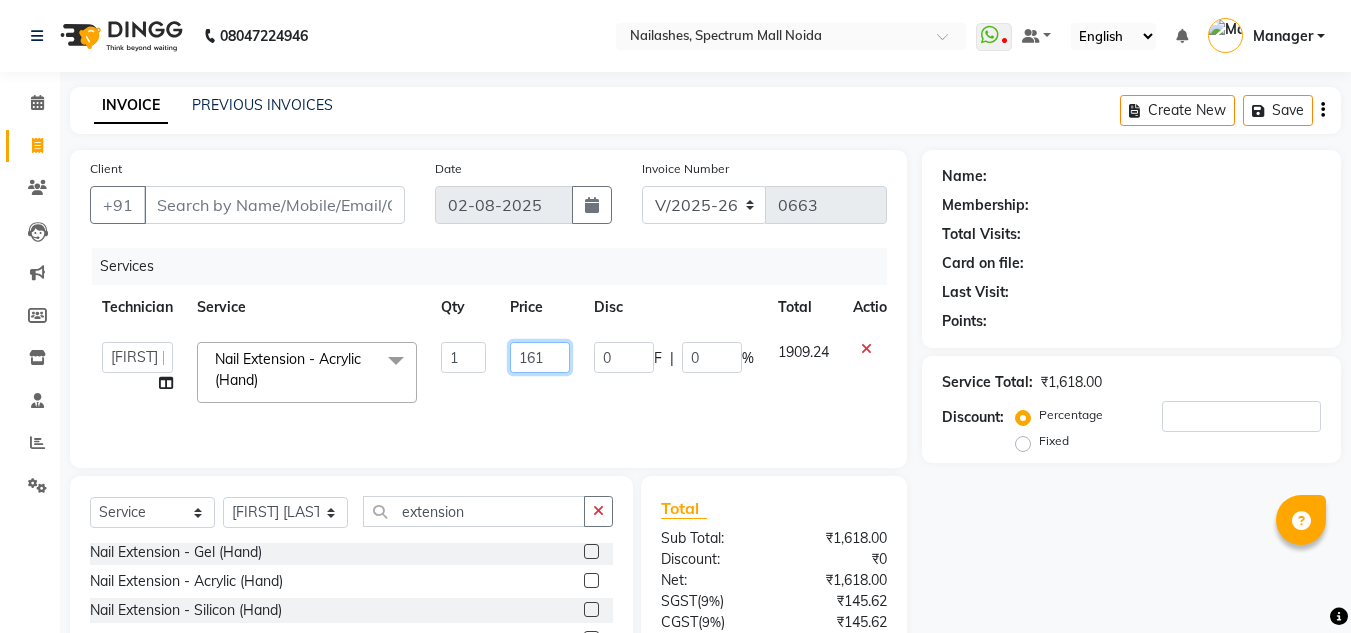 type on "1611" 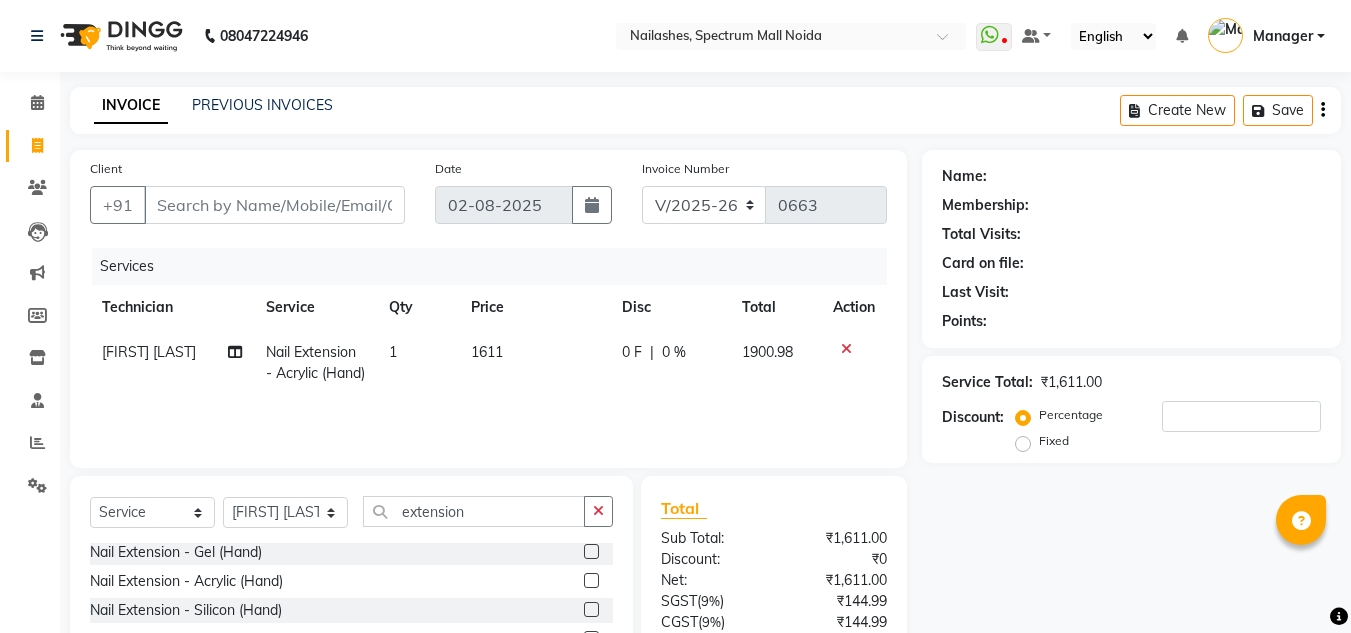 click on "1611" 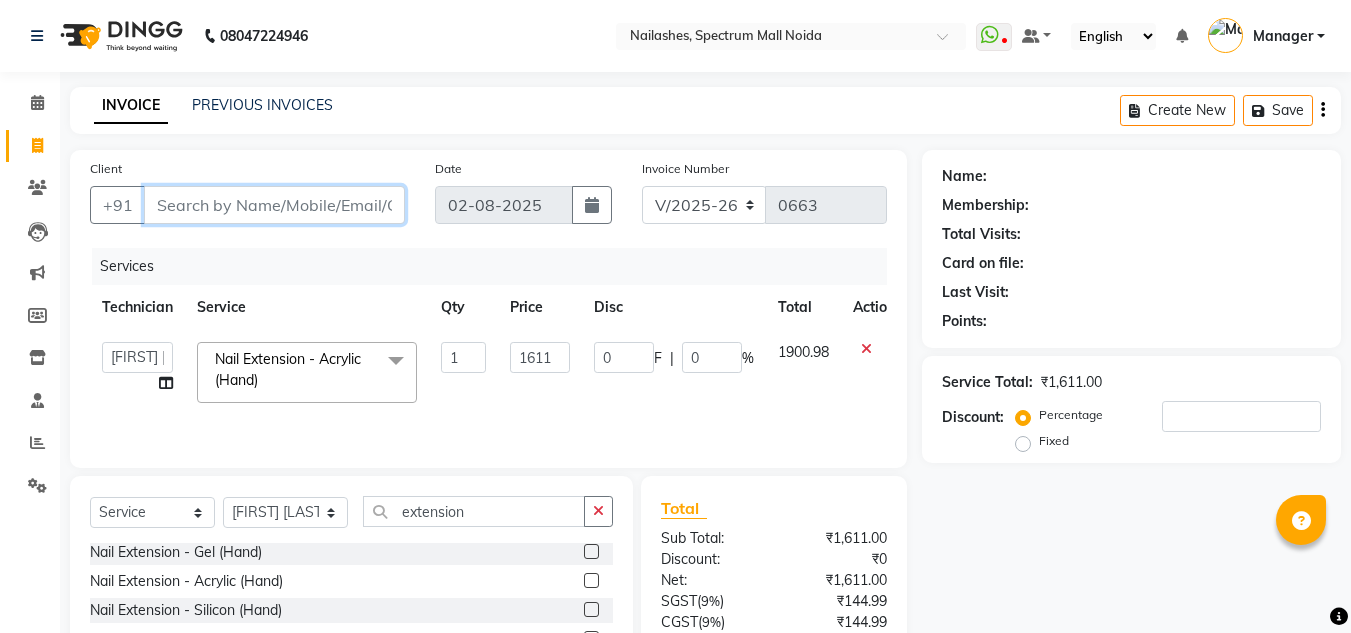 click on "Client" at bounding box center (274, 205) 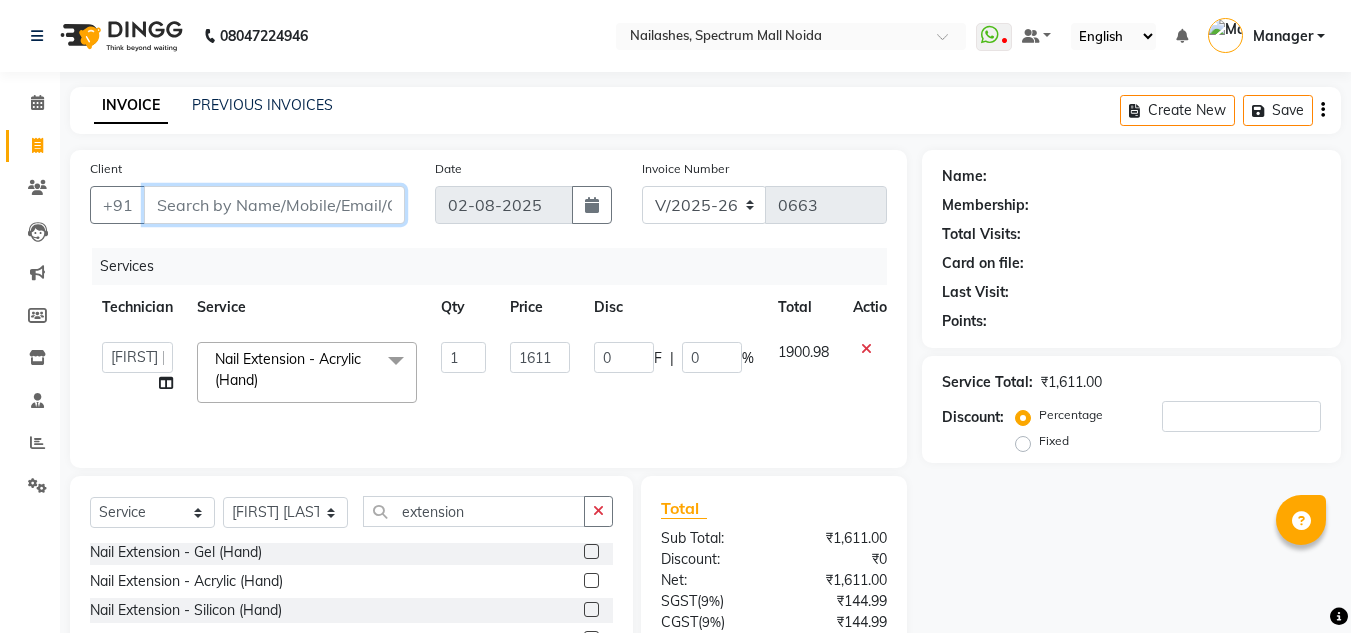type on "9" 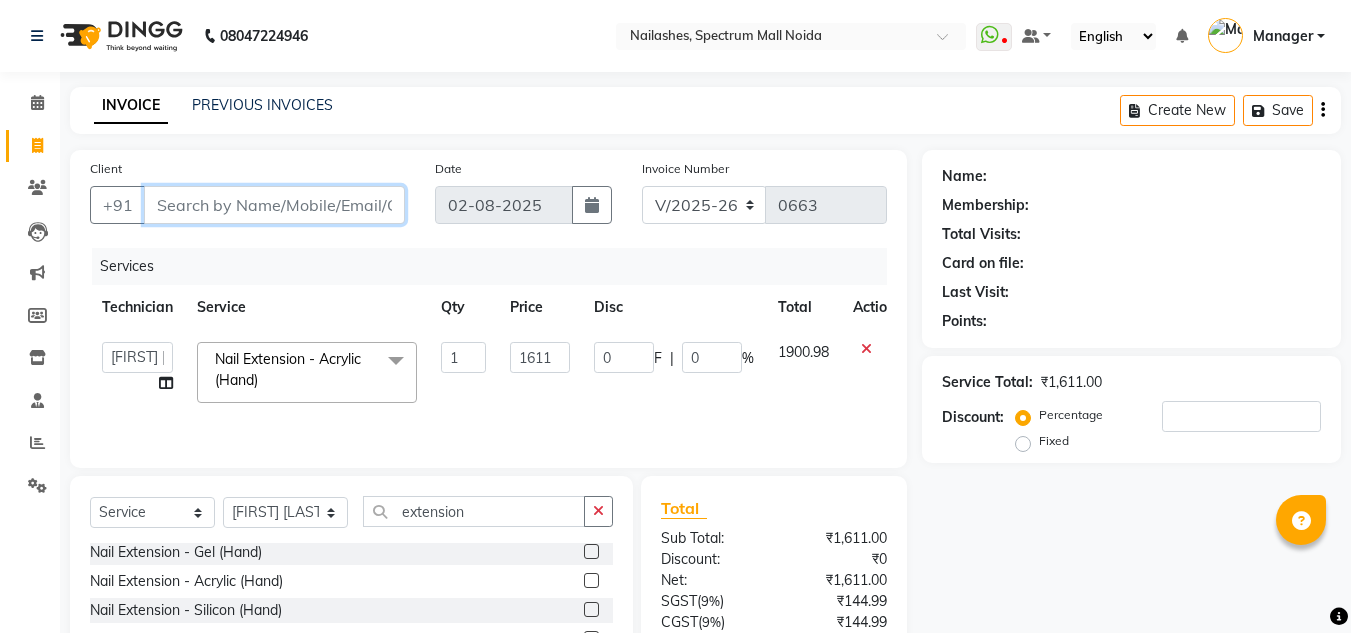type on "0" 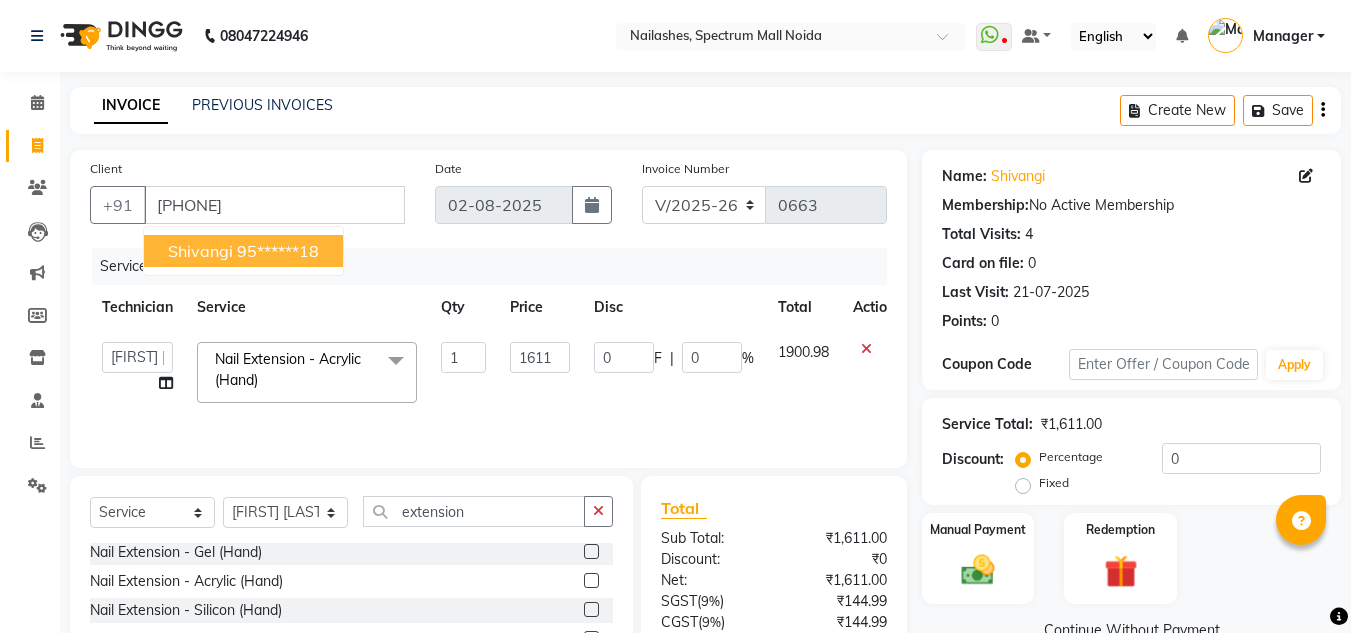 click on "shivangi" at bounding box center [200, 251] 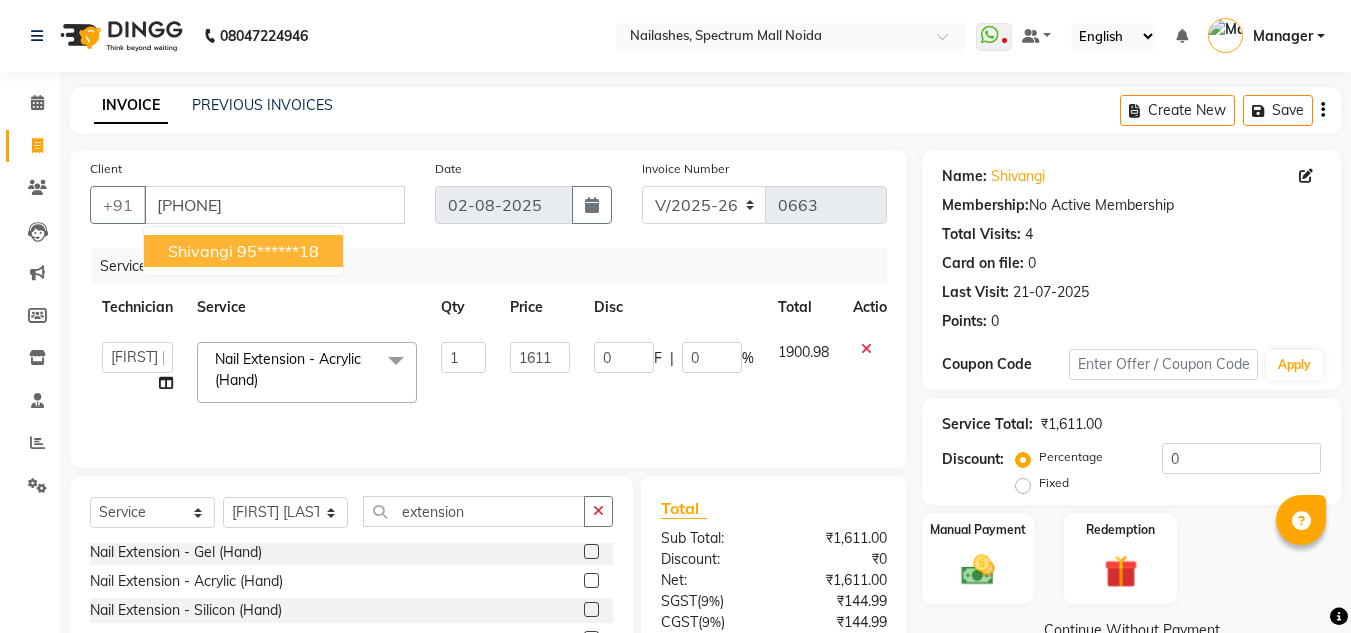 type on "95******18" 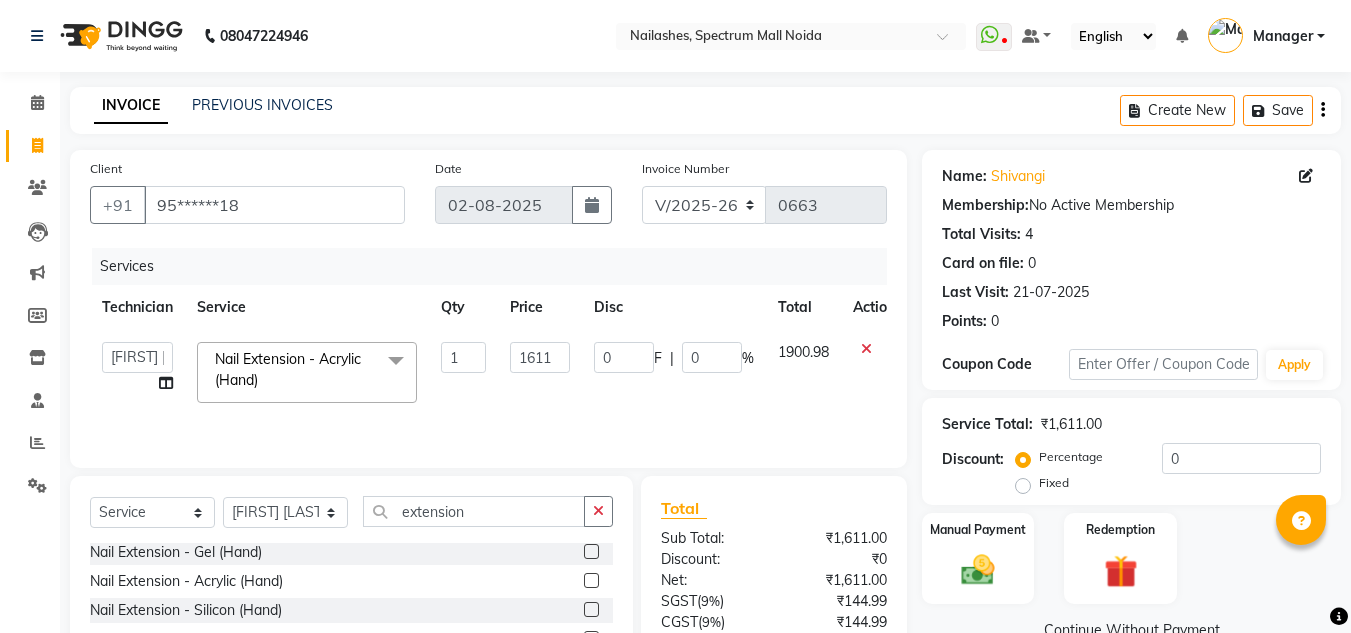 scroll, scrollTop: 168, scrollLeft: 0, axis: vertical 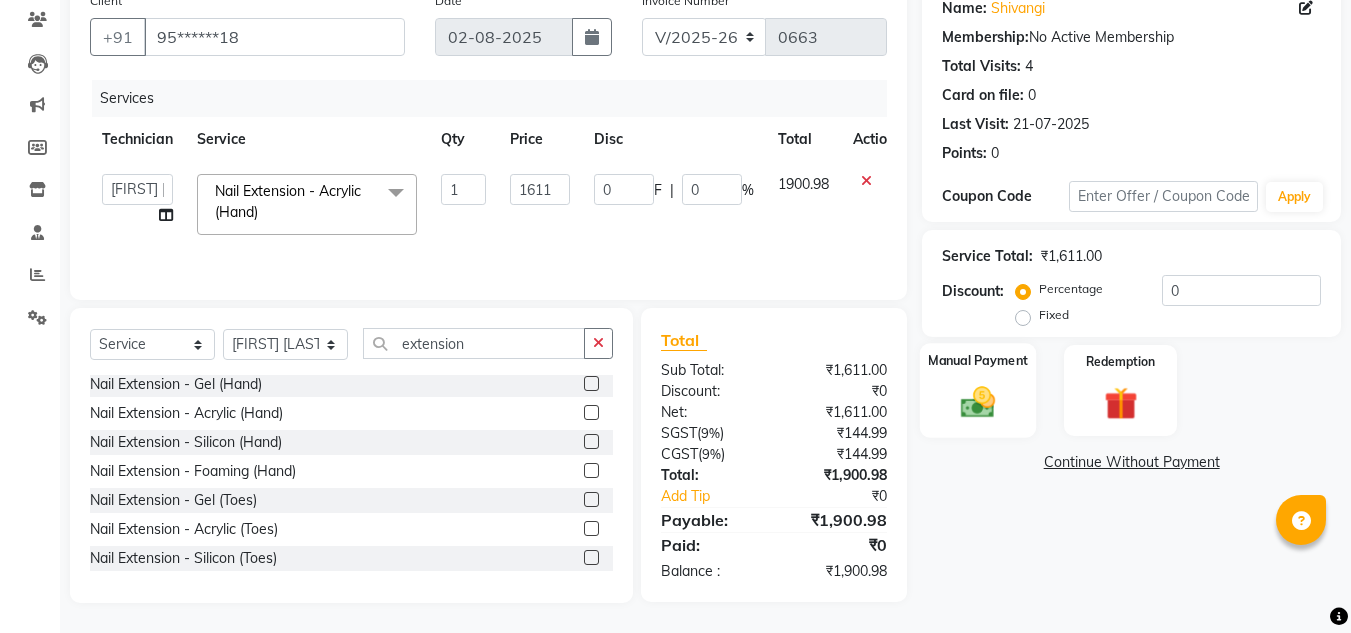 click 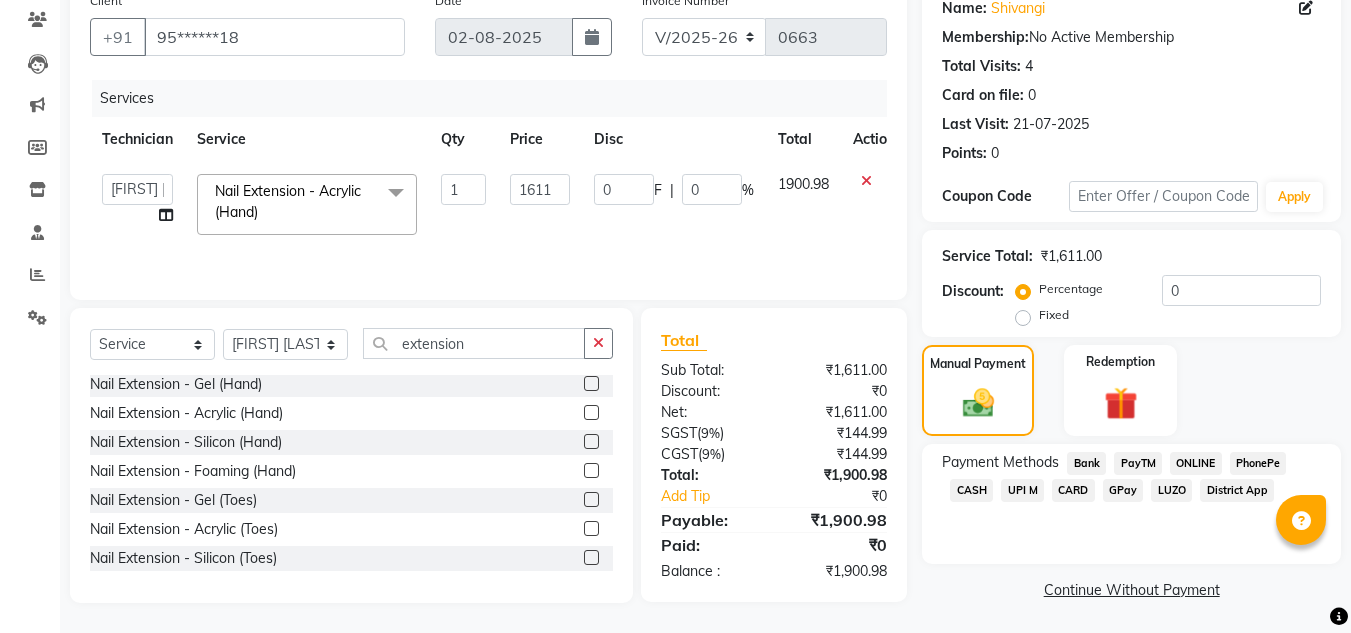 click on "CASH" 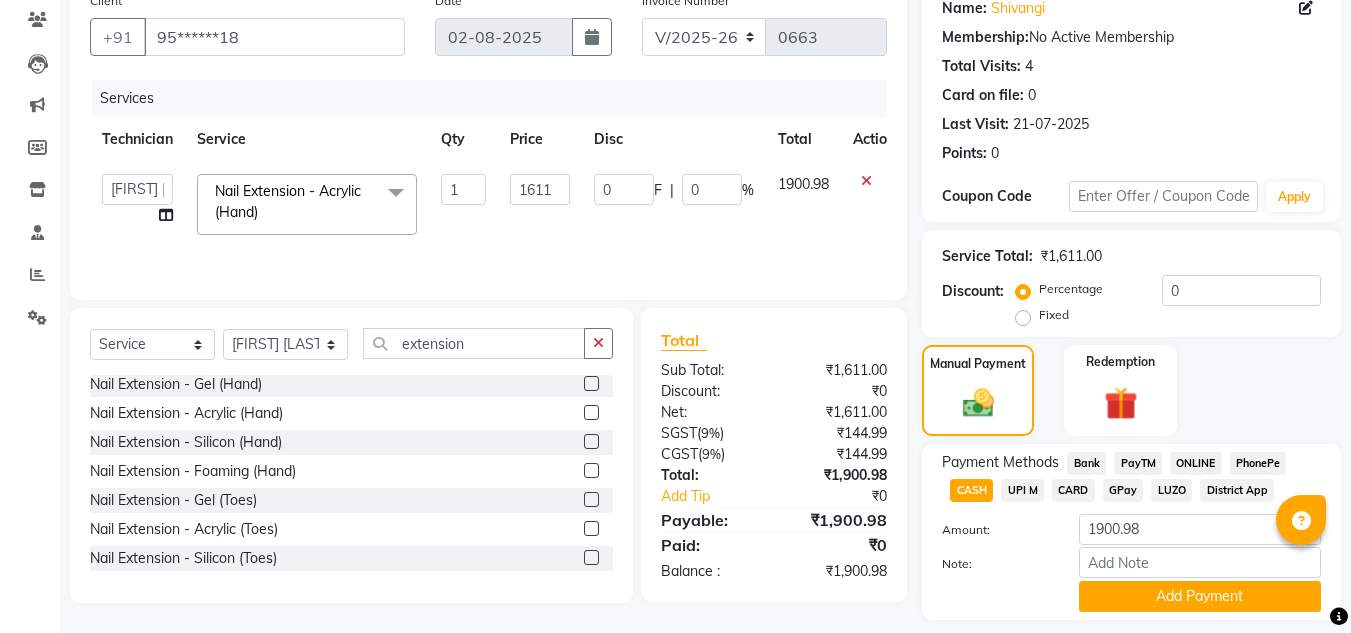 scroll, scrollTop: 226, scrollLeft: 0, axis: vertical 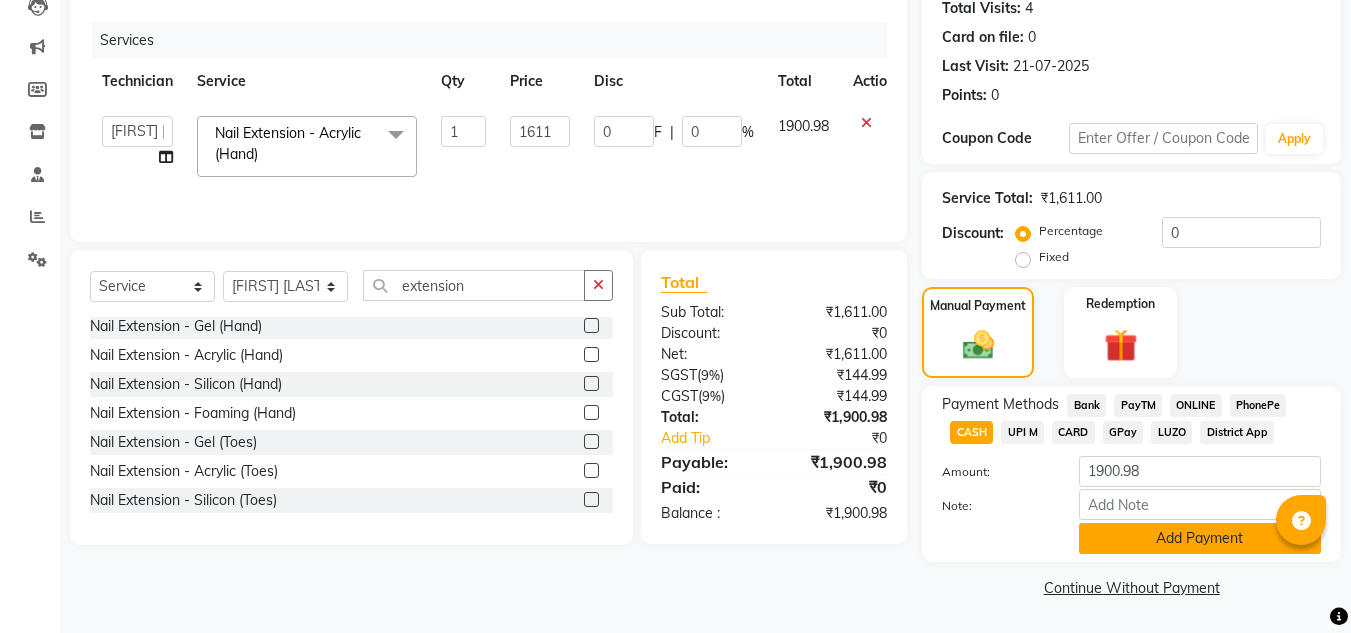 click on "Add Payment" 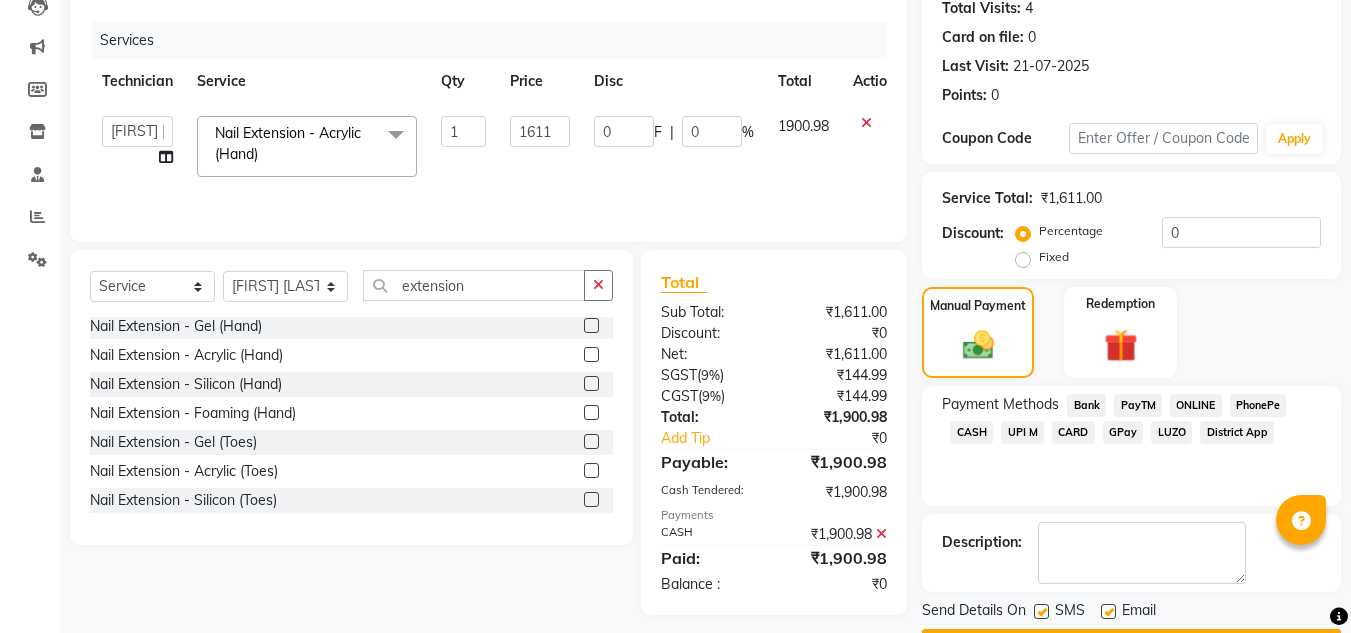 scroll, scrollTop: 283, scrollLeft: 0, axis: vertical 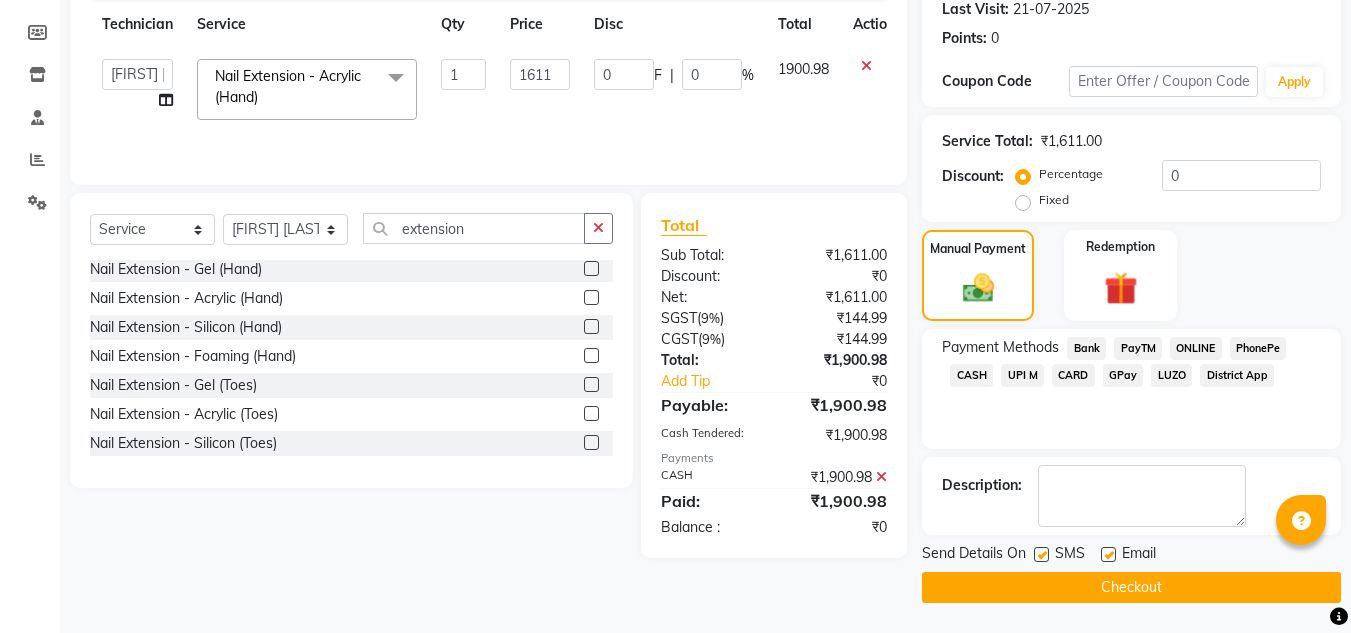 click on "Checkout" 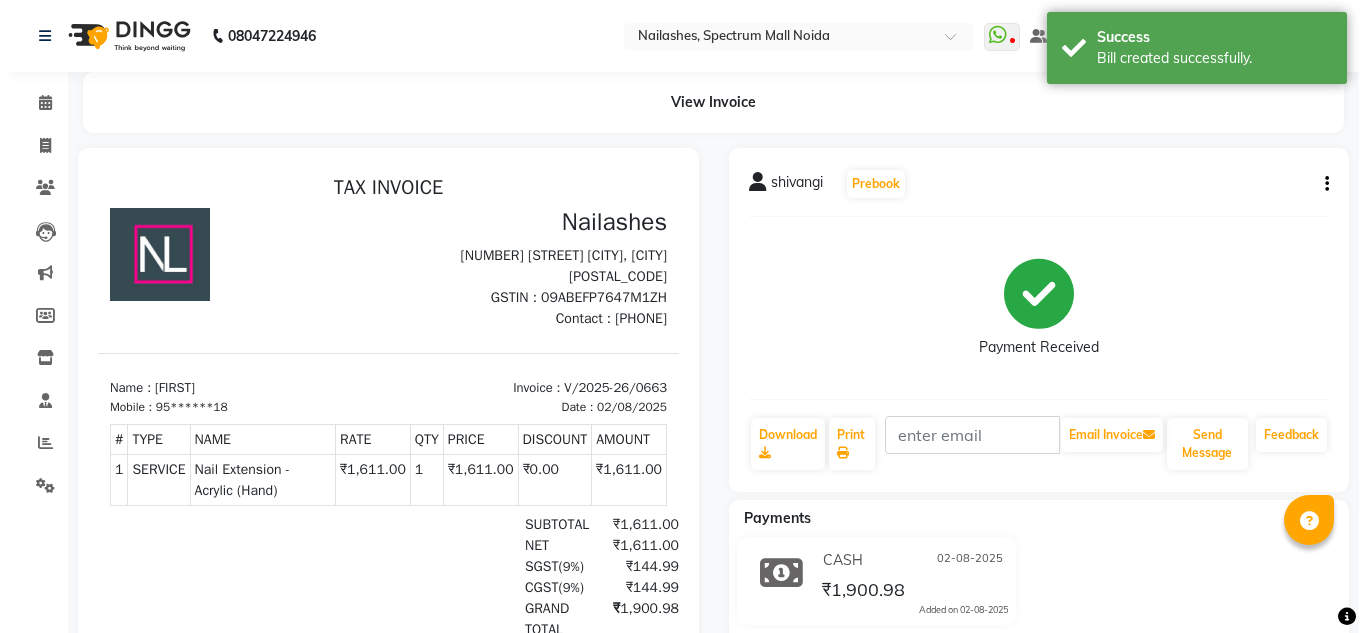 scroll, scrollTop: 0, scrollLeft: 0, axis: both 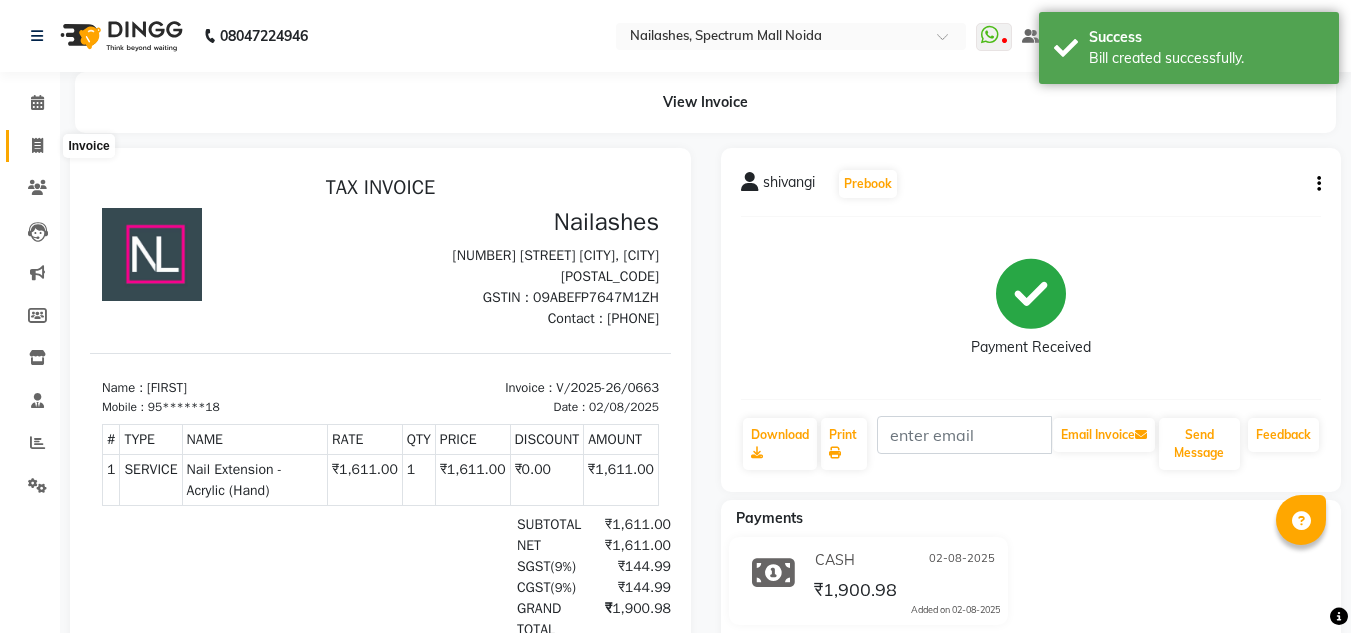click 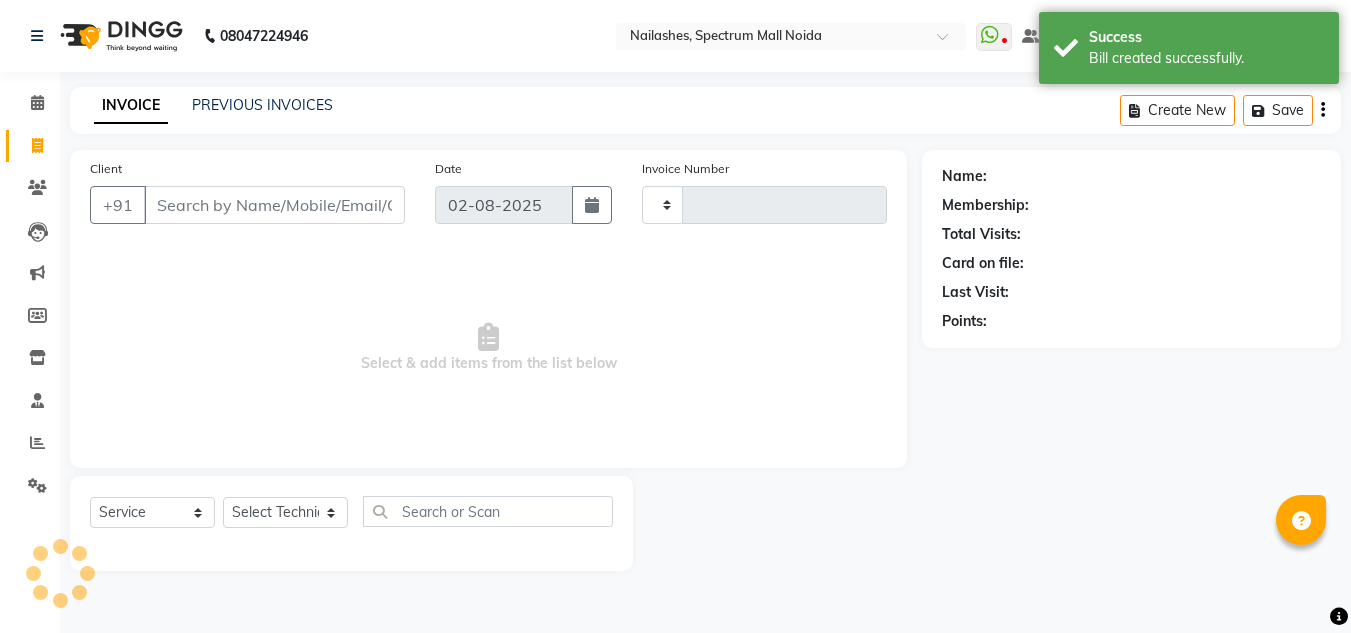 type on "0664" 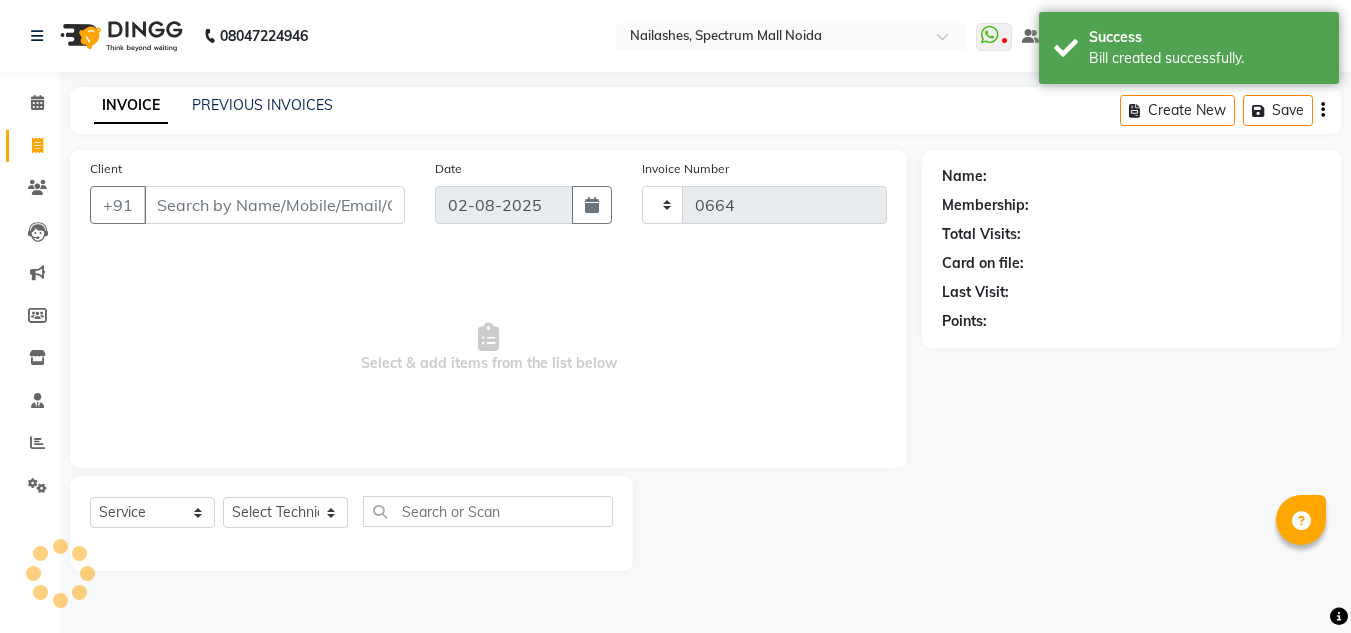 select on "6068" 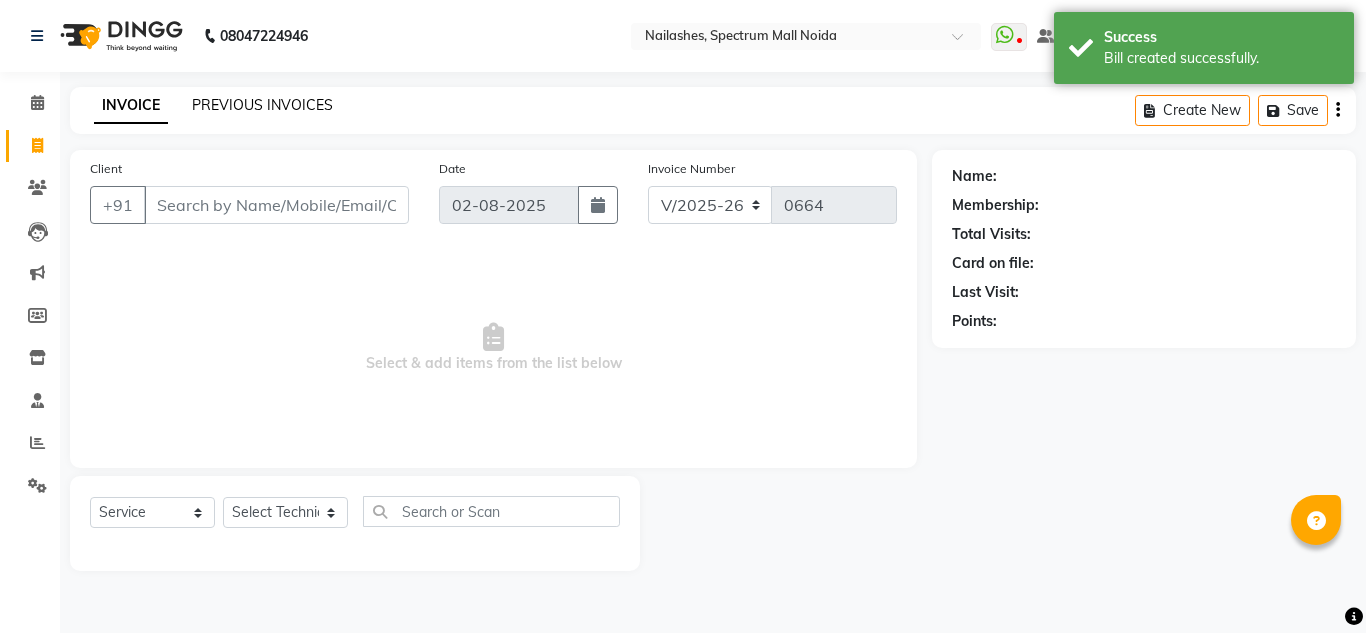 click on "PREVIOUS INVOICES" 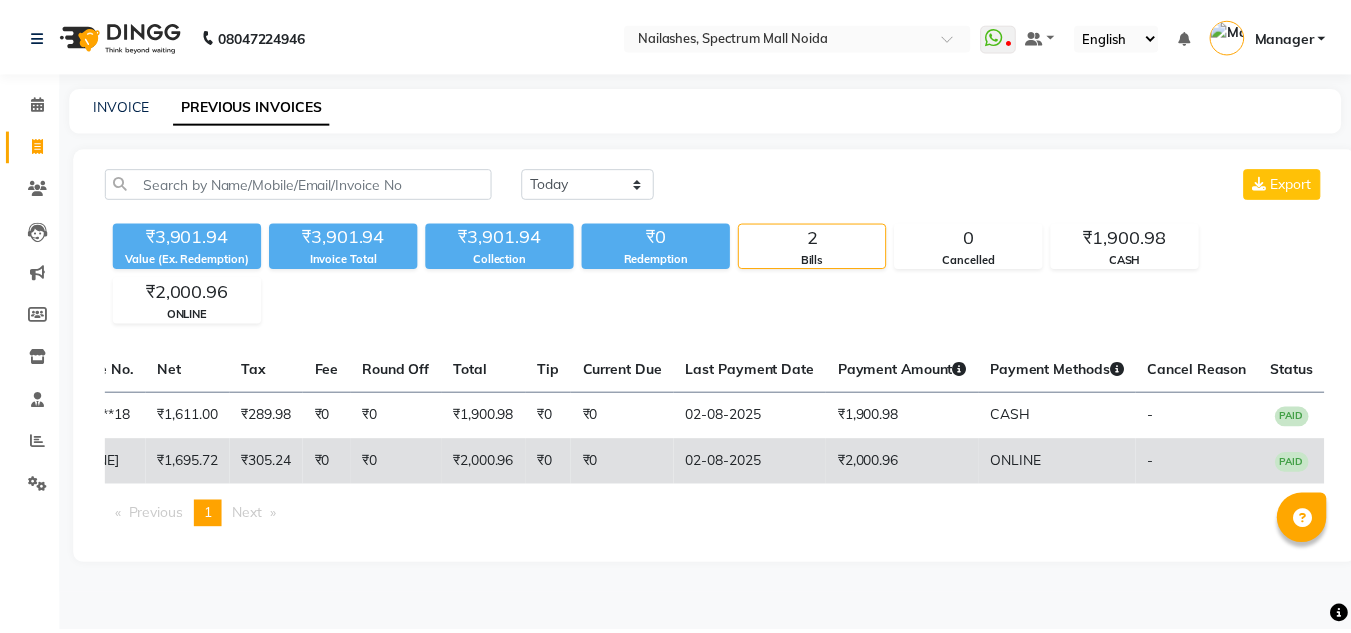scroll, scrollTop: 0, scrollLeft: 0, axis: both 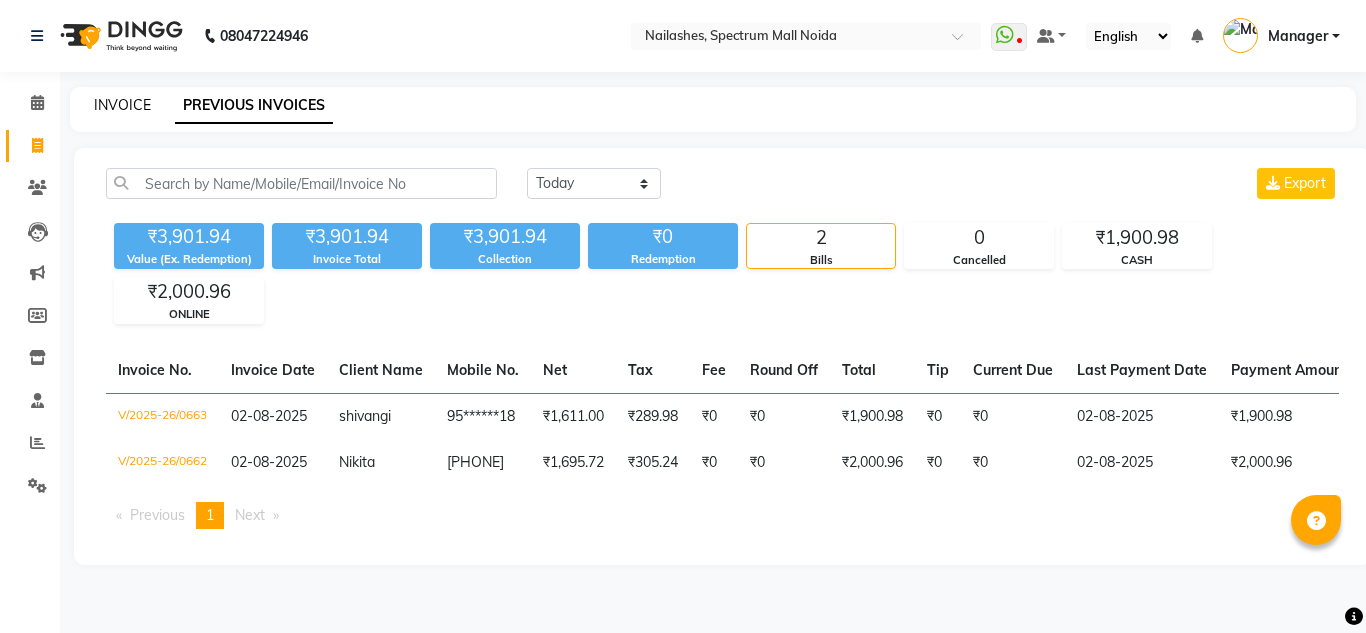 click on "INVOICE" 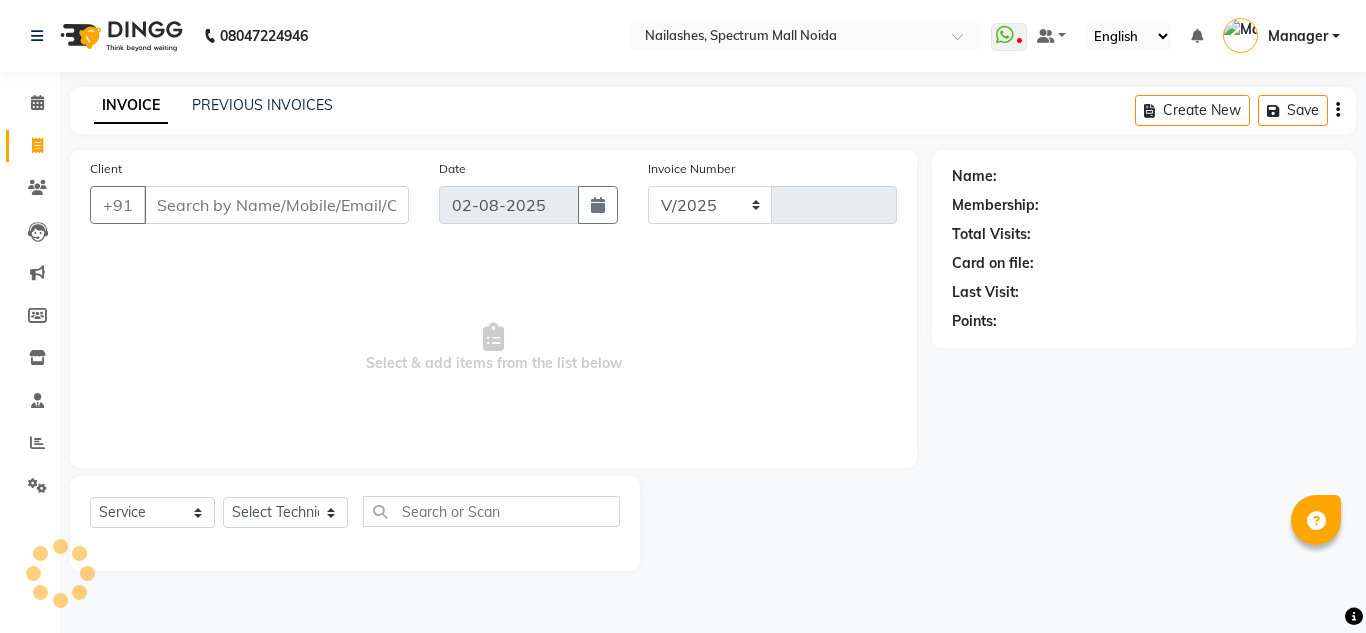 select on "6068" 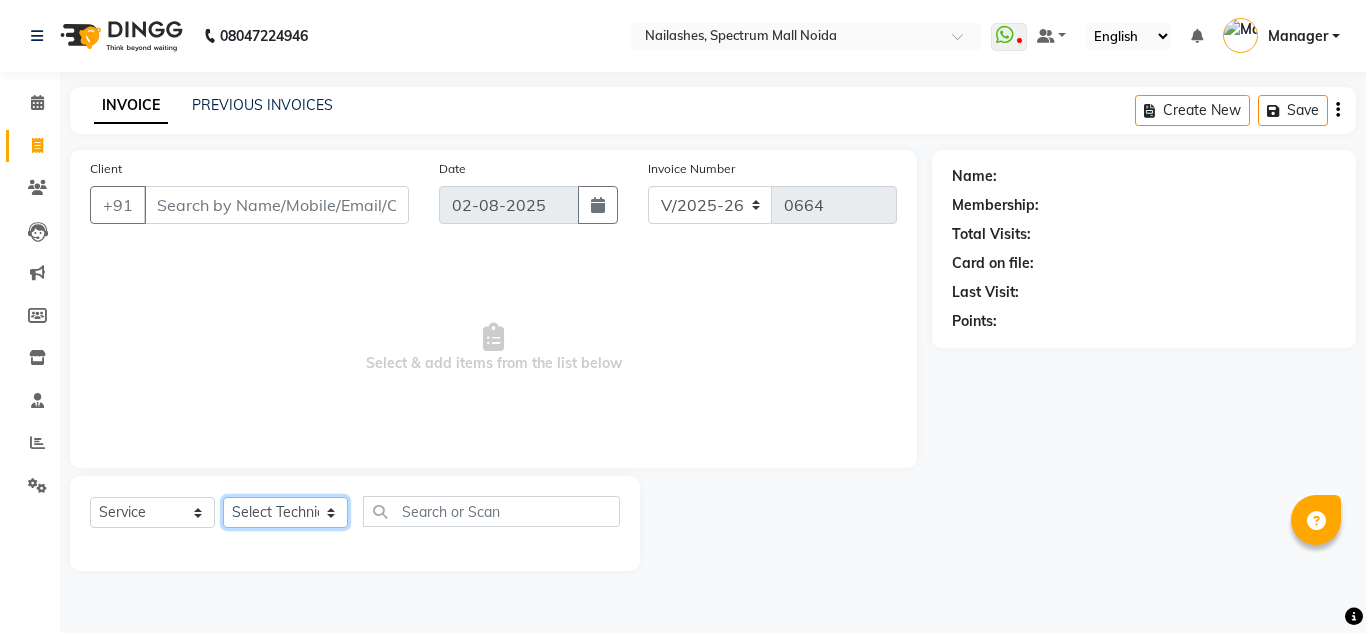 click on "Select Technician [FIRST] [LAST] [FIRST] [FIRST] Manager [FIRST] [FIRST] [FIRST]" 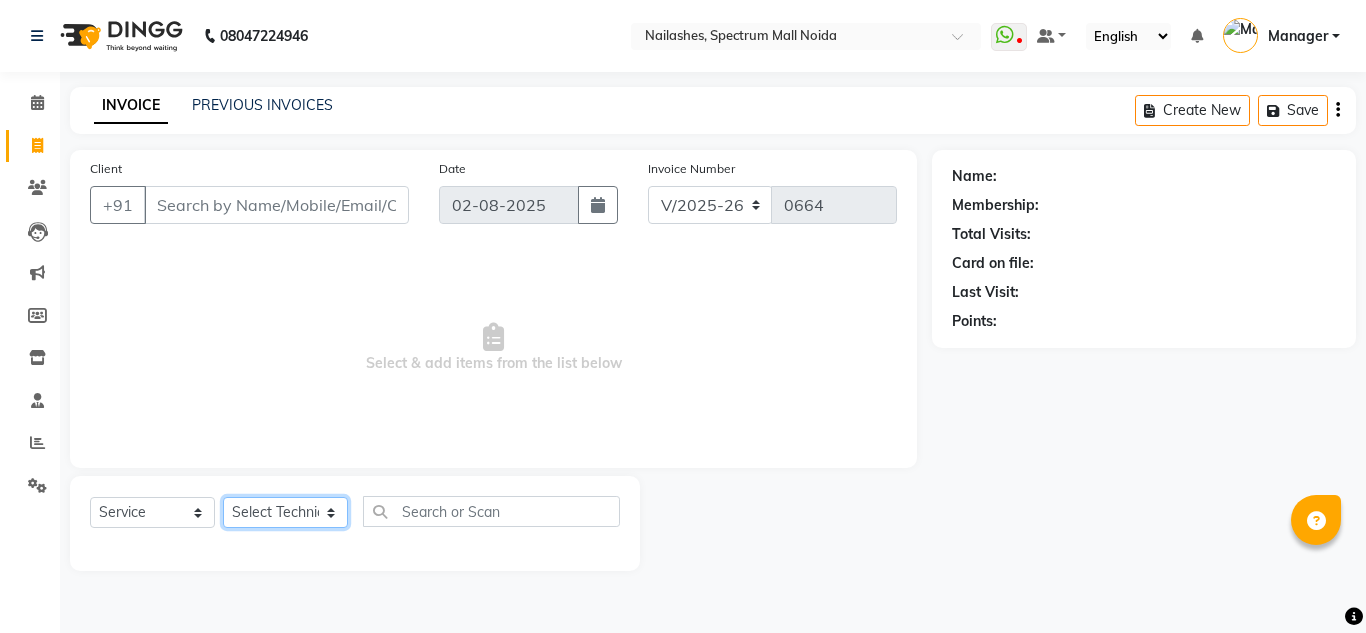 select on "86547" 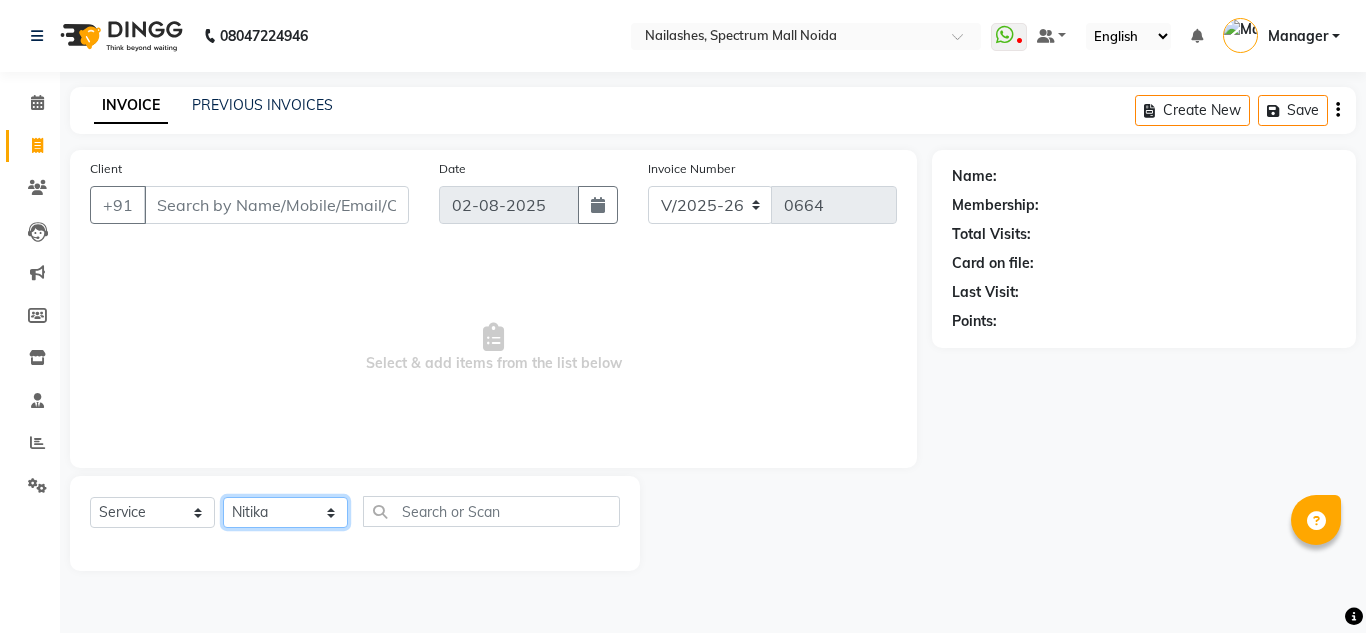 click on "Select Technician [FIRST] [LAST] [FIRST] [FIRST] Manager [FIRST] [FIRST] [FIRST]" 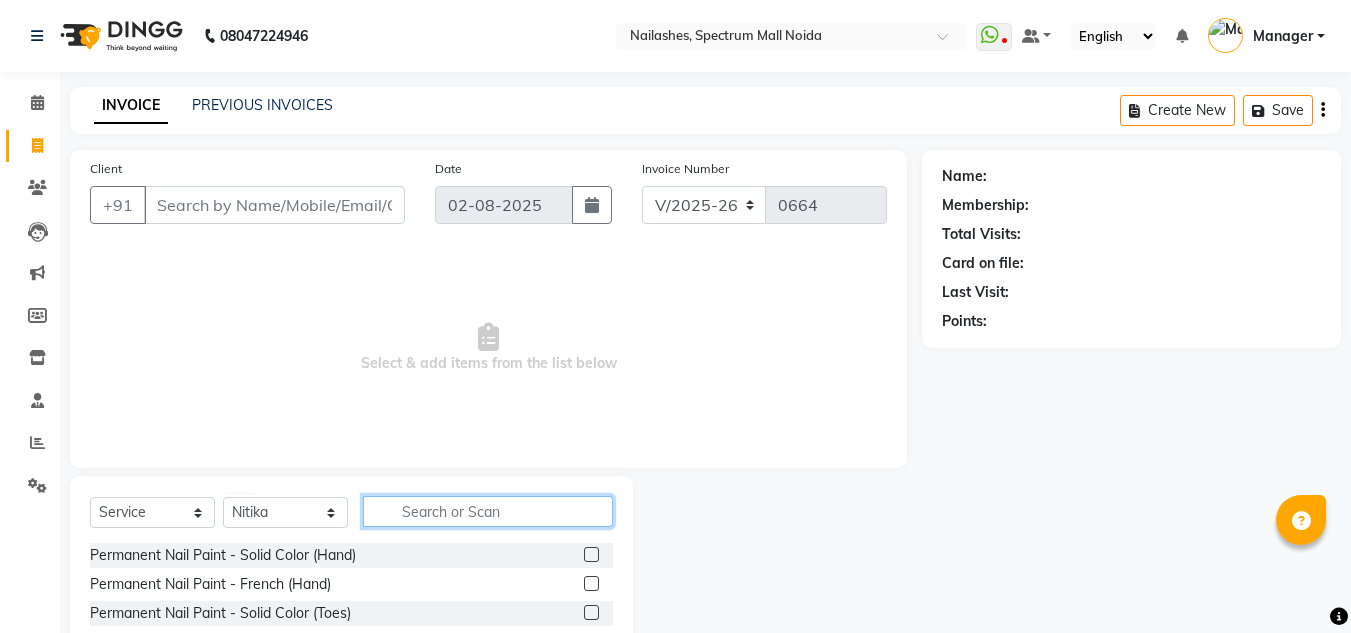 click 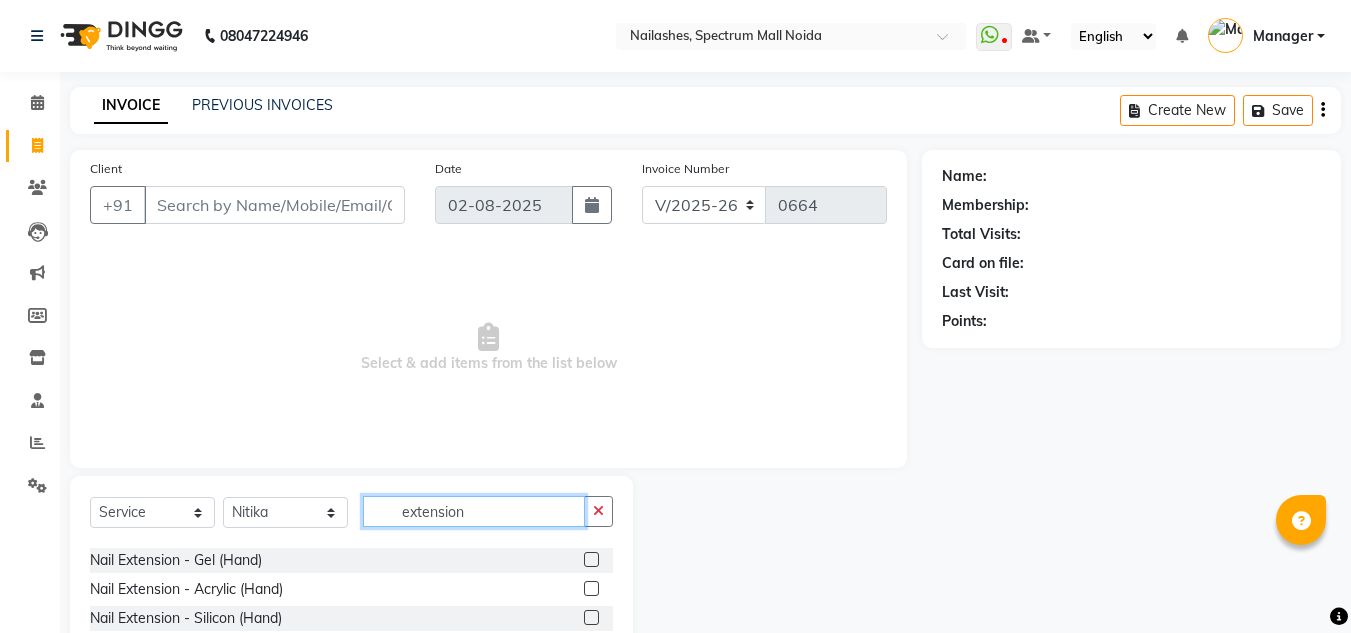 scroll, scrollTop: 54, scrollLeft: 0, axis: vertical 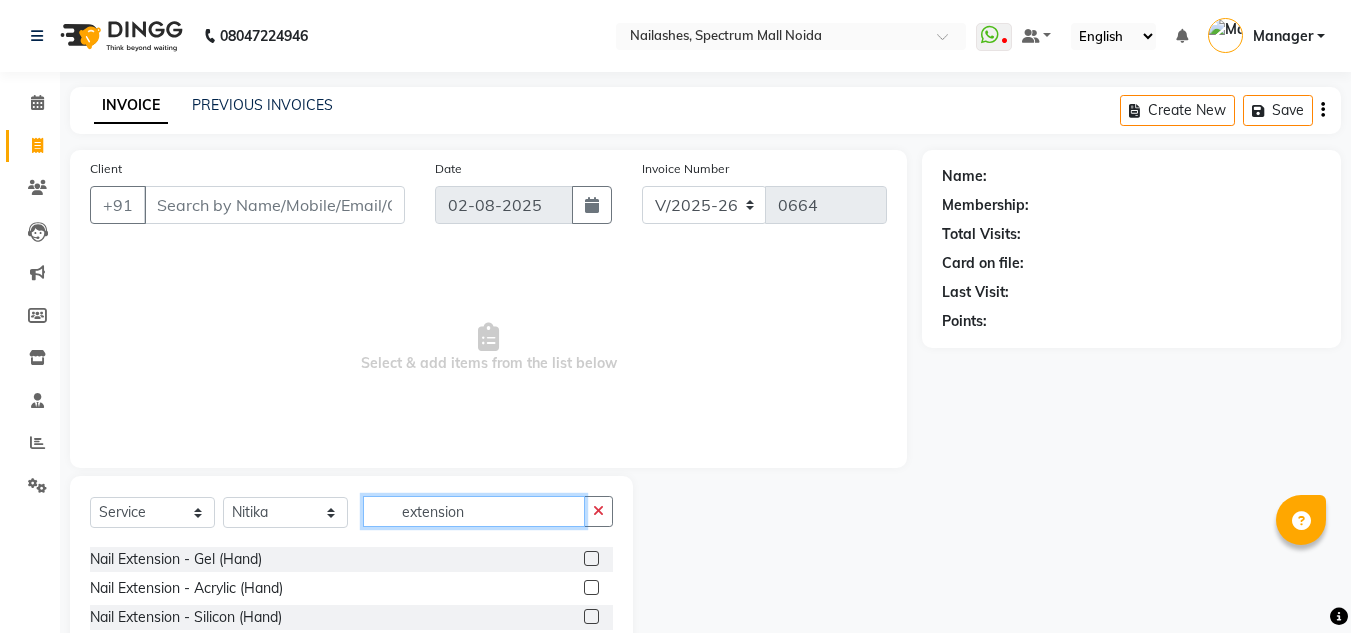 type on "extension" 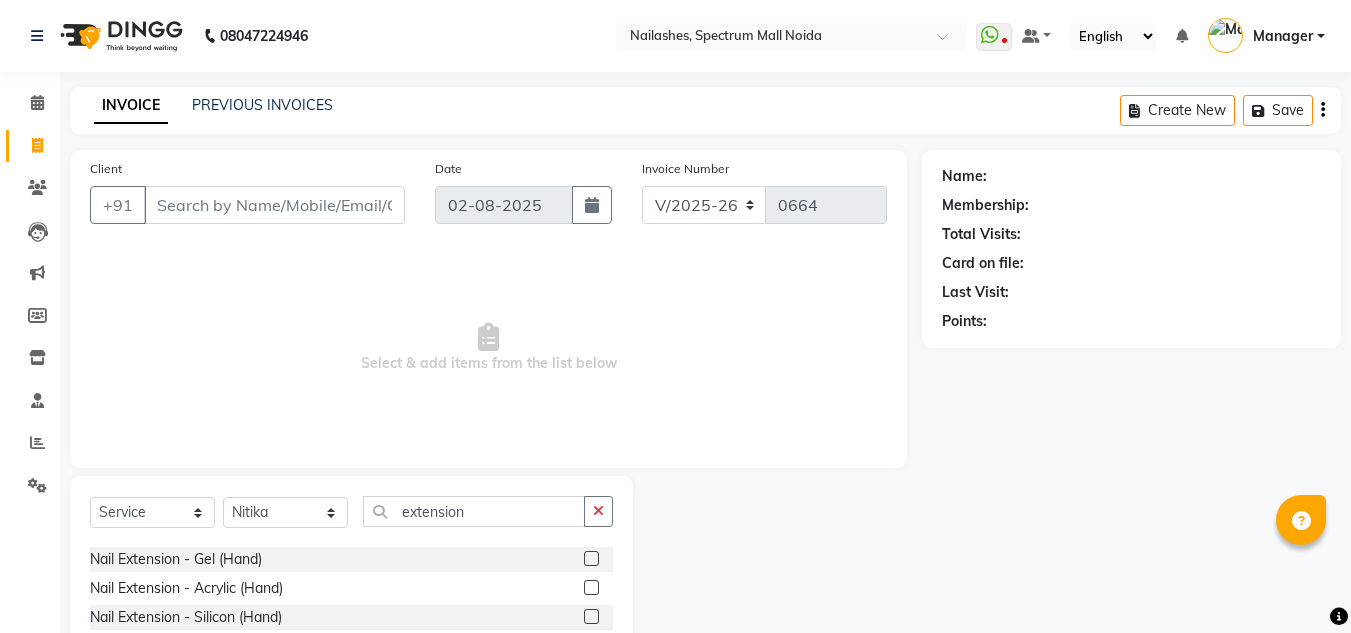 click 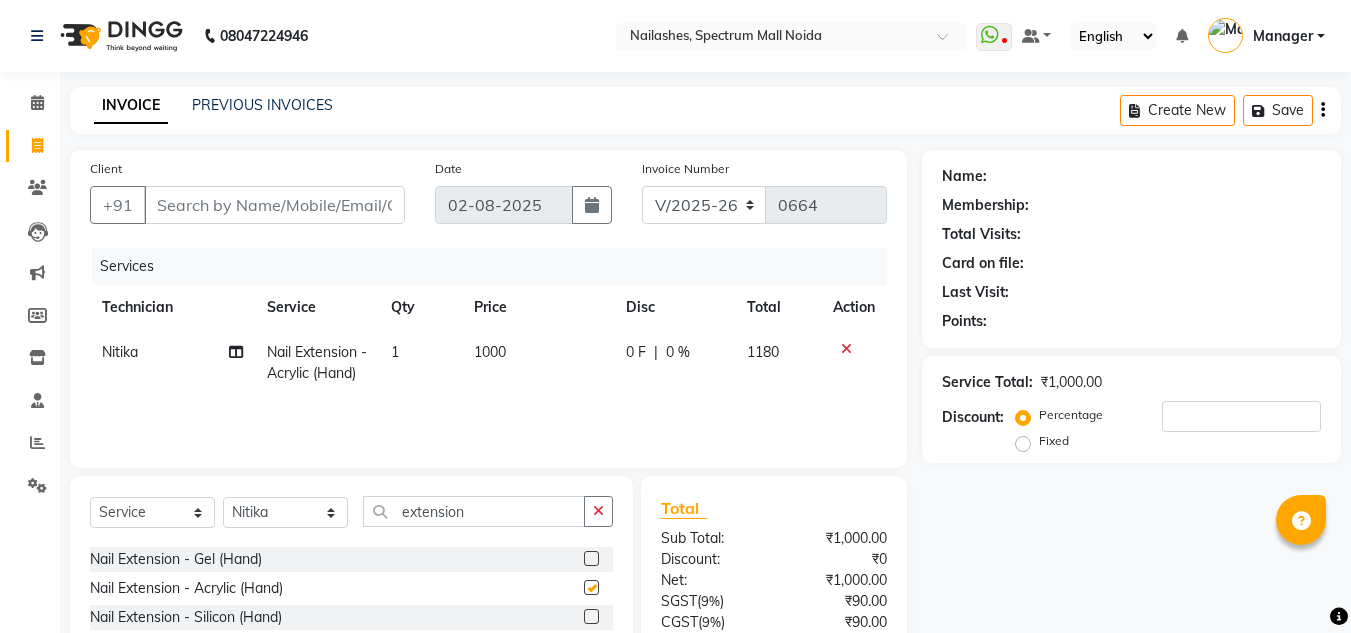 checkbox on "false" 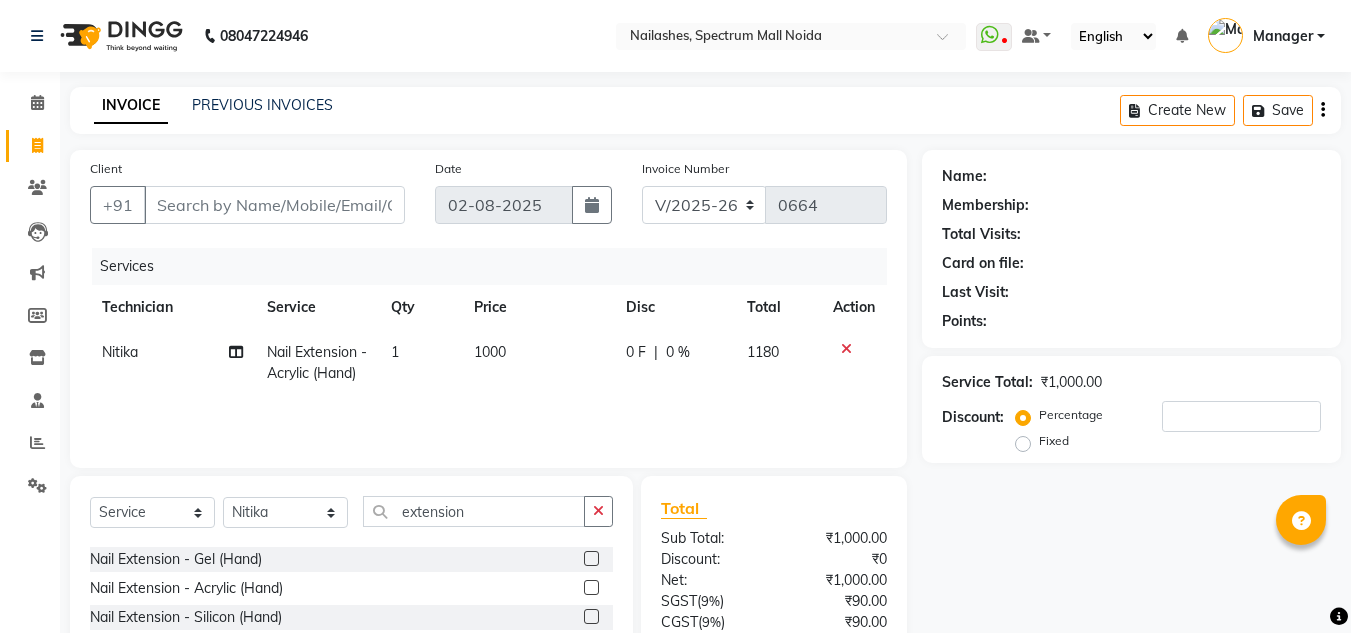 click on "1000" 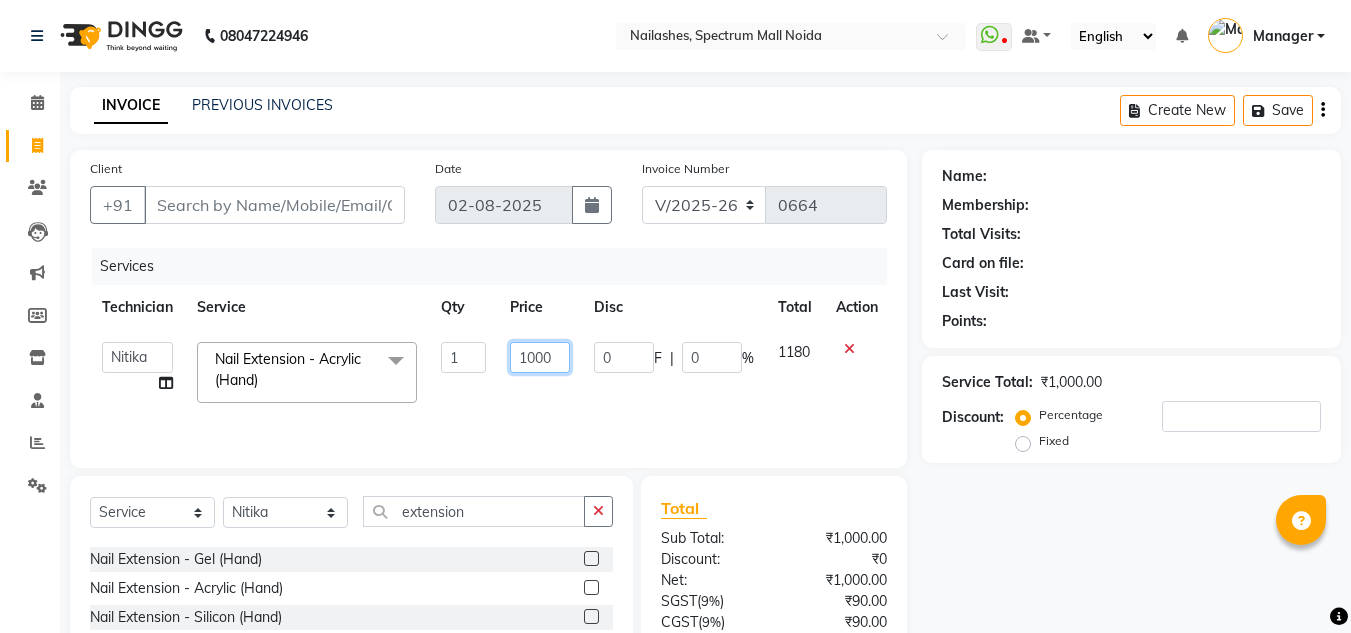 click on "1000" 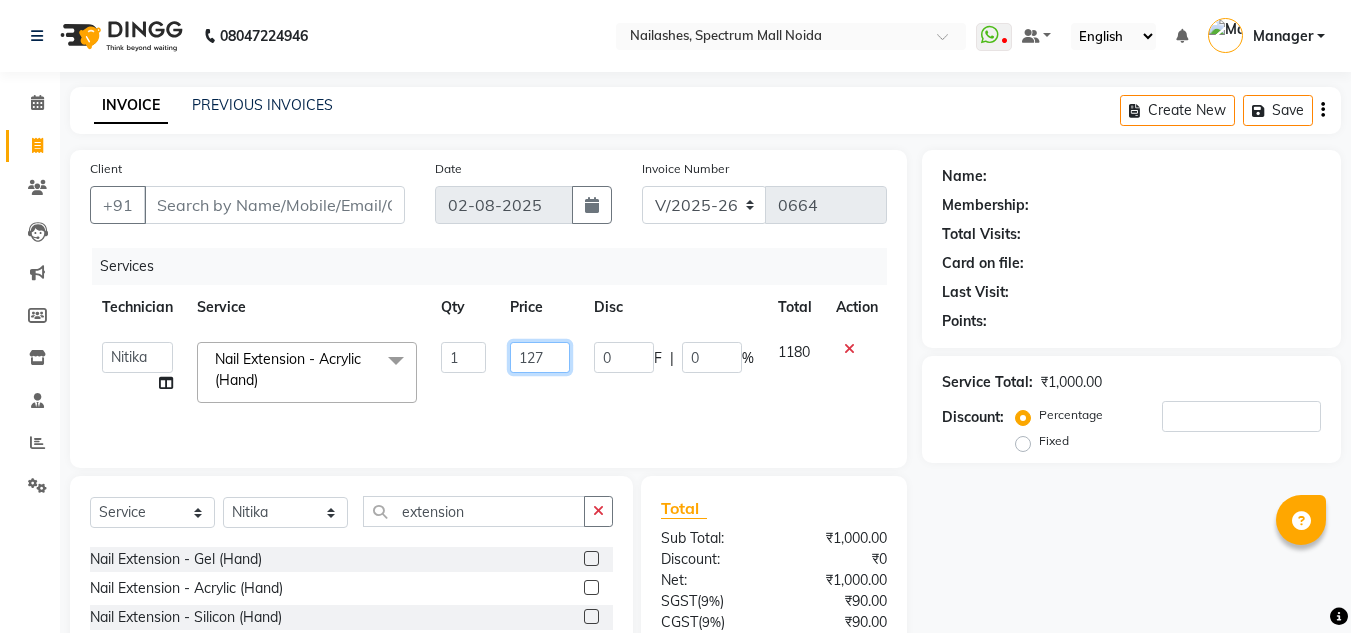 type on "1272" 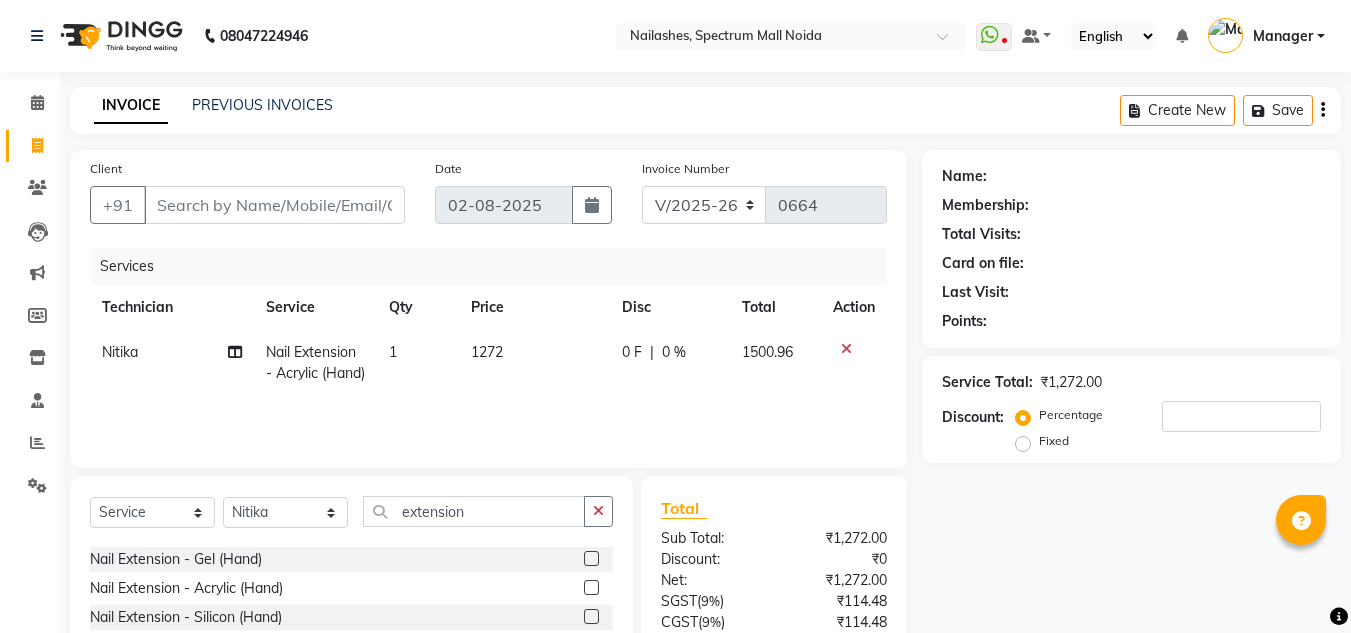 click on "1272" 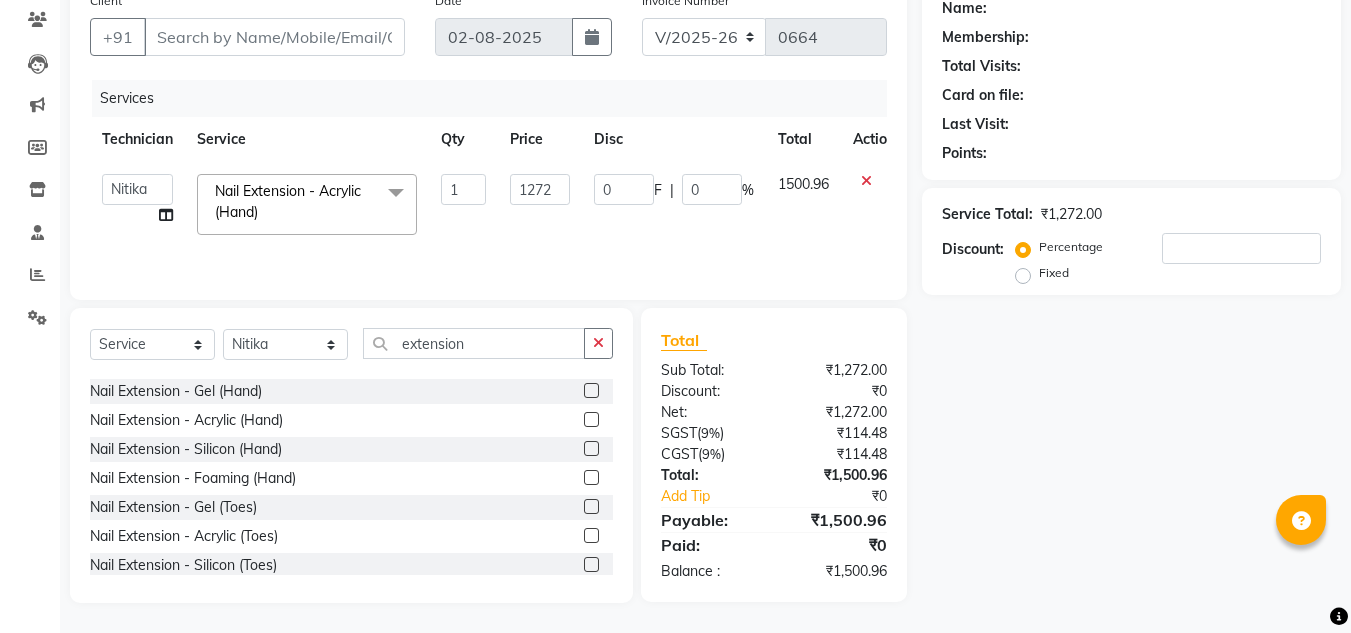 scroll, scrollTop: 0, scrollLeft: 0, axis: both 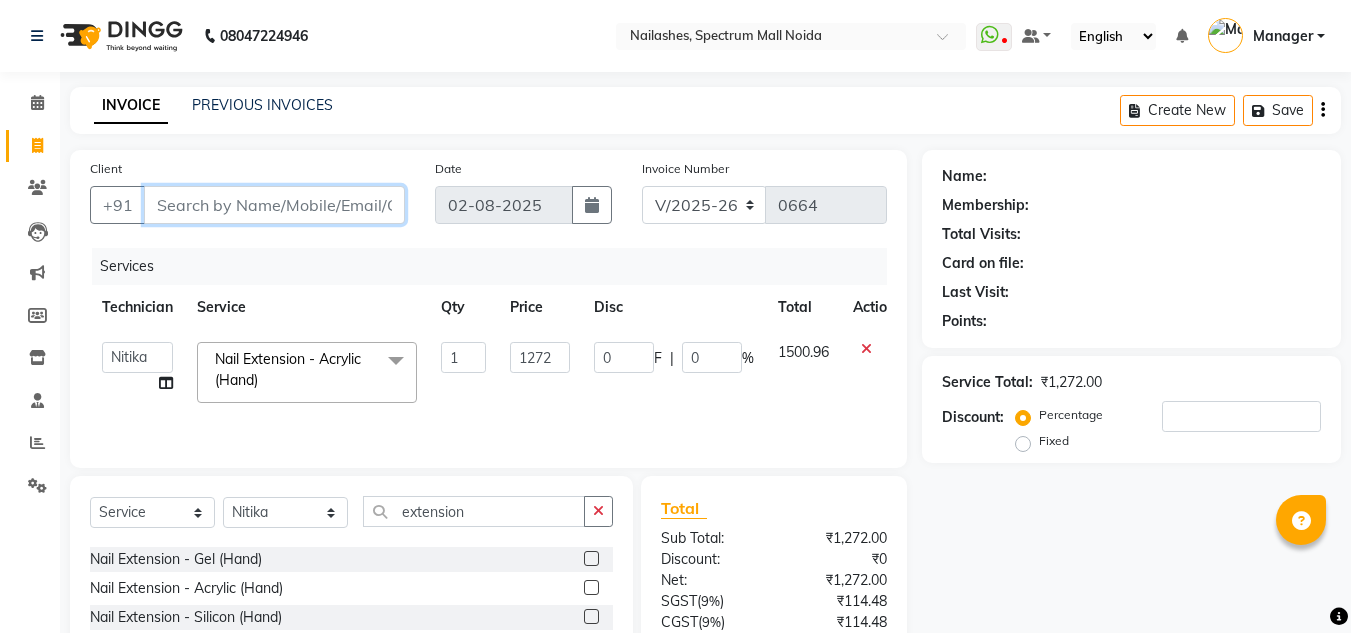 click on "Client" at bounding box center [274, 205] 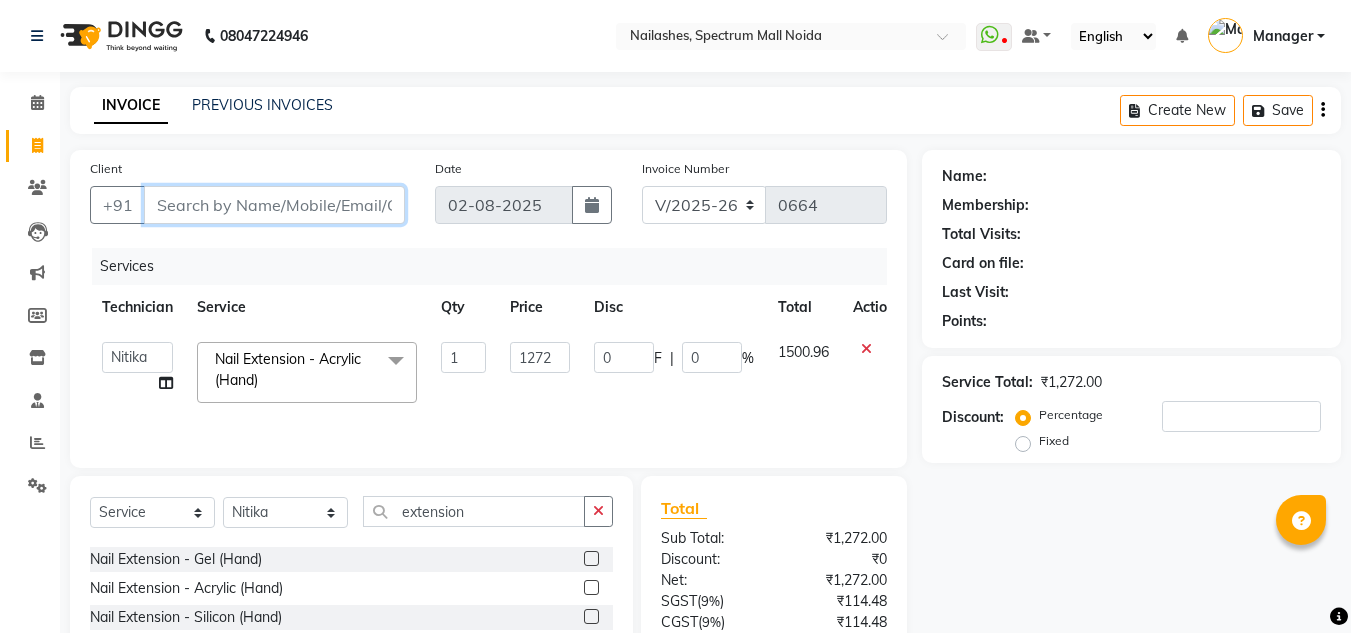 type on "9" 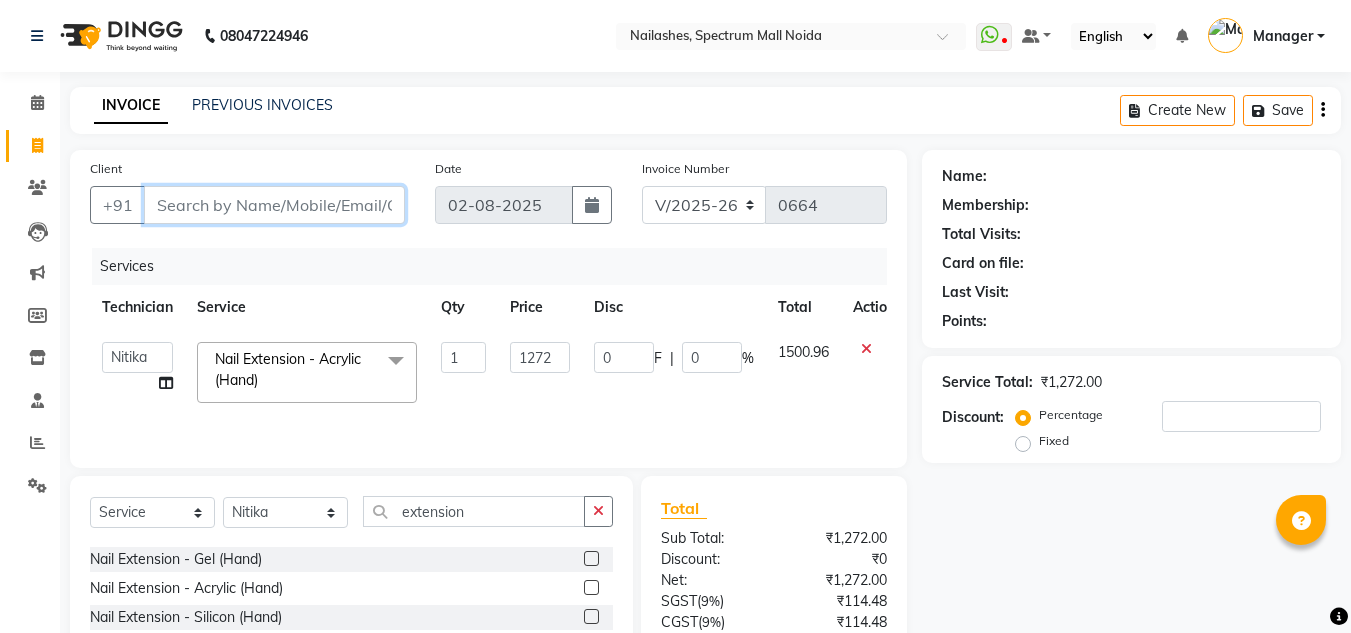 type on "0" 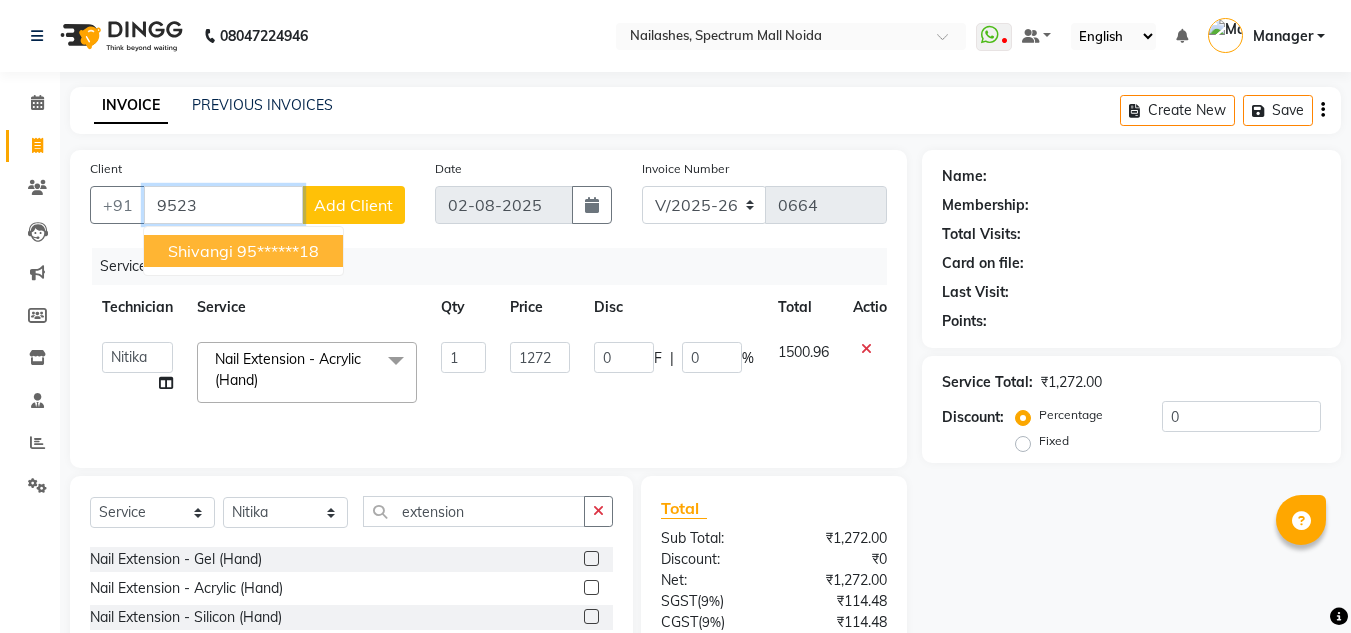 click on "95******18" at bounding box center (278, 251) 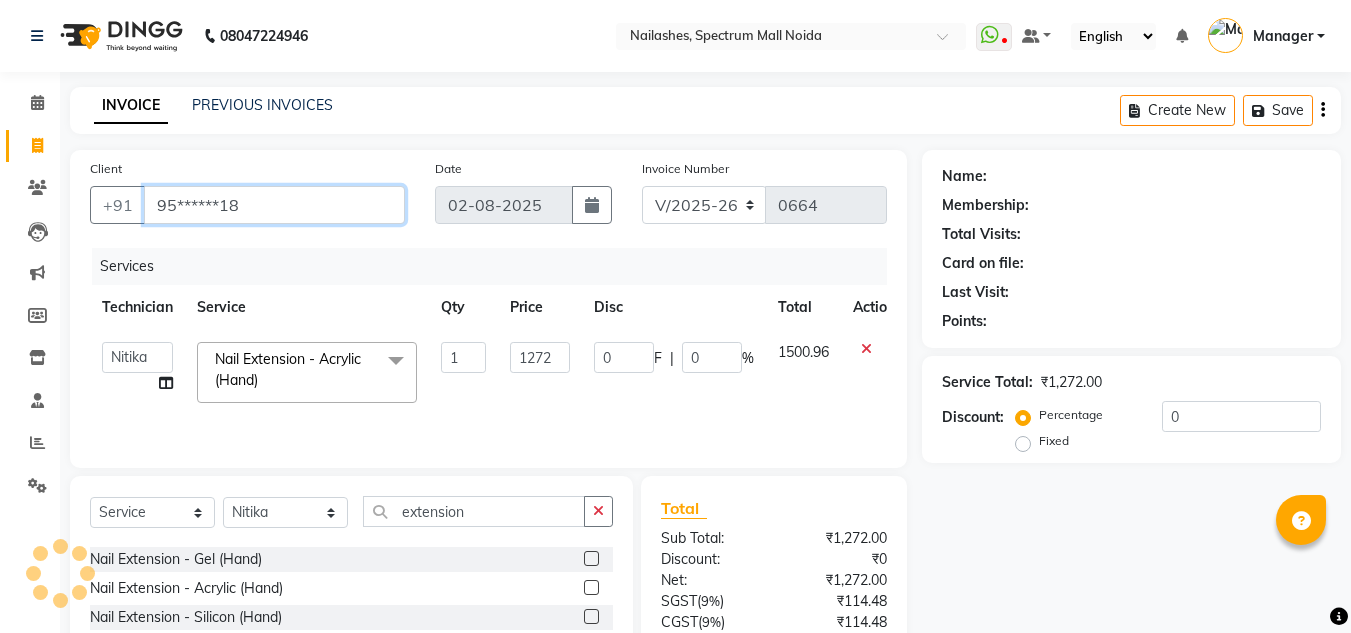 type on "95******18" 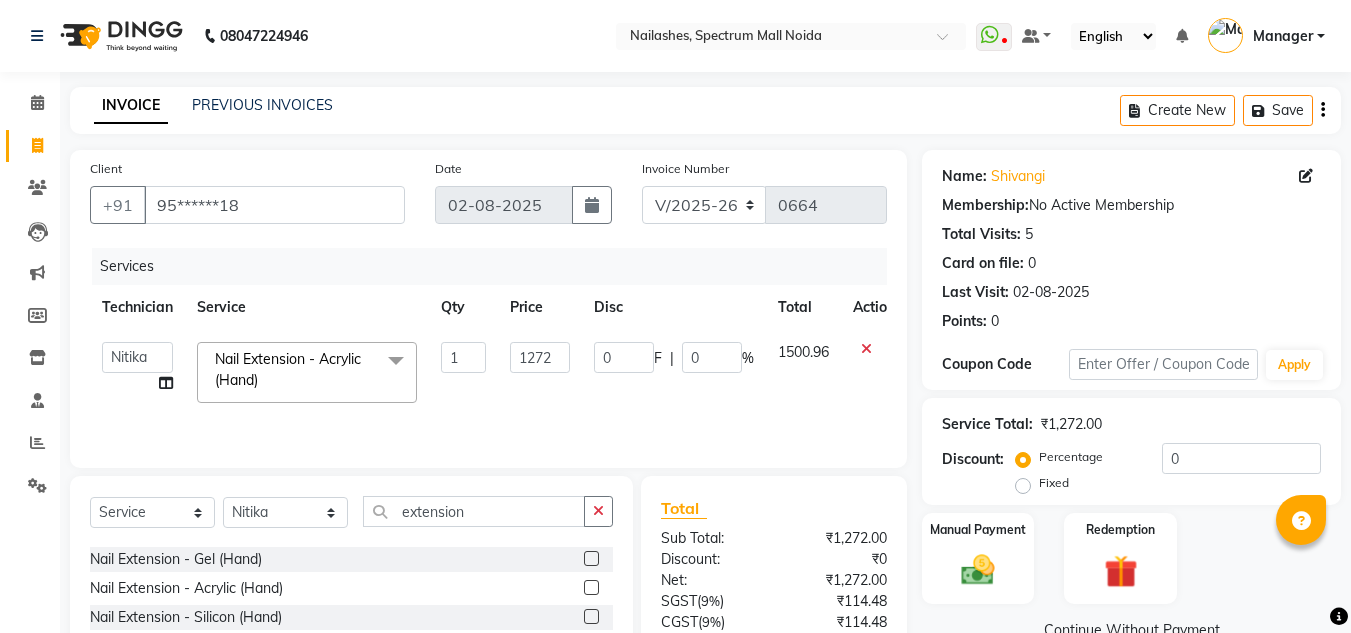 scroll, scrollTop: 168, scrollLeft: 0, axis: vertical 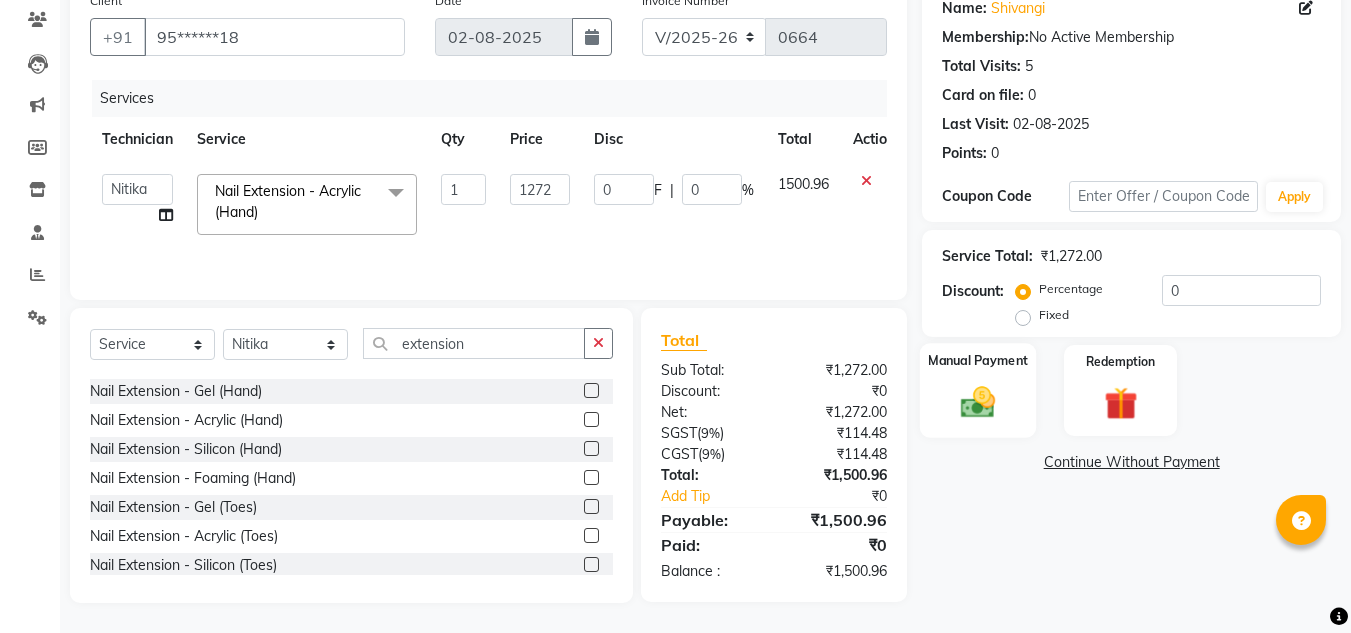 click 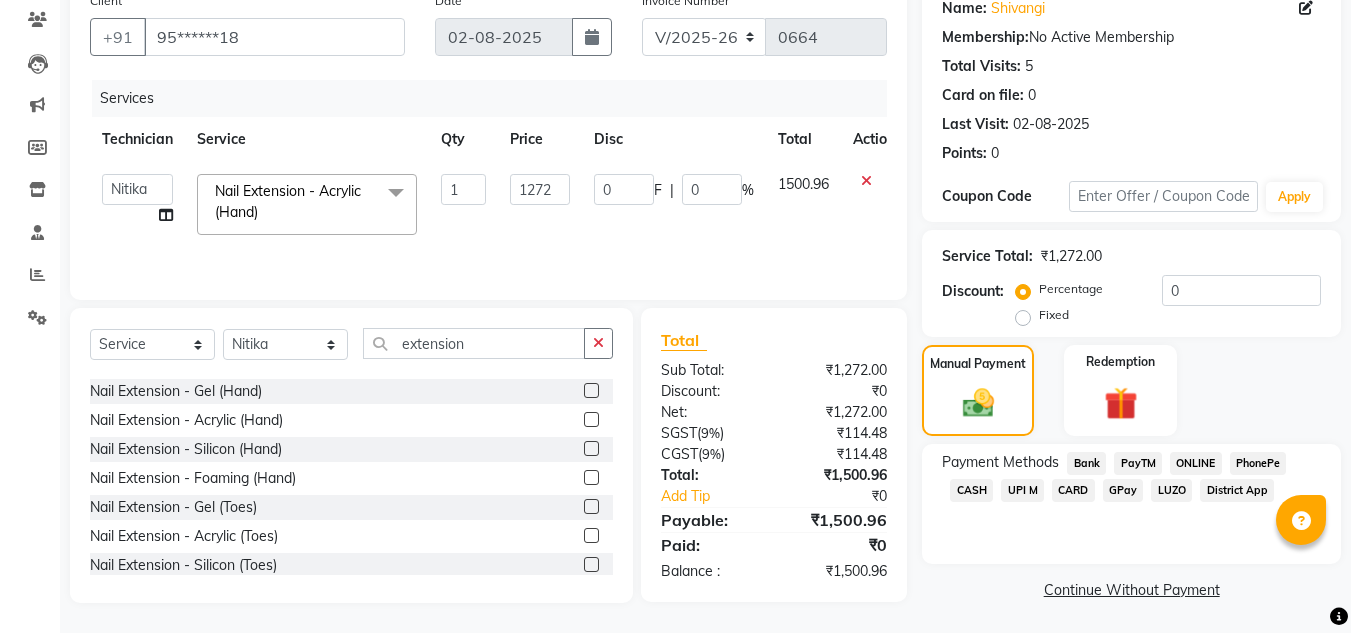 click on "ONLINE" 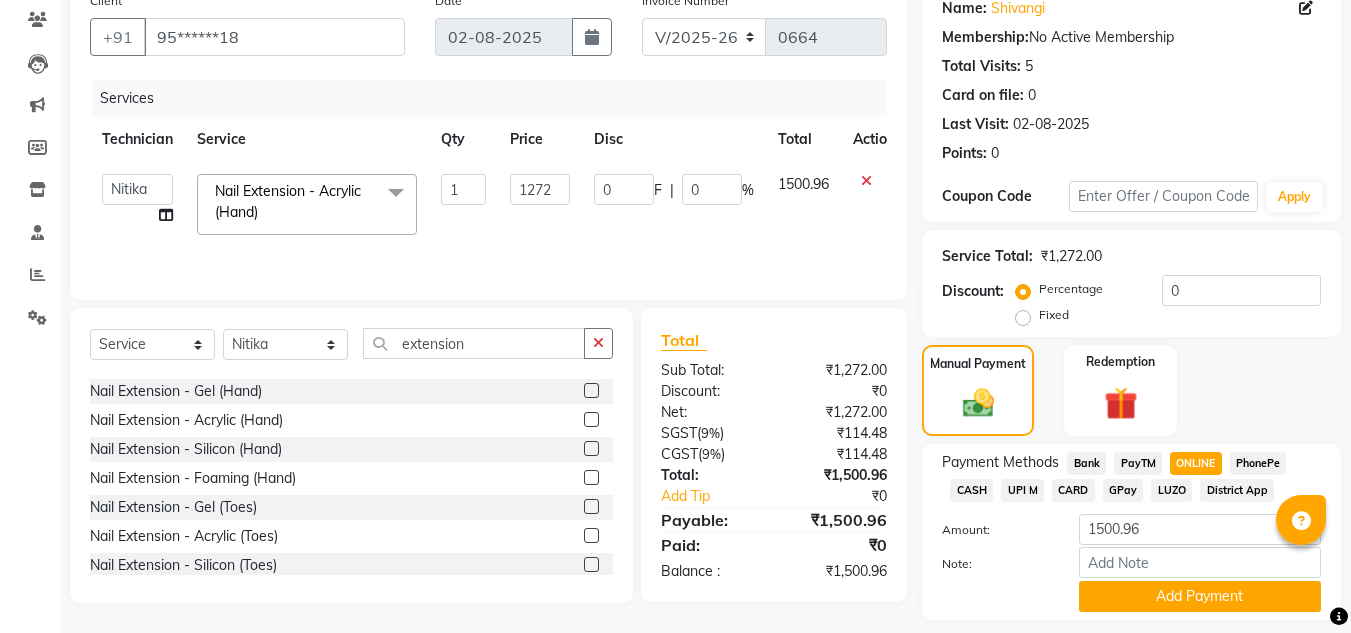 scroll, scrollTop: 226, scrollLeft: 0, axis: vertical 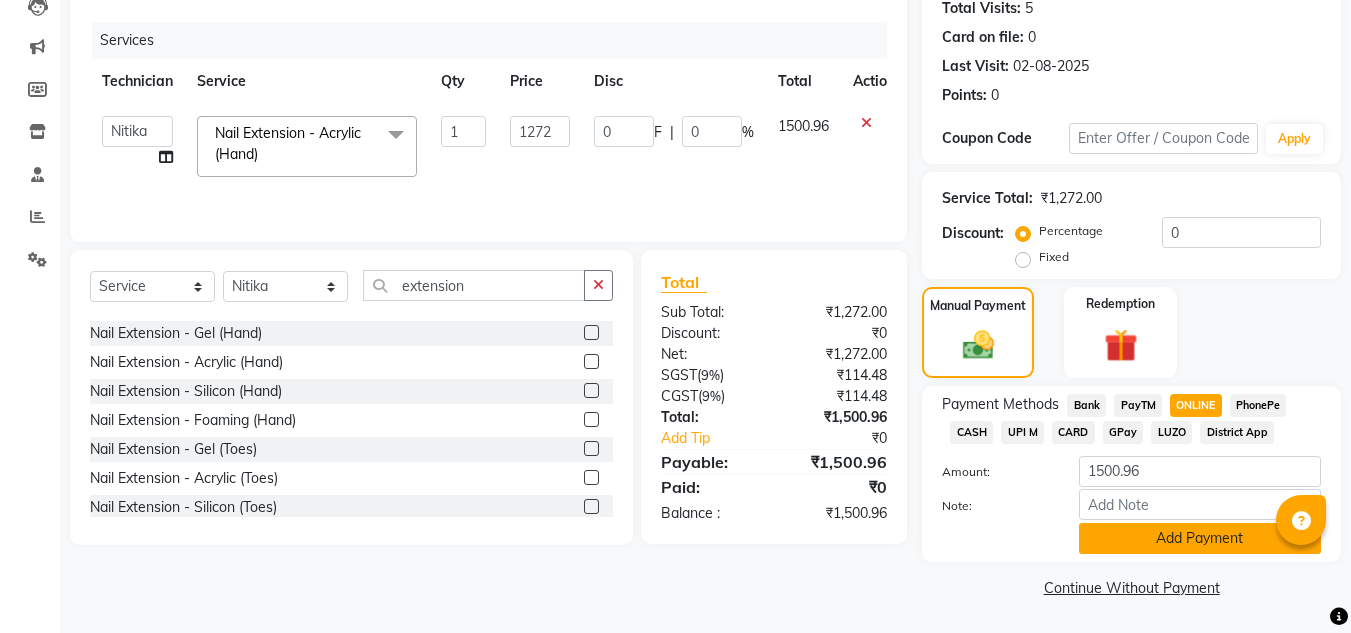 click on "Add Payment" 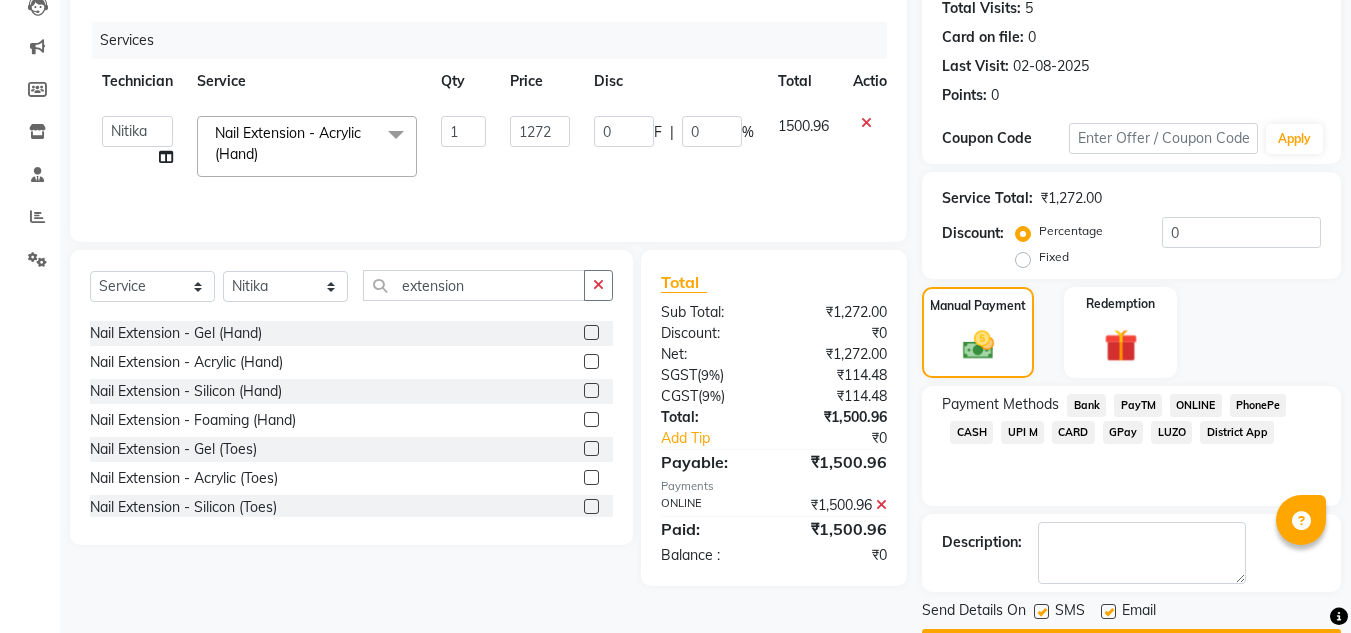 scroll, scrollTop: 283, scrollLeft: 0, axis: vertical 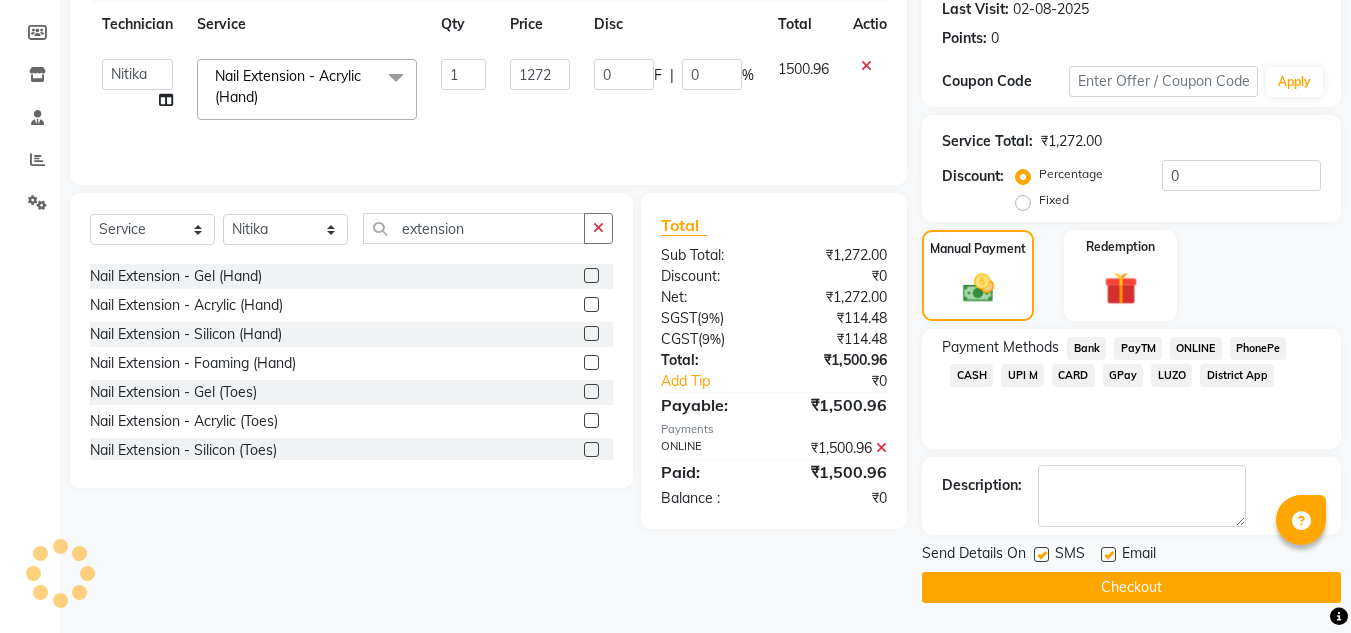 click on "Checkout" 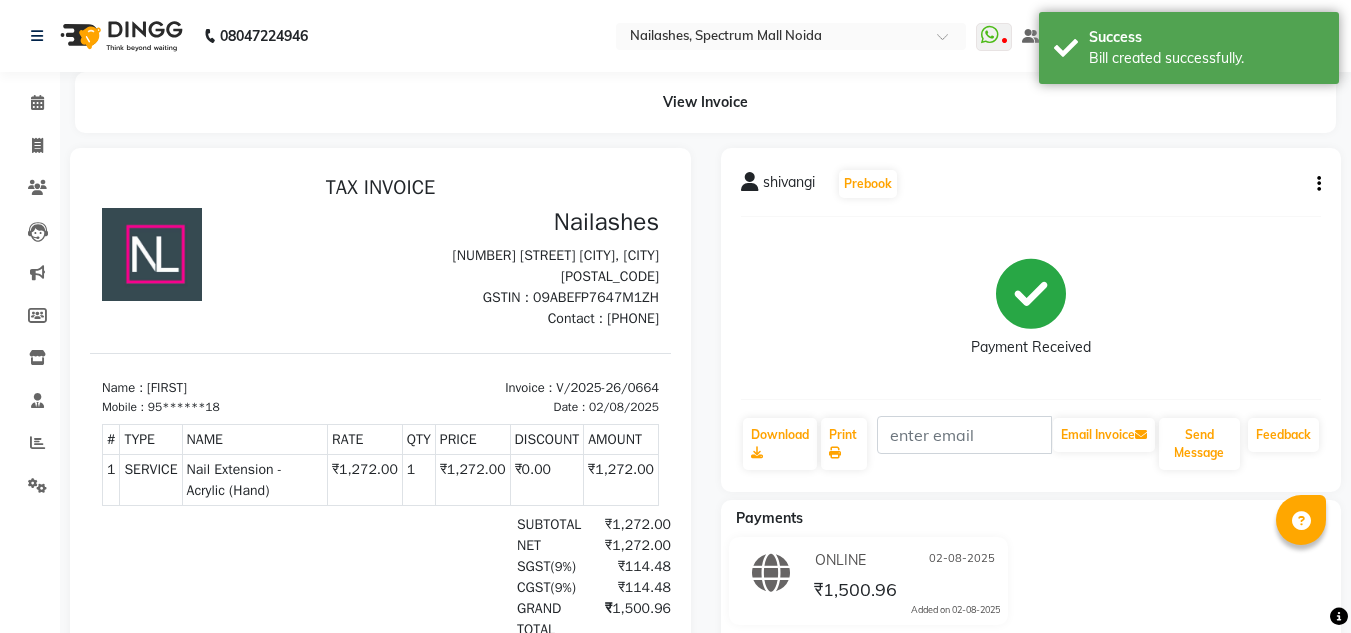 scroll, scrollTop: 0, scrollLeft: 0, axis: both 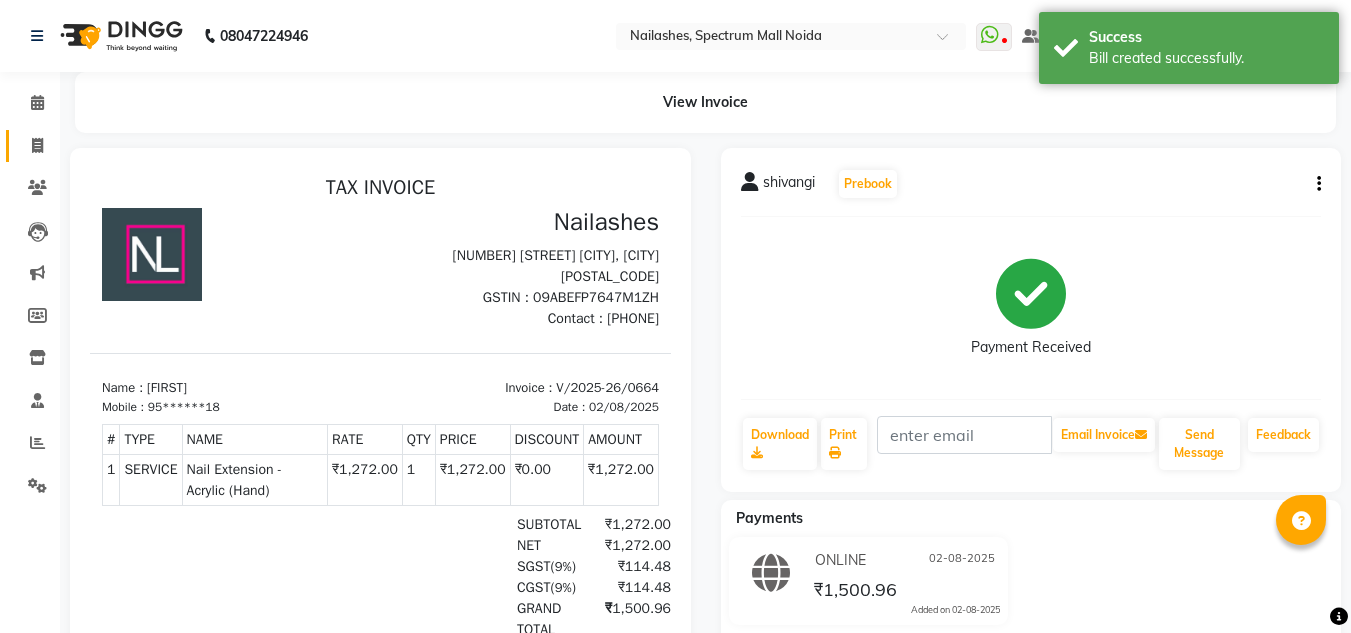 click on "Invoice" 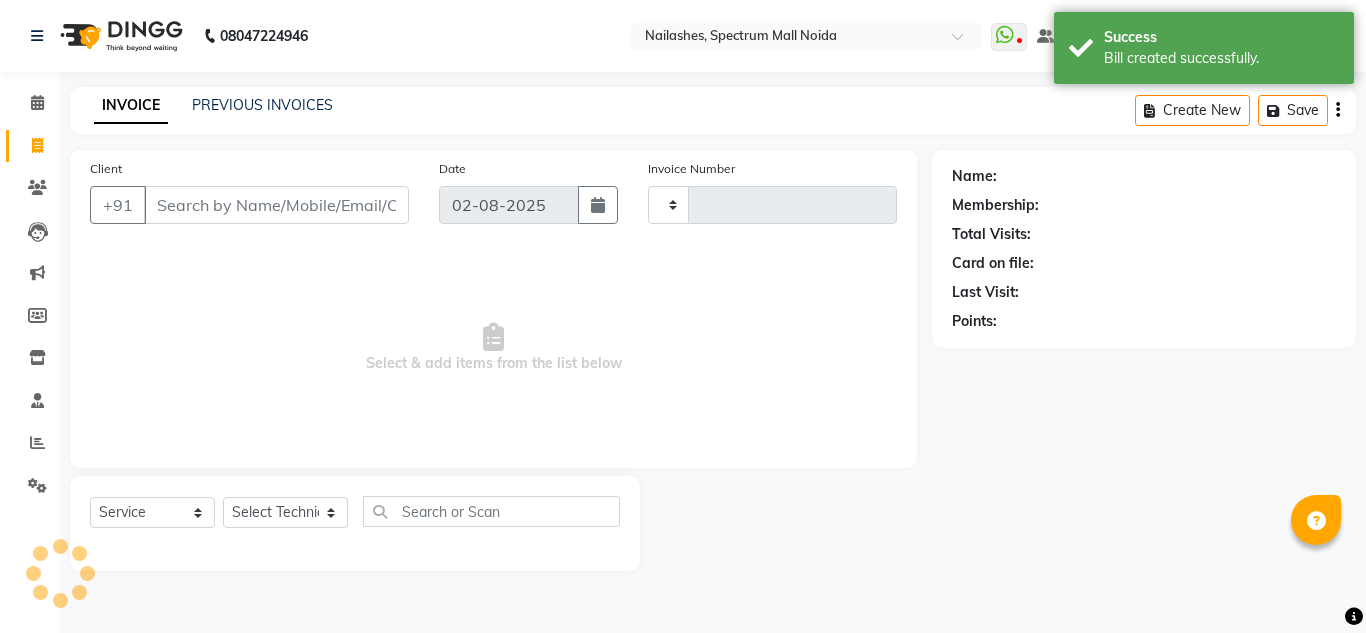 type on "0665" 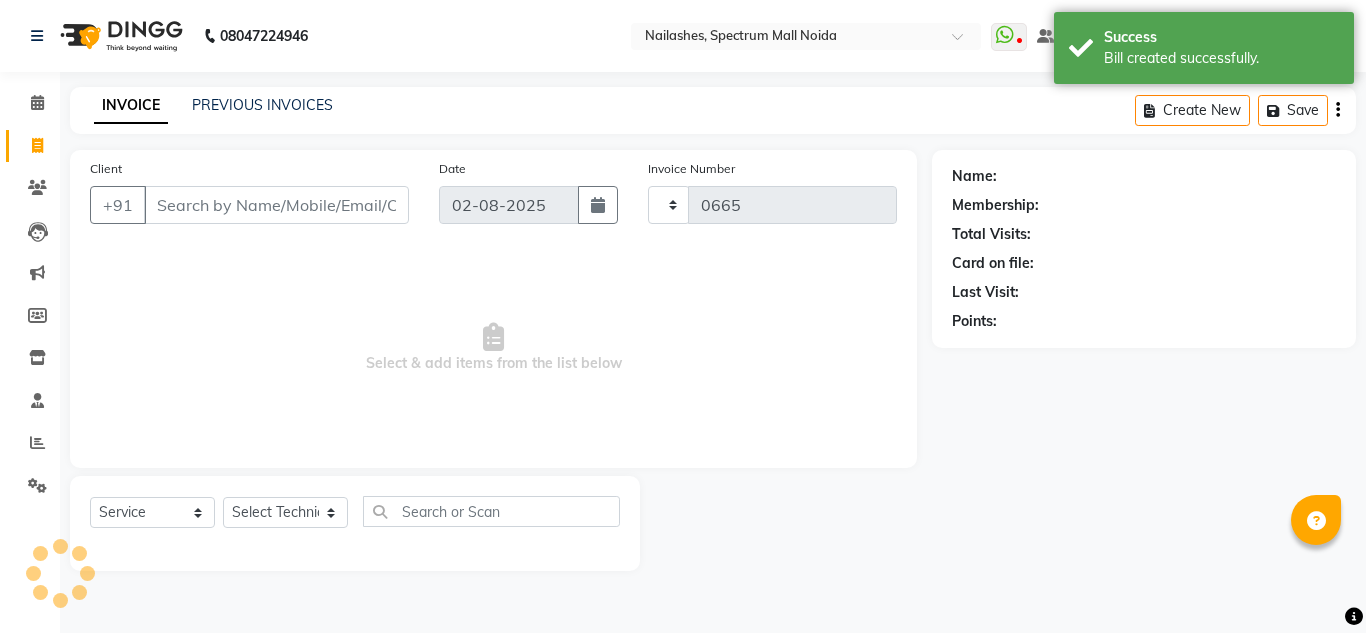 select on "6068" 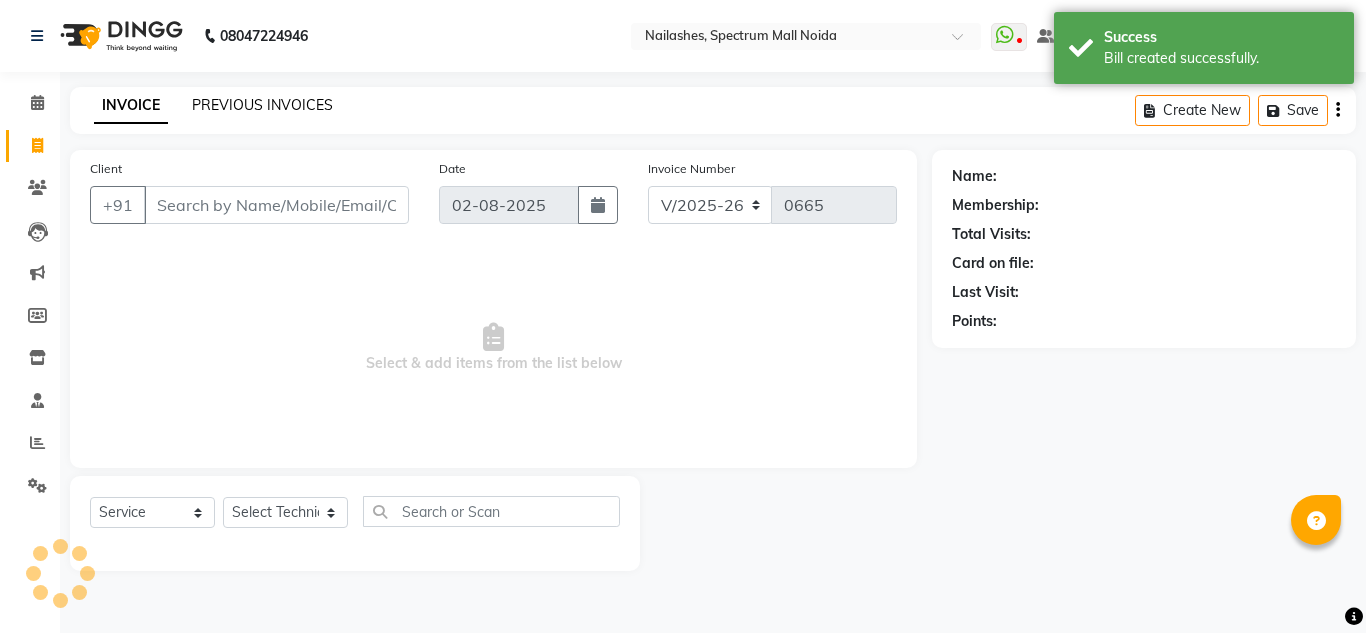 click on "PREVIOUS INVOICES" 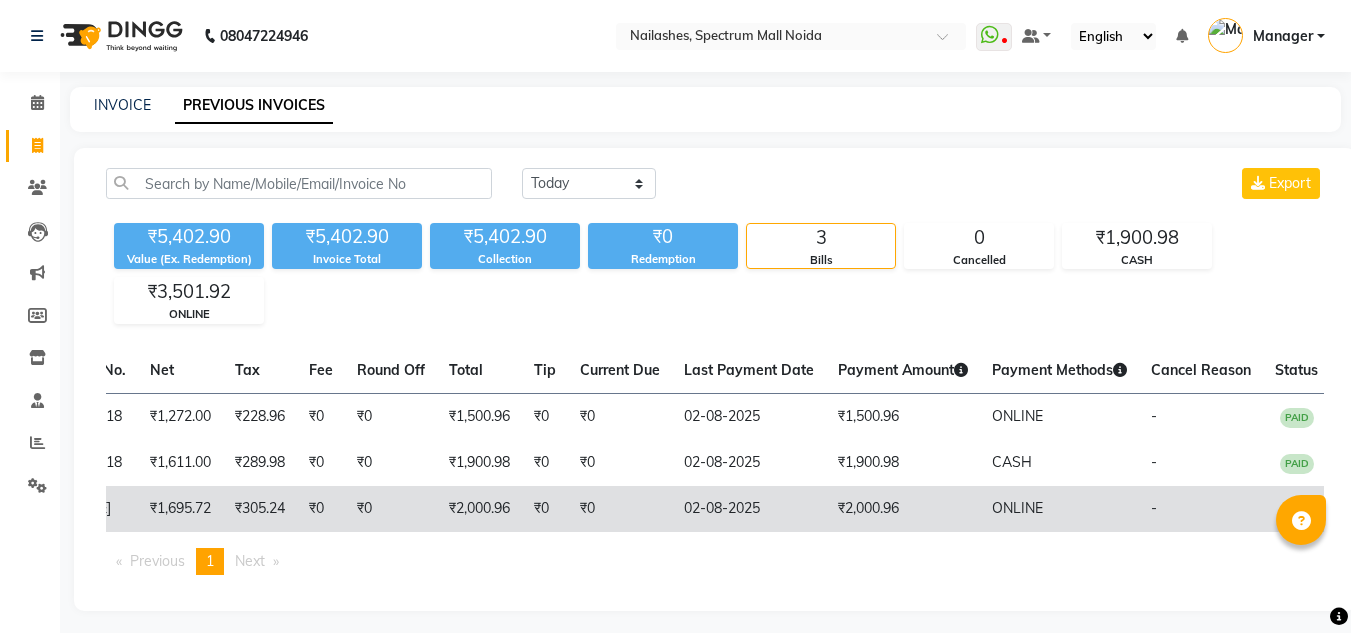 scroll, scrollTop: 0, scrollLeft: 0, axis: both 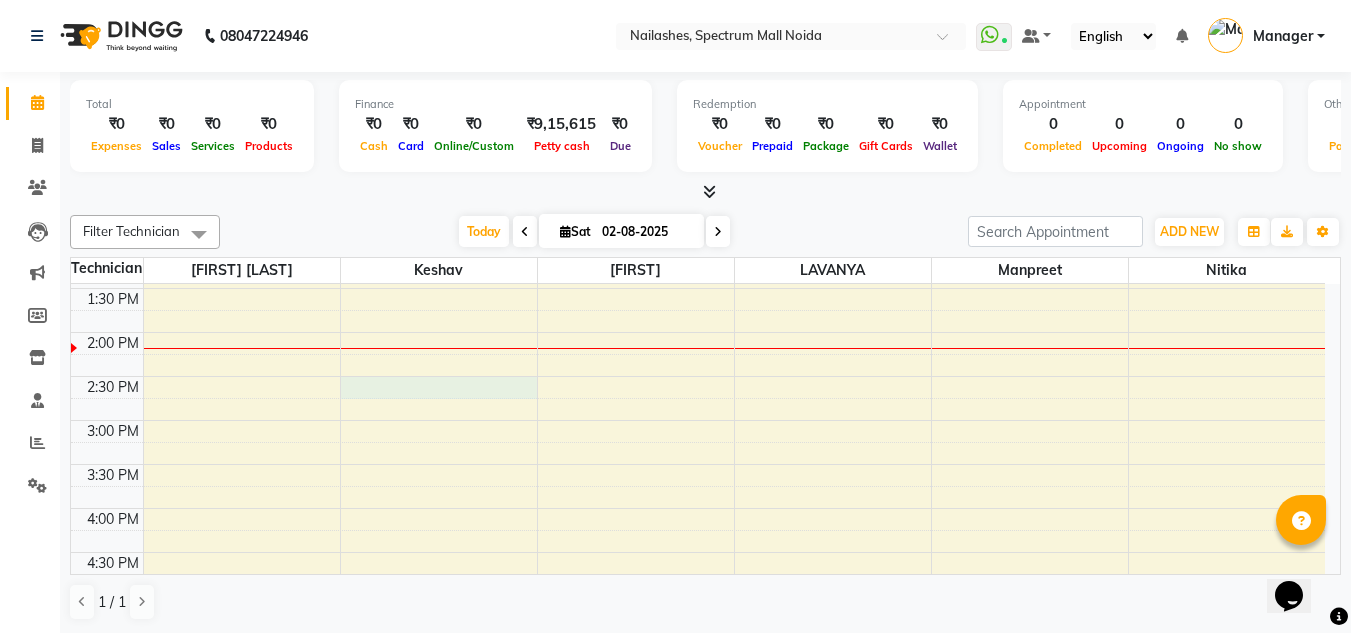 click on "8:00 AM 8:30 AM 9:00 AM 9:30 AM 10:00 AM 10:30 AM 11:00 AM 11:30 AM 12:00 PM 12:30 PM 1:00 PM 1:30 PM 2:00 PM 2:30 PM 3:00 PM 3:30 PM 4:00 PM 4:30 PM 5:00 PM 5:30 PM 6:00 PM 6:30 PM 7:00 PM 7:30 PM 8:00 PM 8:30 PM" at bounding box center [698, 376] 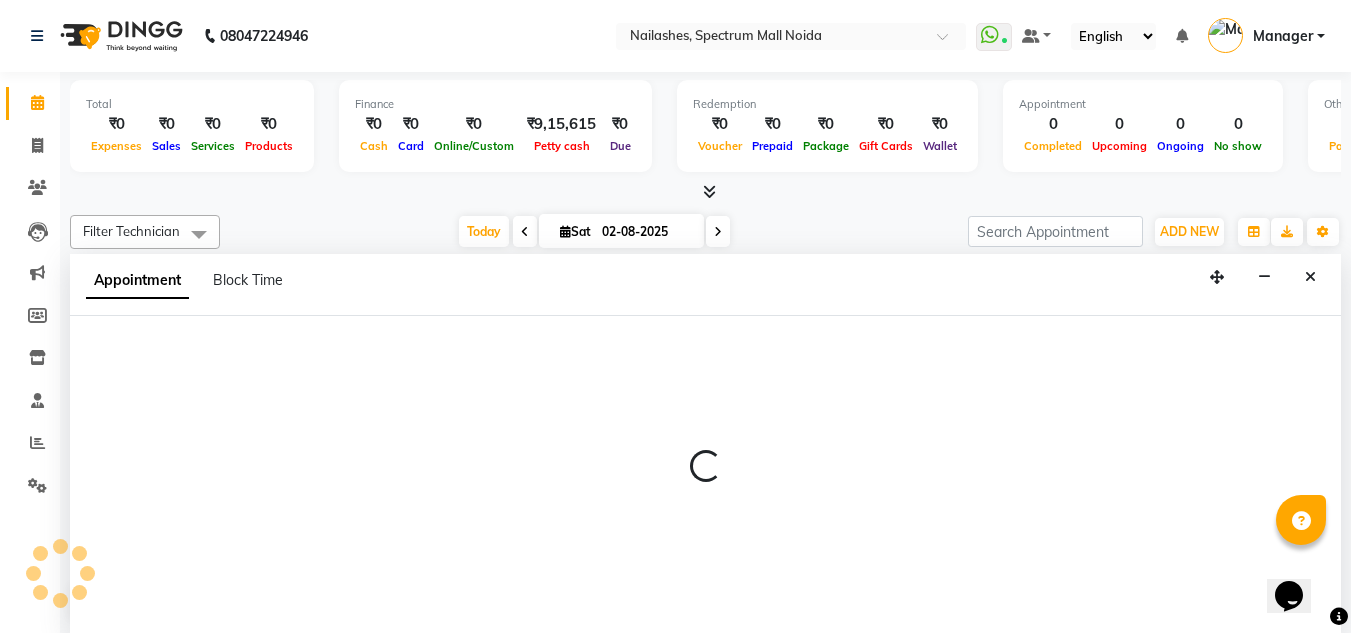 scroll, scrollTop: 1, scrollLeft: 0, axis: vertical 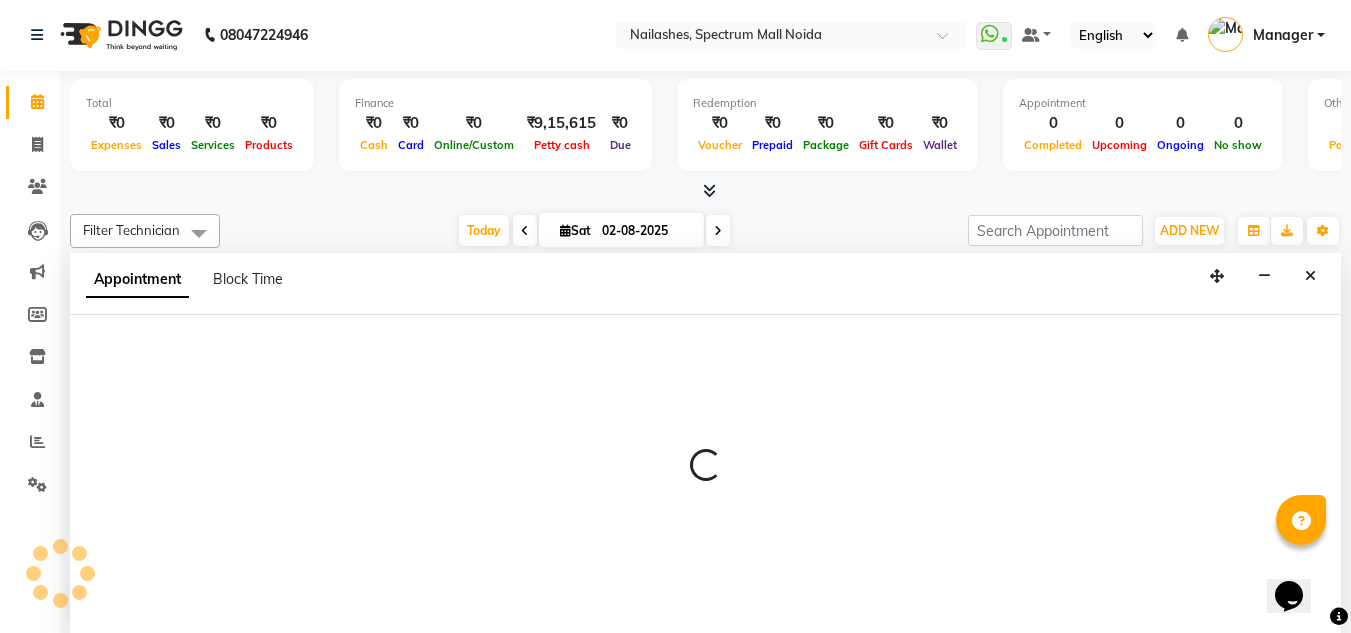 select on "46557" 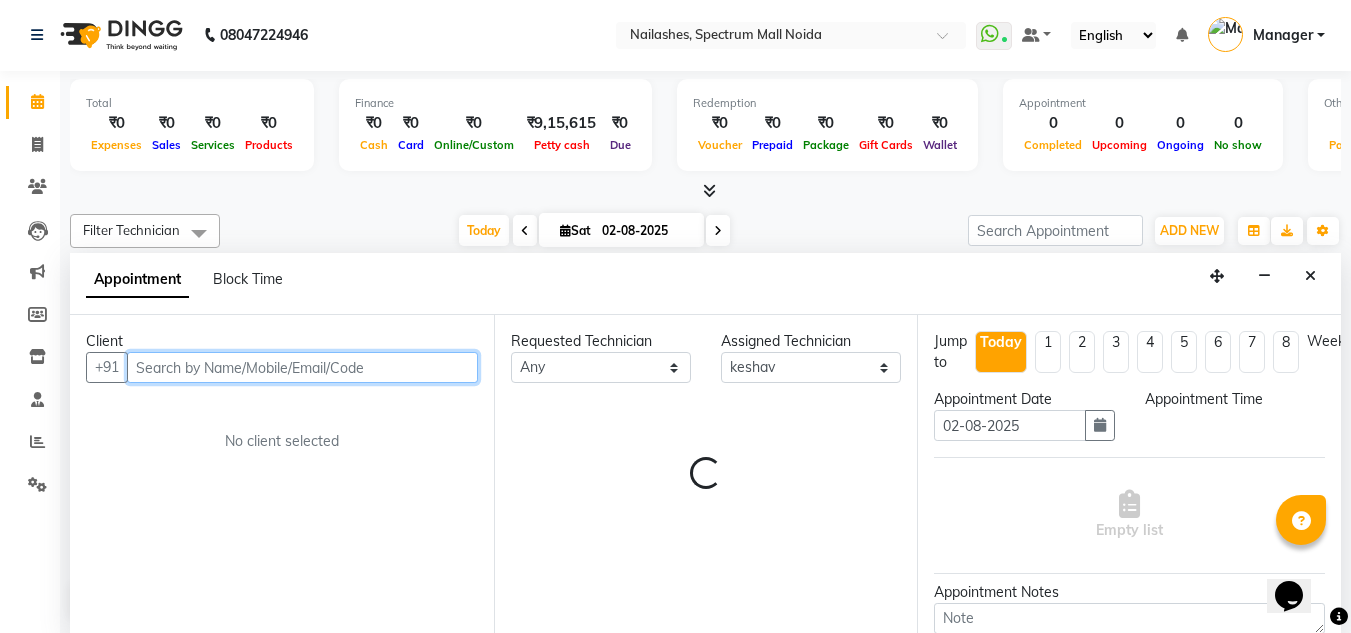 select on "870" 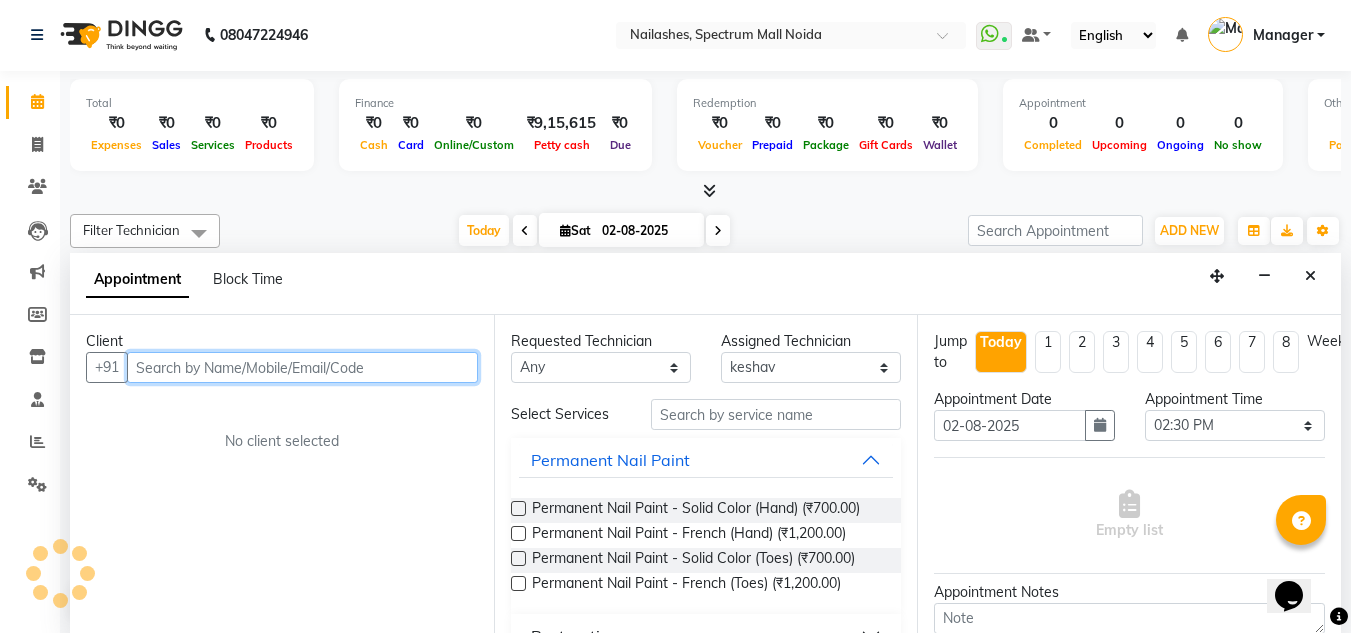 click at bounding box center (302, 367) 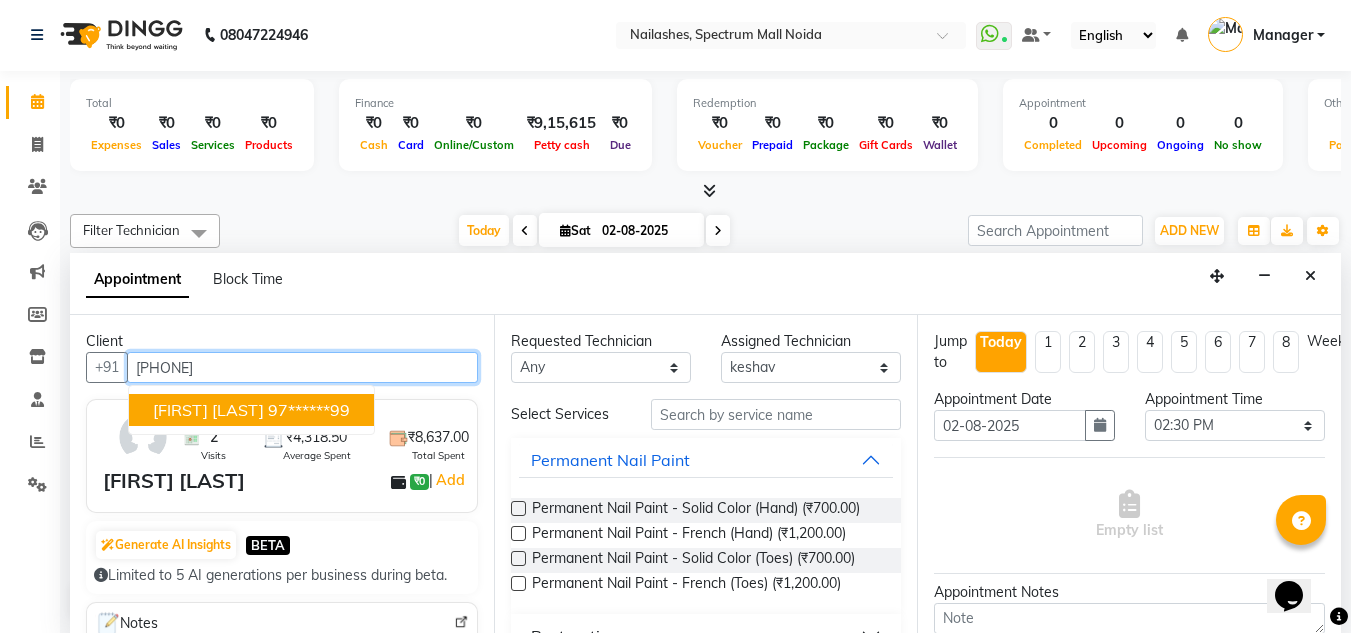 click on "shivika rana  97******99" at bounding box center (251, 410) 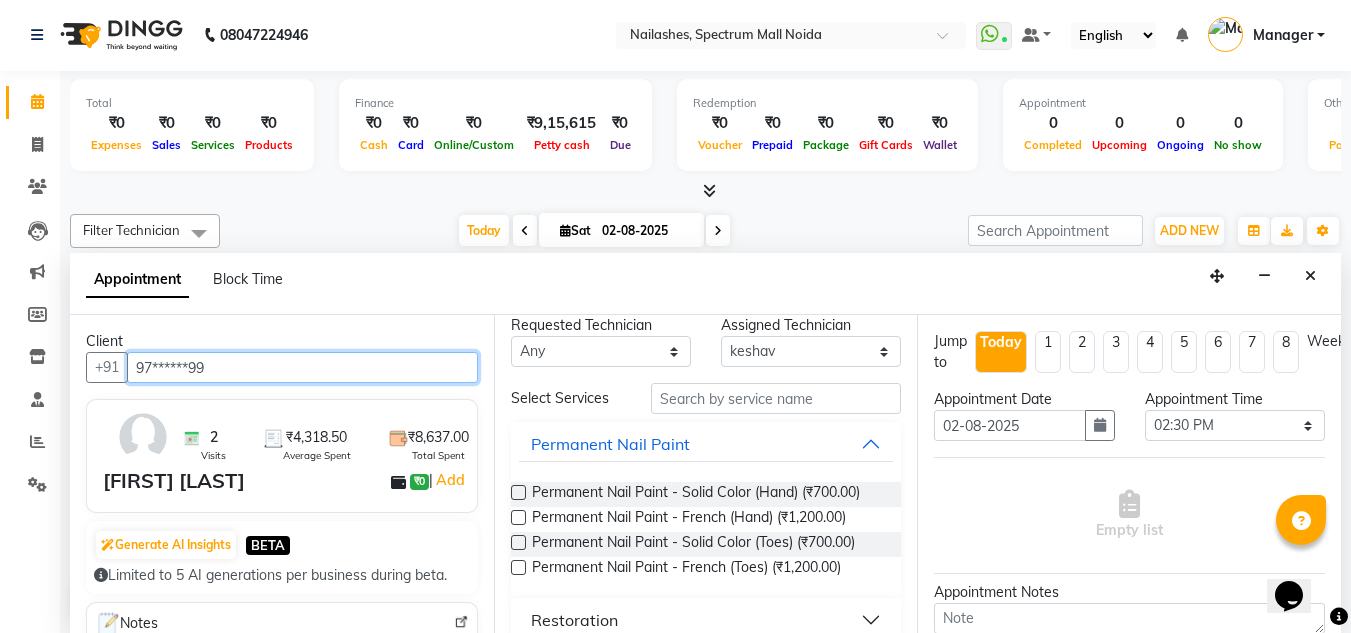 scroll, scrollTop: 0, scrollLeft: 0, axis: both 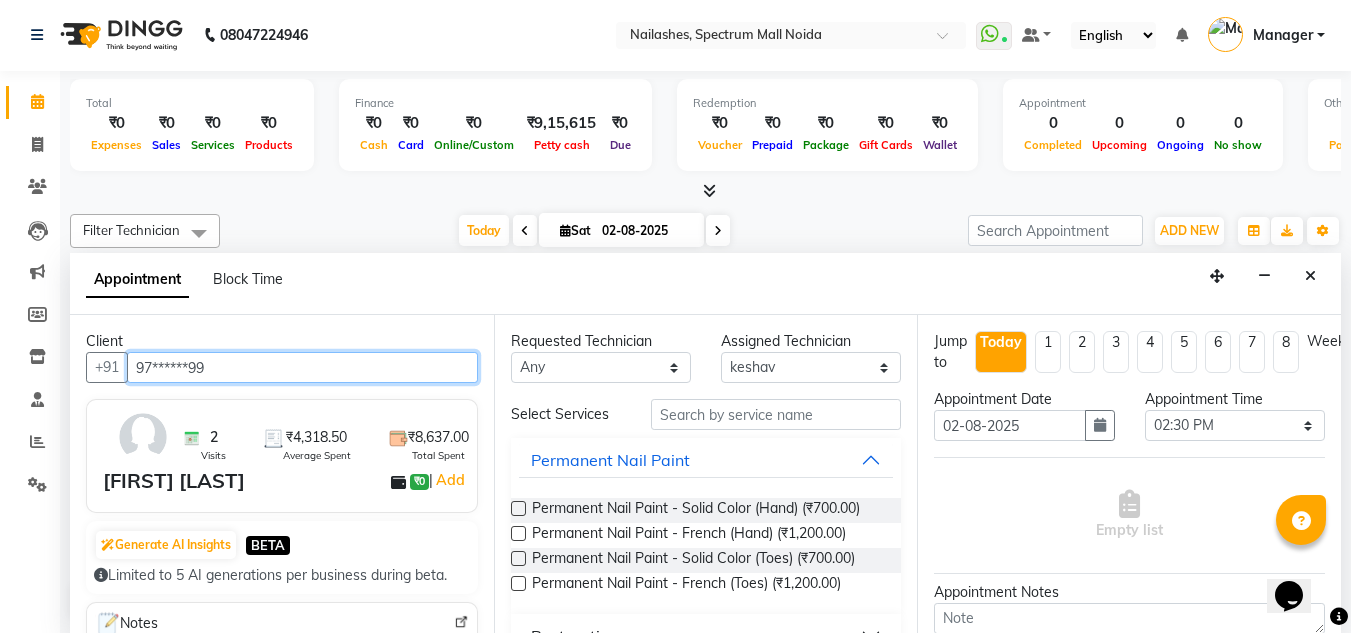 type on "97******99" 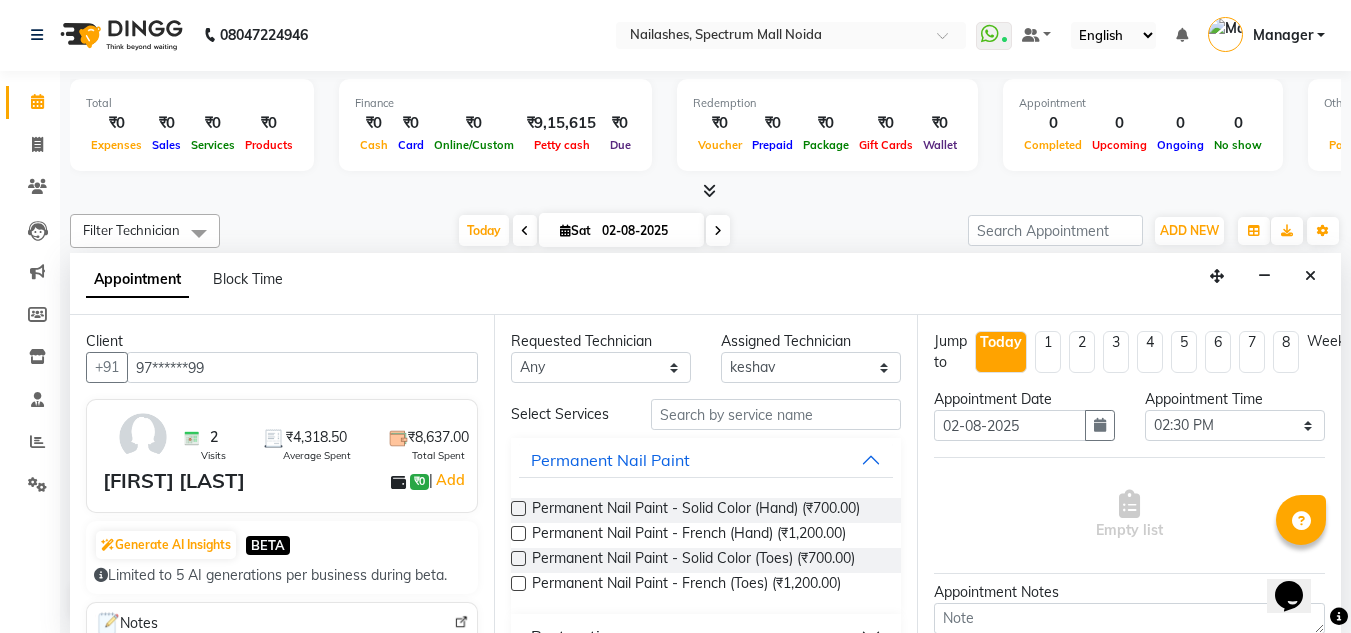 click at bounding box center [518, 508] 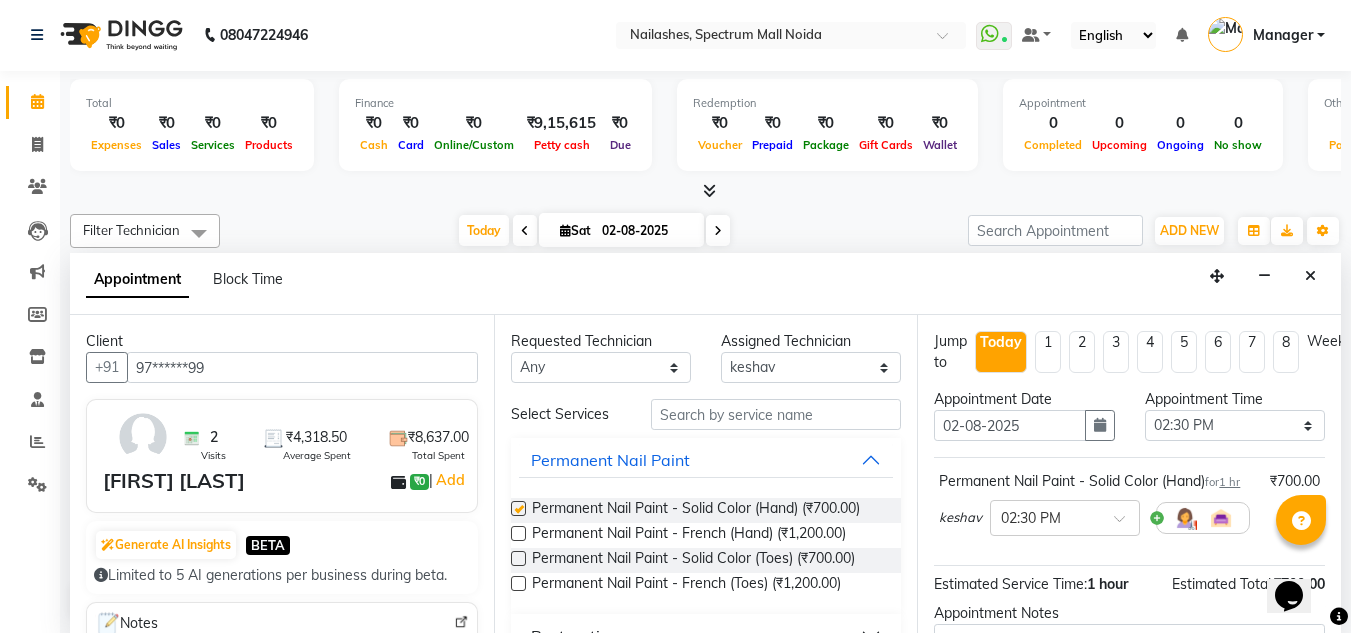 checkbox on "false" 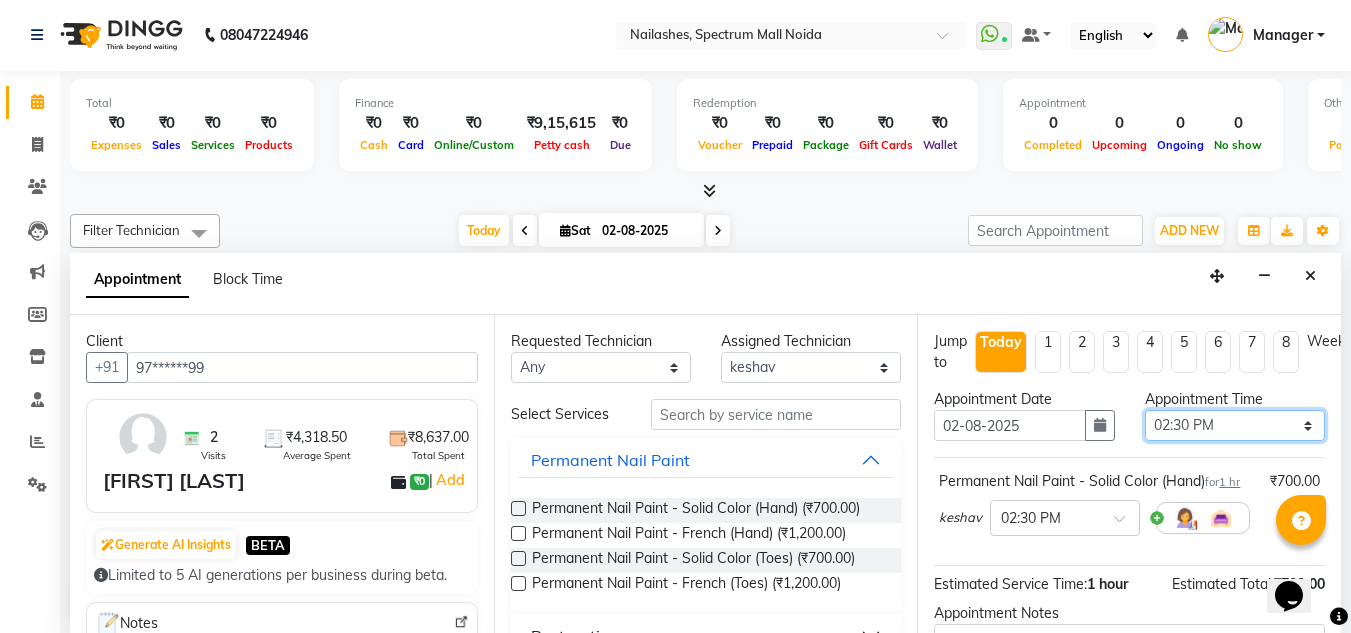 click on "Select 09:00 AM 09:15 AM 09:30 AM 09:45 AM 10:00 AM 10:15 AM 10:30 AM 10:45 AM 11:00 AM 11:15 AM 11:30 AM 11:45 AM 12:00 PM 12:15 PM 12:30 PM 12:45 PM 01:00 PM 01:15 PM 01:30 PM 01:45 PM 02:00 PM 02:15 PM 02:30 PM 02:45 PM 03:00 PM 03:15 PM 03:30 PM 03:45 PM 04:00 PM 04:15 PM 04:30 PM 04:45 PM 05:00 PM 05:15 PM 05:30 PM 05:45 PM 06:00 PM 06:15 PM 06:30 PM 06:45 PM 07:00 PM 07:15 PM 07:30 PM 07:45 PM 08:00 PM 08:15 PM 08:30 PM" at bounding box center [1235, 425] 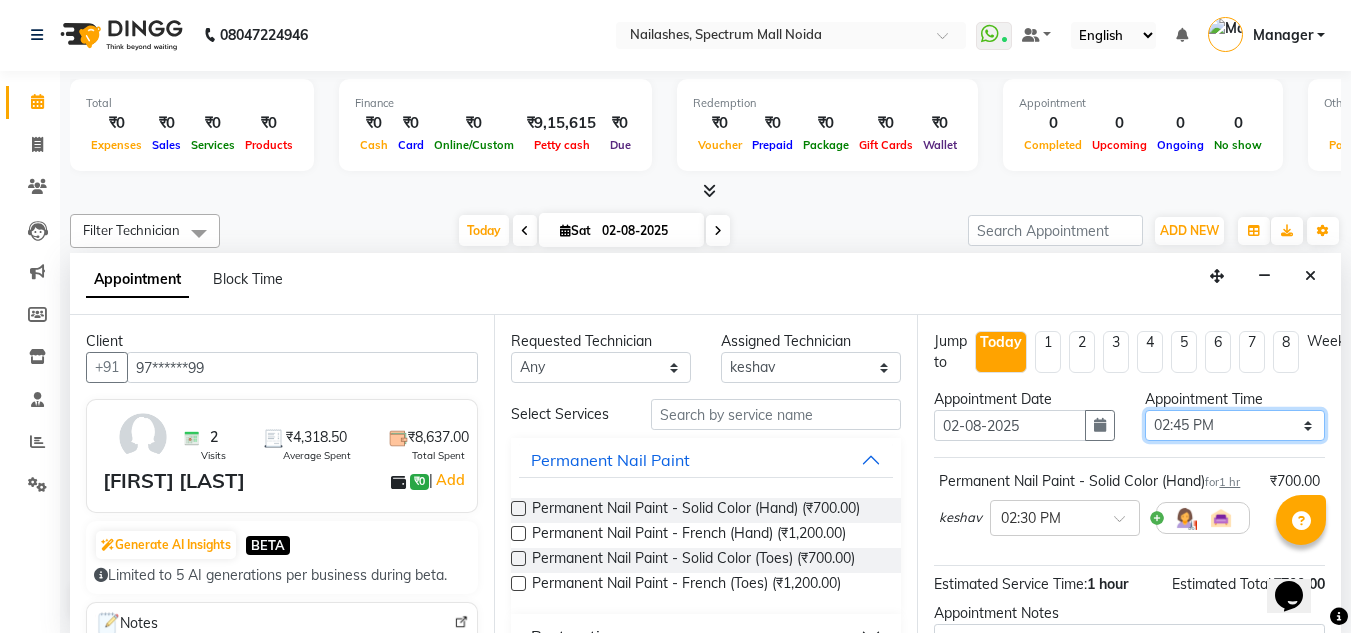 click on "Select 09:00 AM 09:15 AM 09:30 AM 09:45 AM 10:00 AM 10:15 AM 10:30 AM 10:45 AM 11:00 AM 11:15 AM 11:30 AM 11:45 AM 12:00 PM 12:15 PM 12:30 PM 12:45 PM 01:00 PM 01:15 PM 01:30 PM 01:45 PM 02:00 PM 02:15 PM 02:30 PM 02:45 PM 03:00 PM 03:15 PM 03:30 PM 03:45 PM 04:00 PM 04:15 PM 04:30 PM 04:45 PM 05:00 PM 05:15 PM 05:30 PM 05:45 PM 06:00 PM 06:15 PM 06:30 PM 06:45 PM 07:00 PM 07:15 PM 07:30 PM 07:45 PM 08:00 PM 08:15 PM 08:30 PM" at bounding box center (1235, 425) 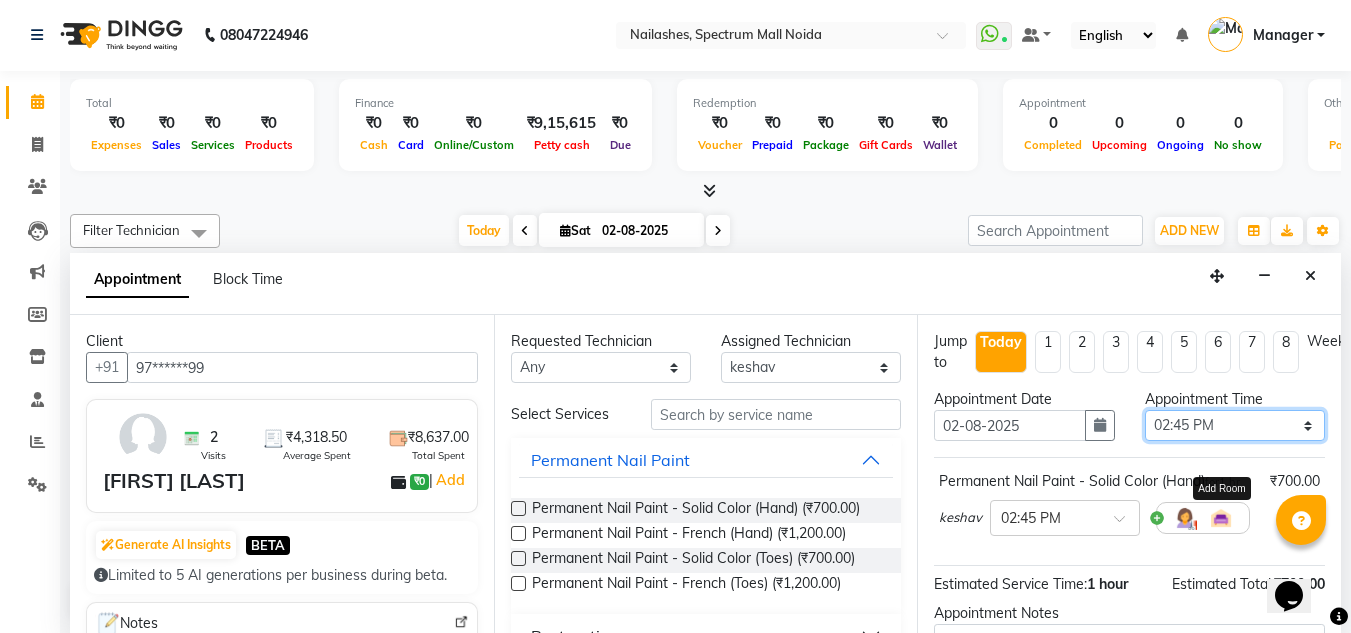 scroll, scrollTop: 244, scrollLeft: 0, axis: vertical 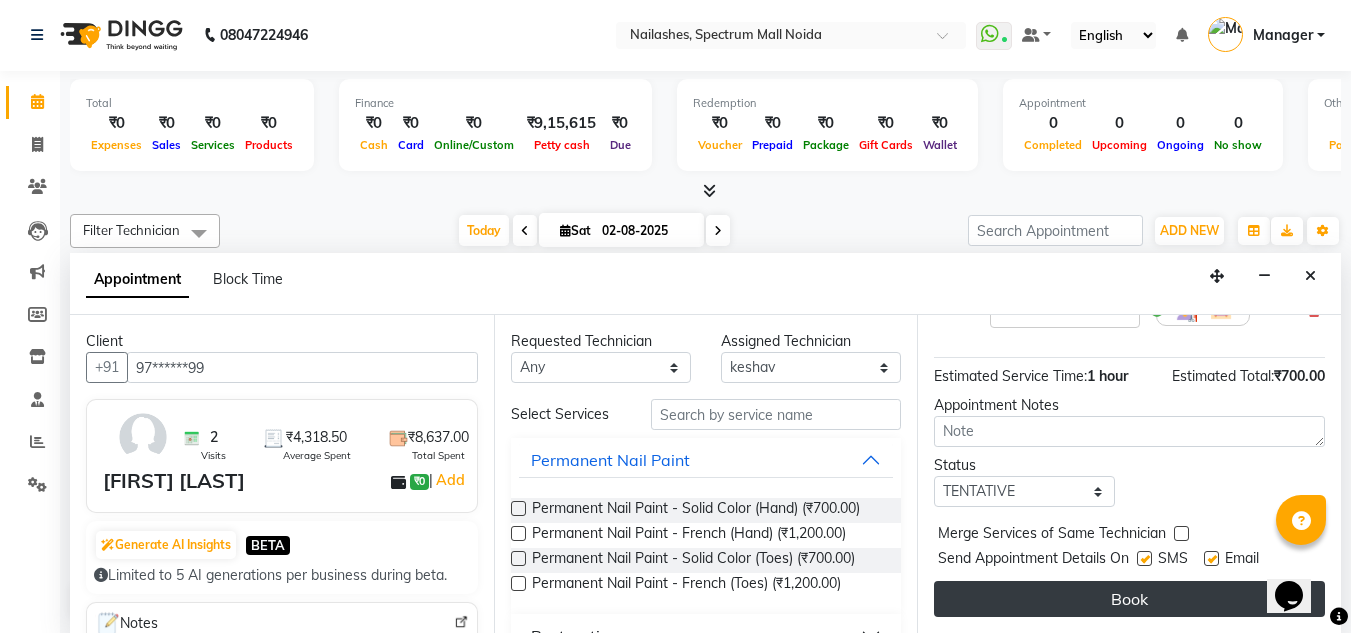 click on "Book" at bounding box center (1129, 599) 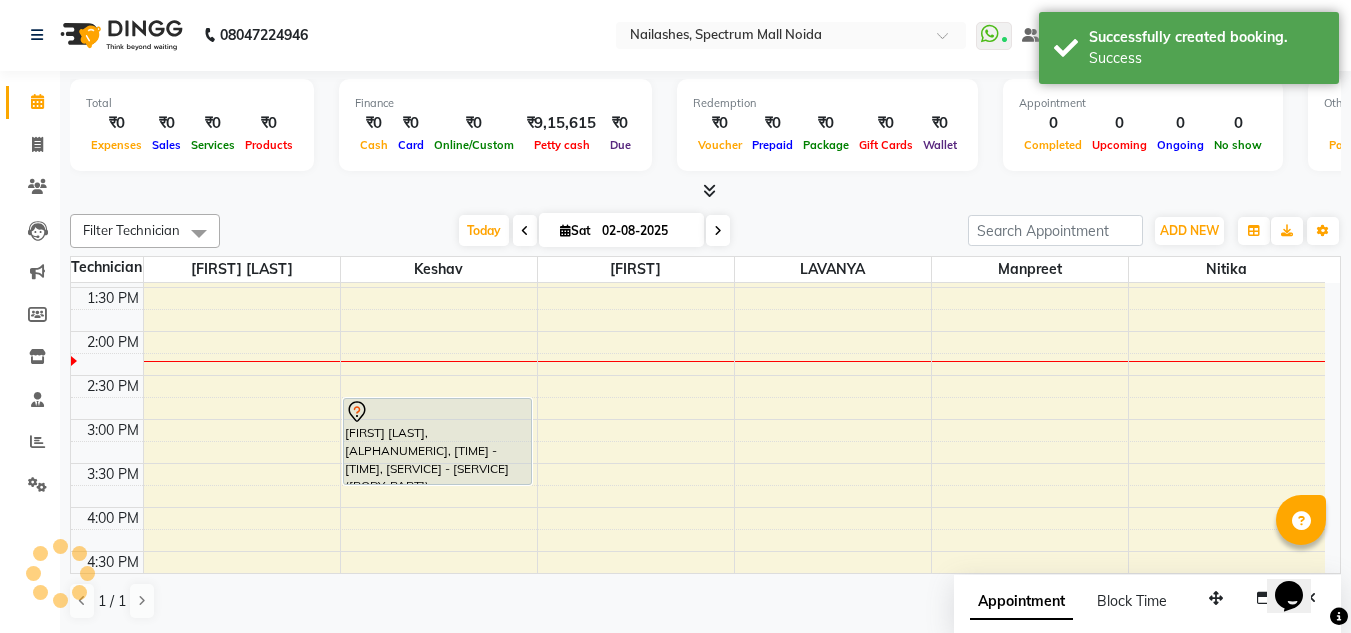 scroll, scrollTop: 0, scrollLeft: 0, axis: both 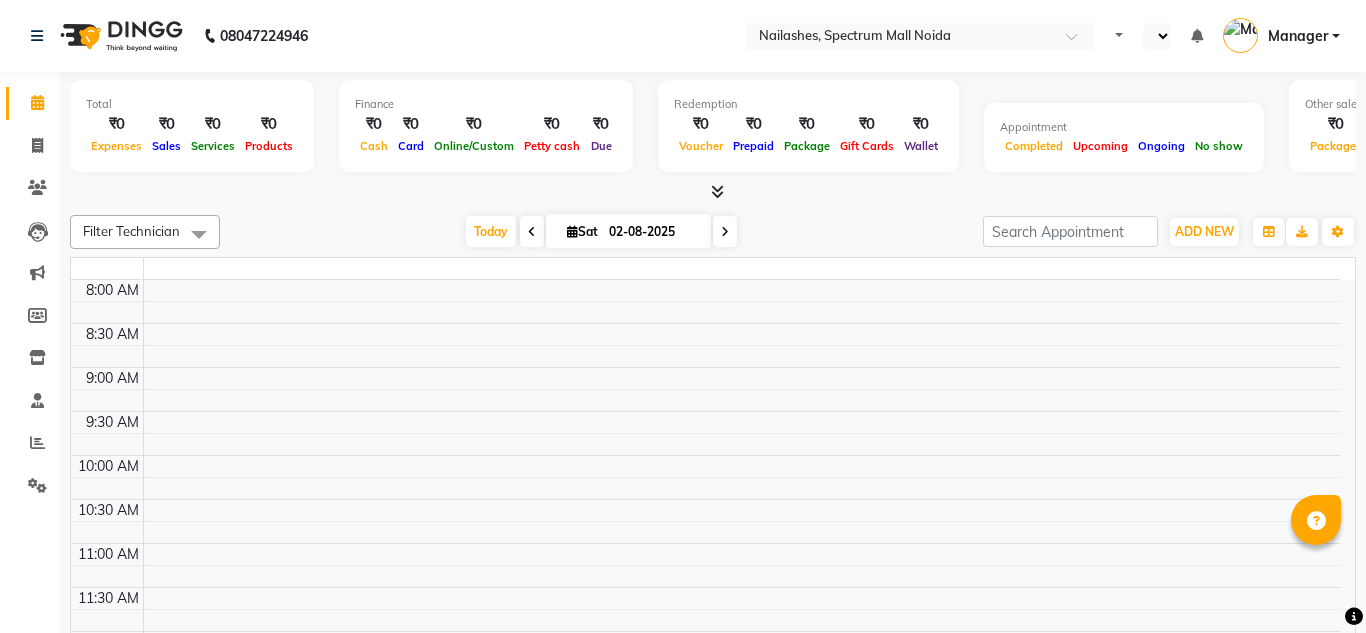 select on "en" 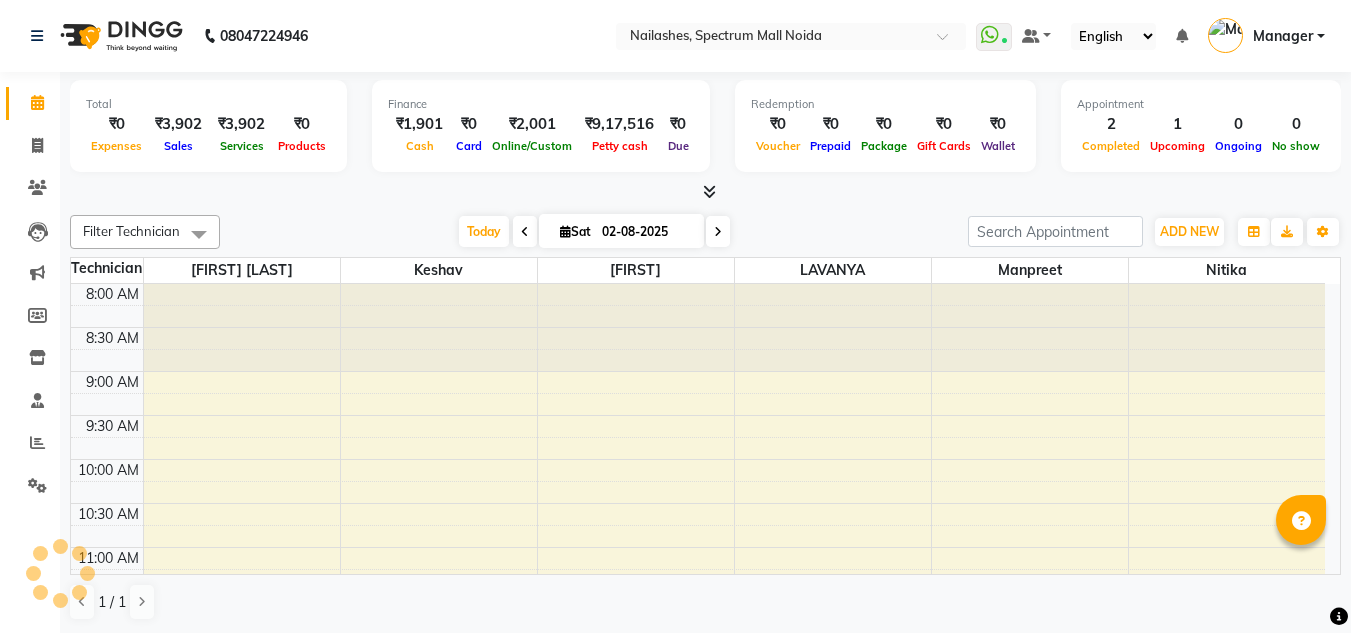 scroll, scrollTop: 0, scrollLeft: 0, axis: both 